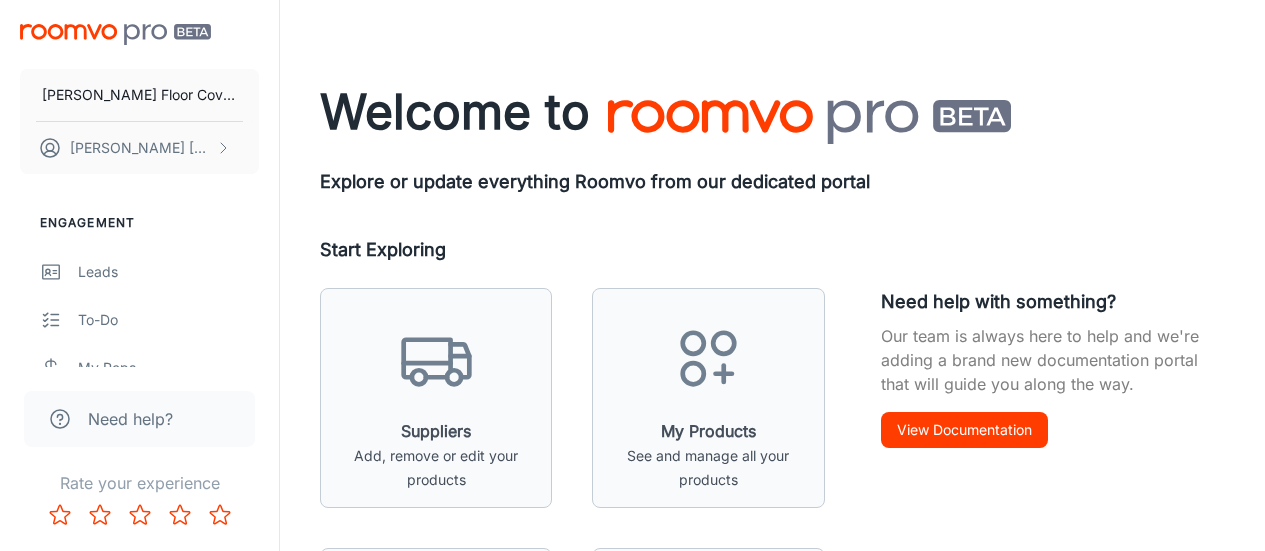 scroll, scrollTop: 0, scrollLeft: 0, axis: both 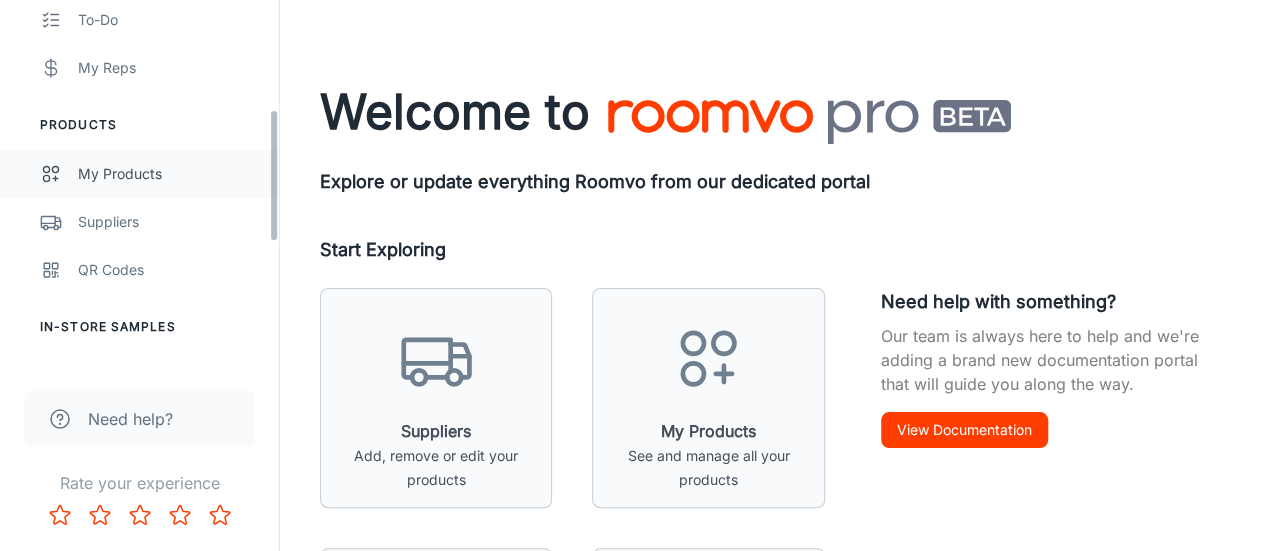 click on "My Products" at bounding box center (168, 174) 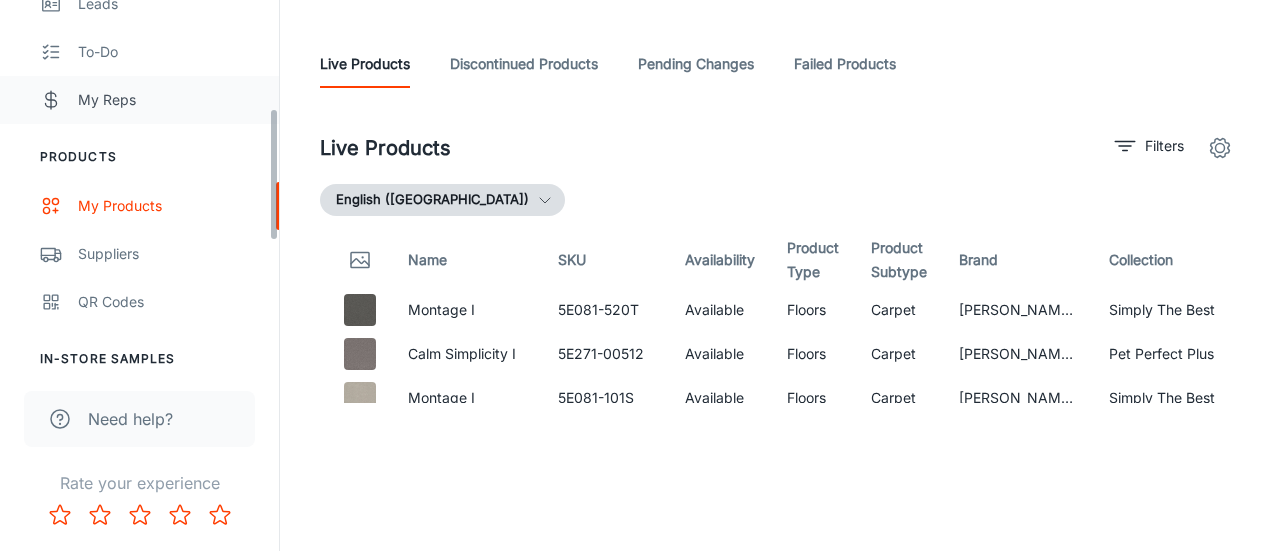 scroll, scrollTop: 300, scrollLeft: 0, axis: vertical 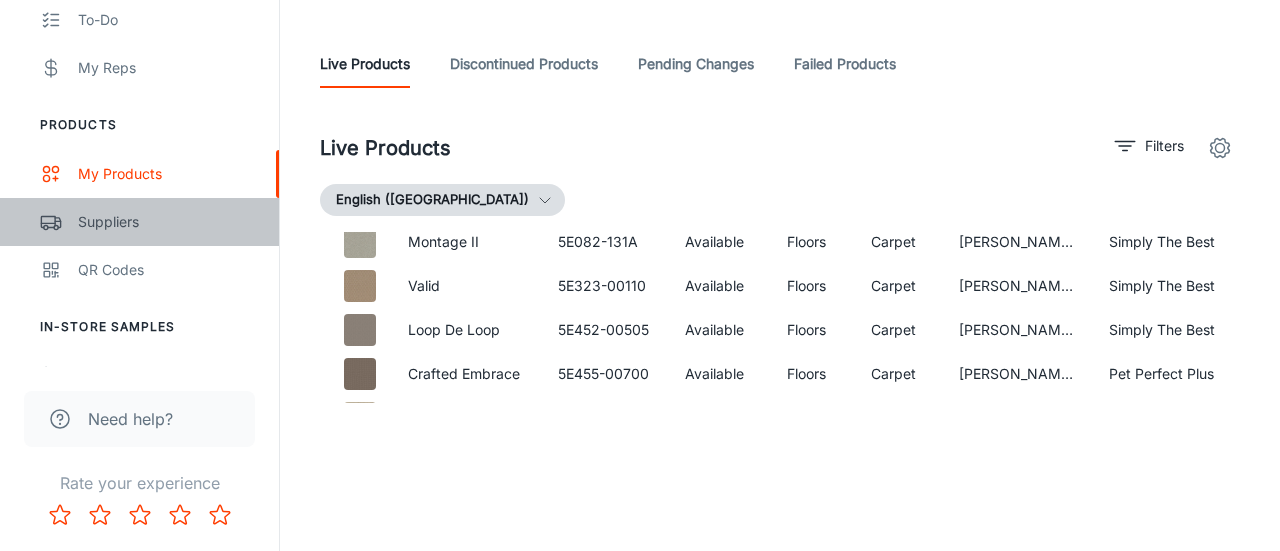 click on "Suppliers" at bounding box center [168, 222] 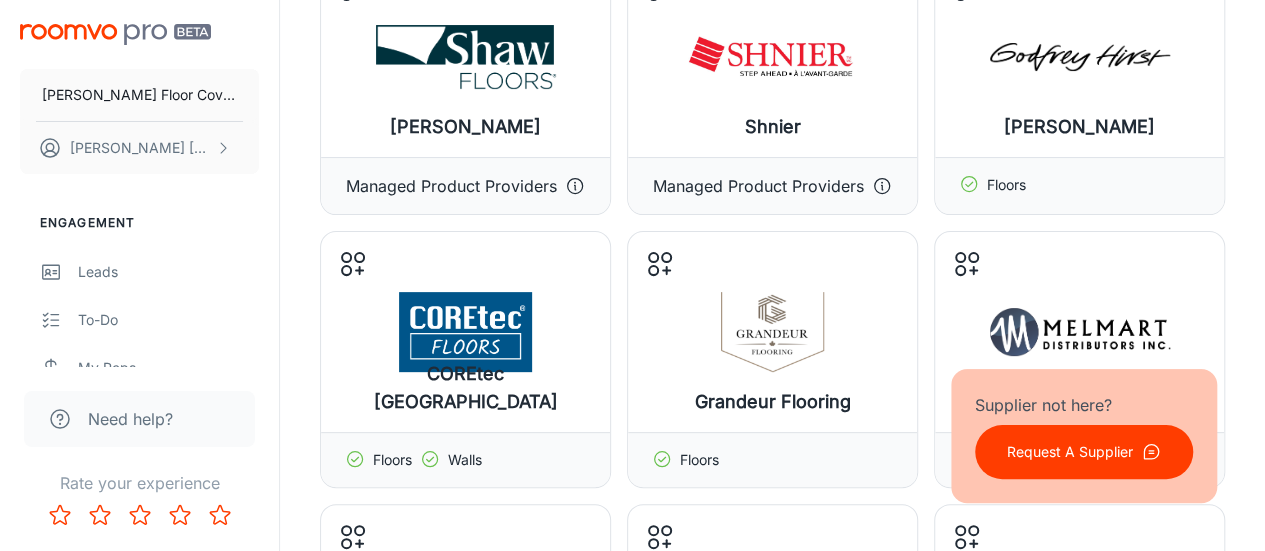 scroll, scrollTop: 200, scrollLeft: 0, axis: vertical 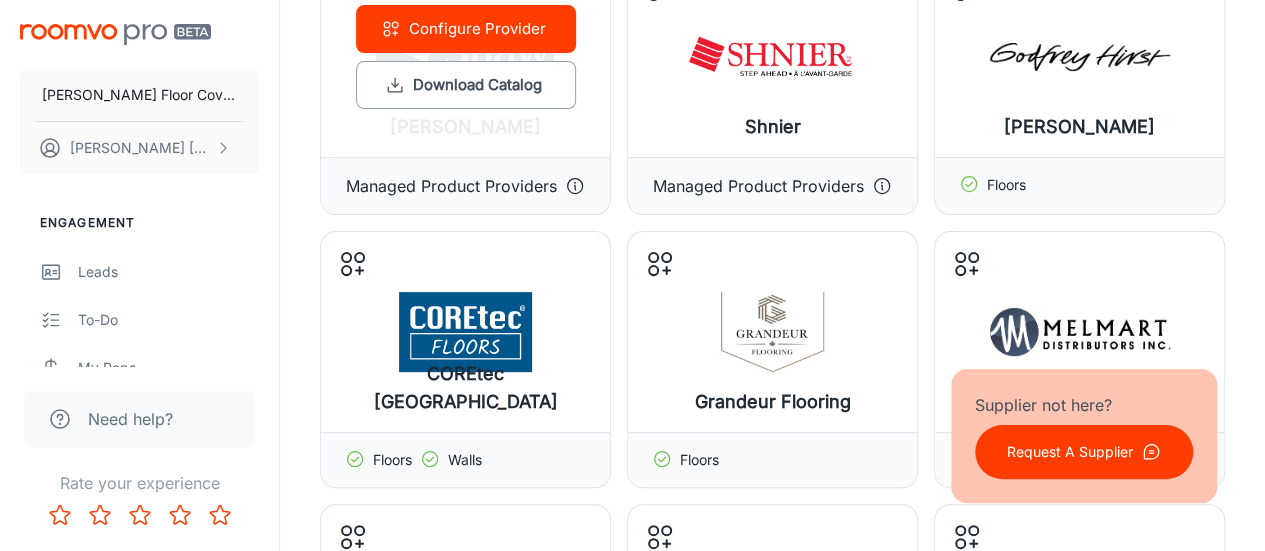 click at bounding box center (465, 57) 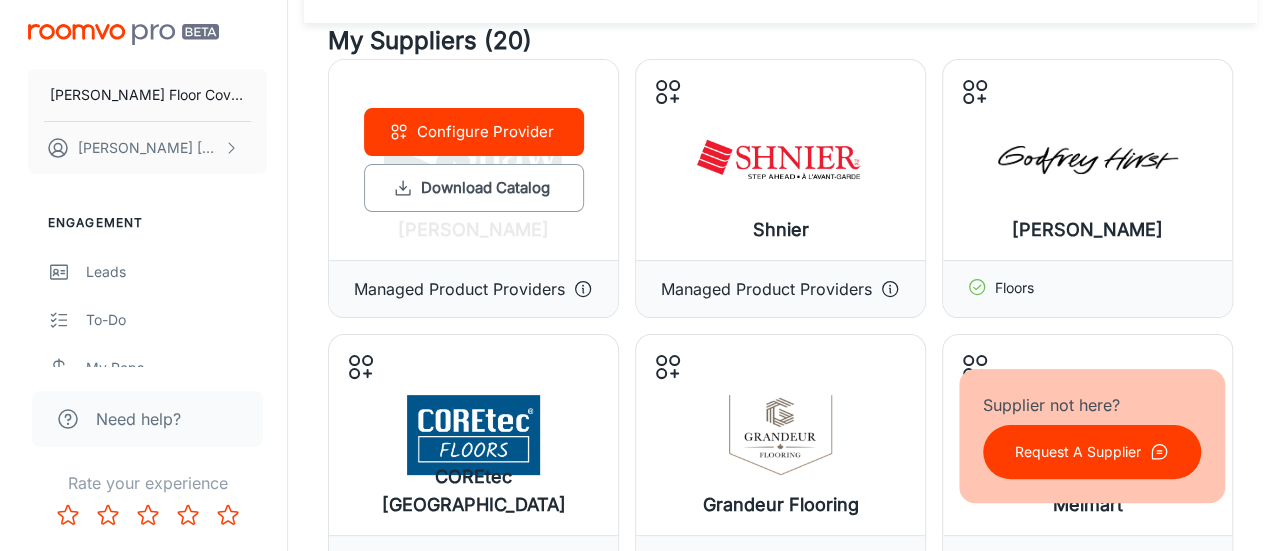 scroll, scrollTop: 0, scrollLeft: 0, axis: both 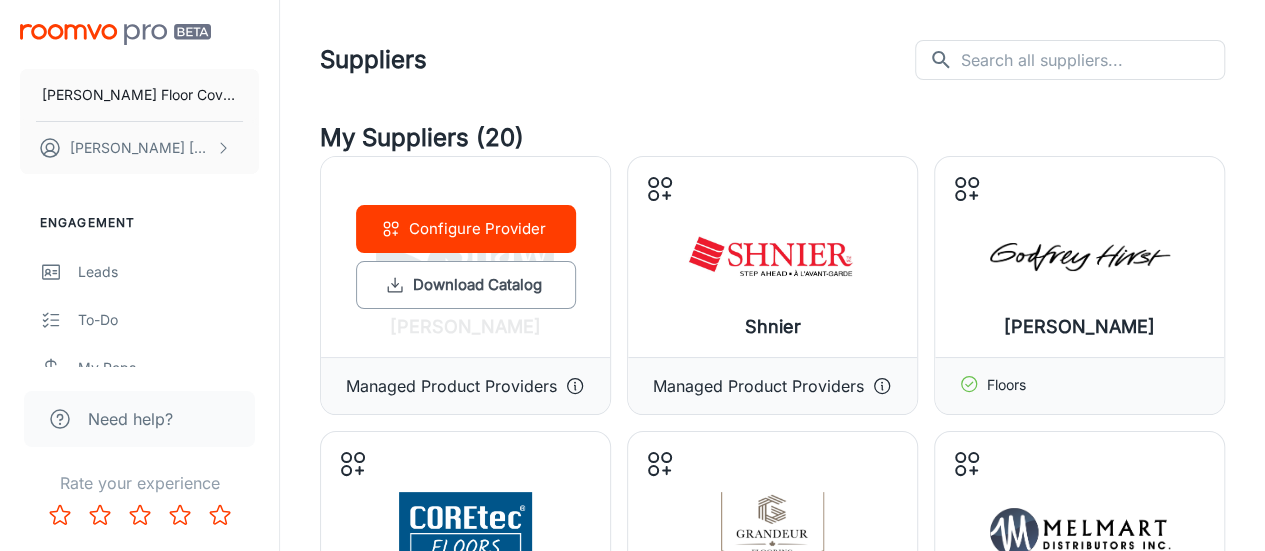 click on "Configure Provider" at bounding box center (466, 229) 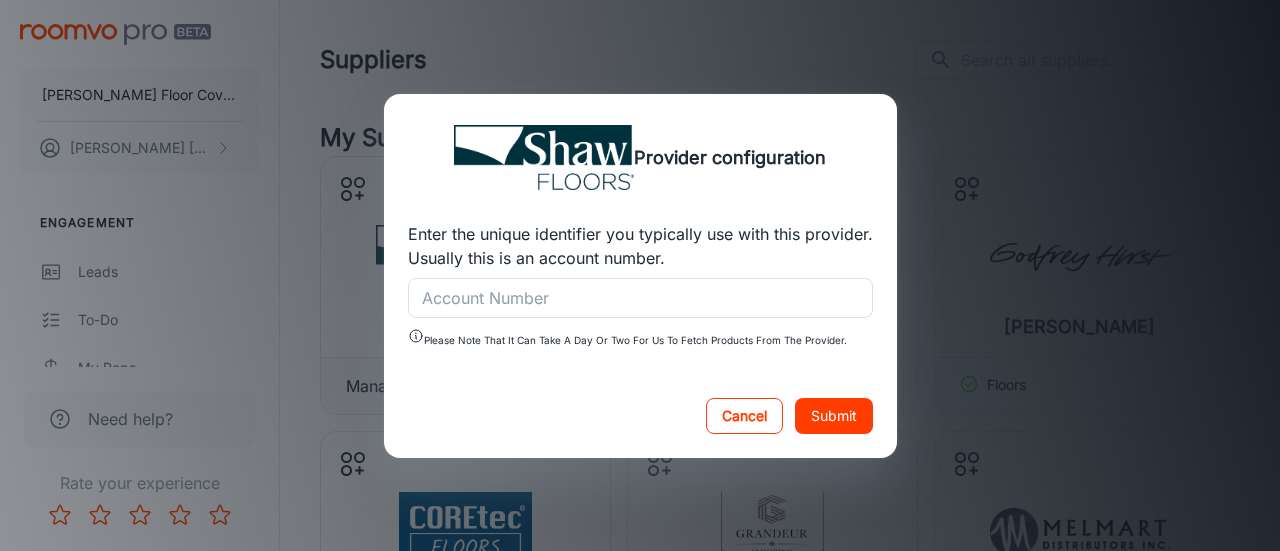 click on "Cancel" at bounding box center [744, 416] 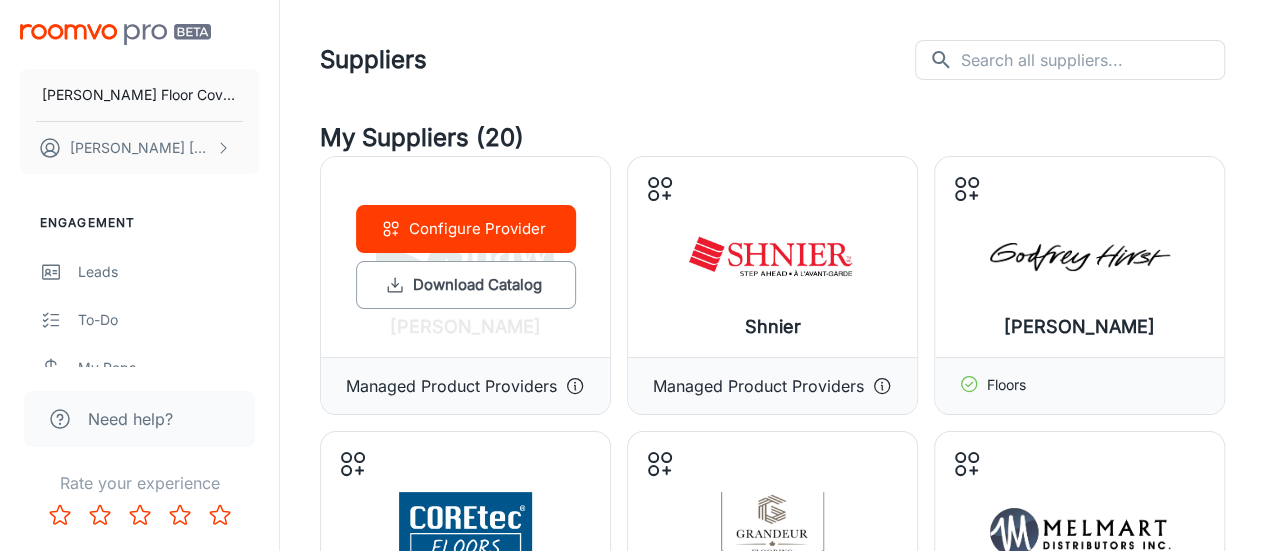 click on "Configure Provider Download Catalog" at bounding box center [465, 257] 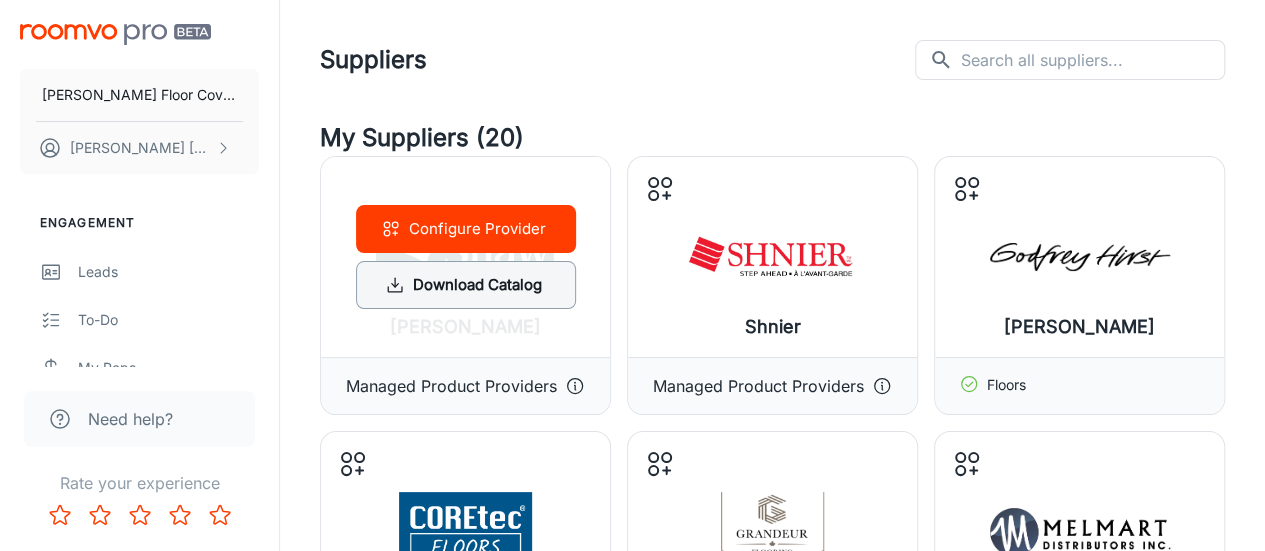 click on "Download Catalog" at bounding box center (466, 285) 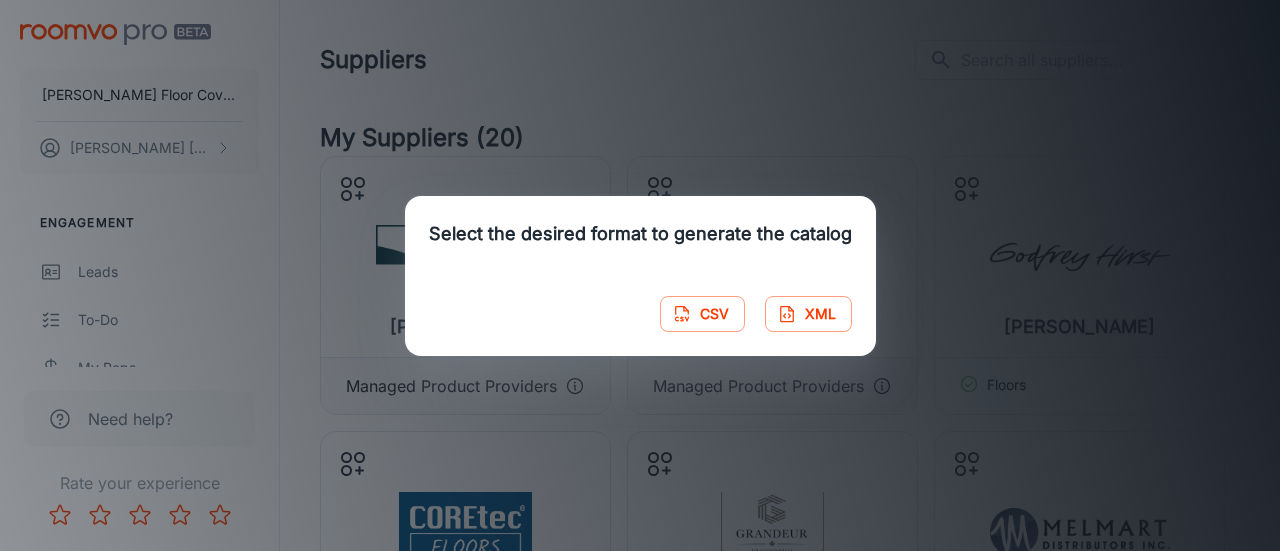 click on "Select the desired format to generate the catalog CSV XML" at bounding box center (640, 275) 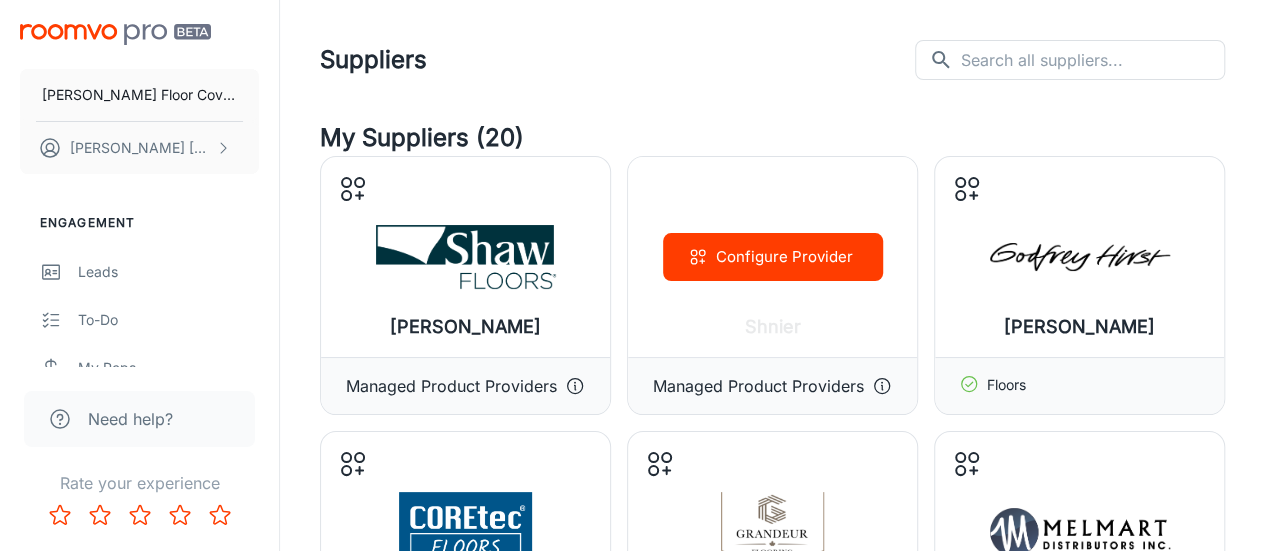 click on "Configure Provider" at bounding box center [772, 257] 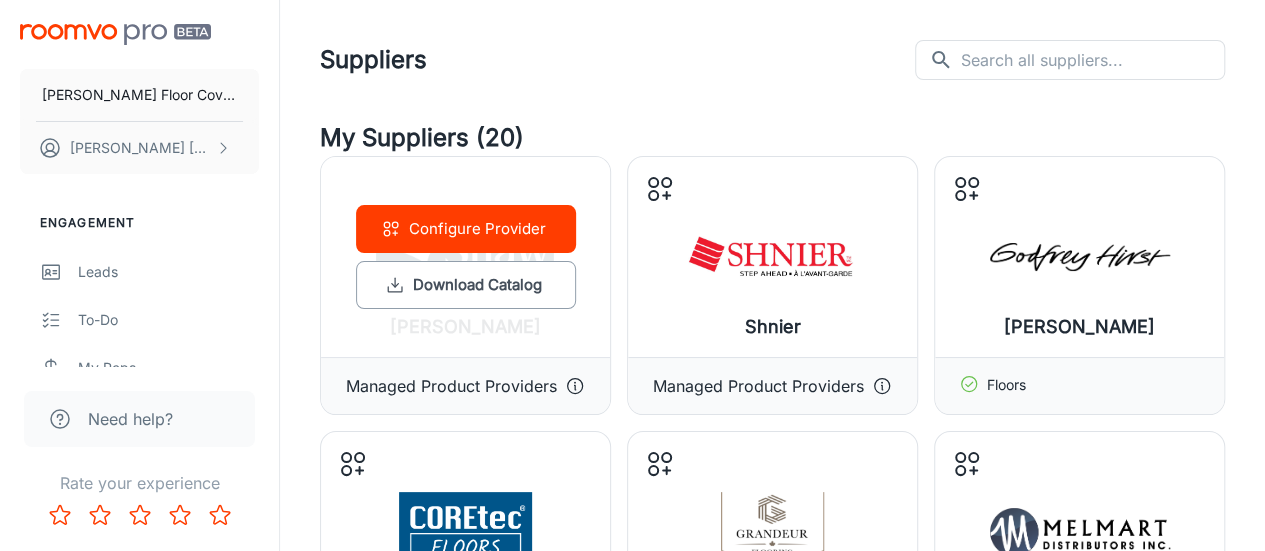 click on "Configure Provider Download Catalog" at bounding box center (465, 257) 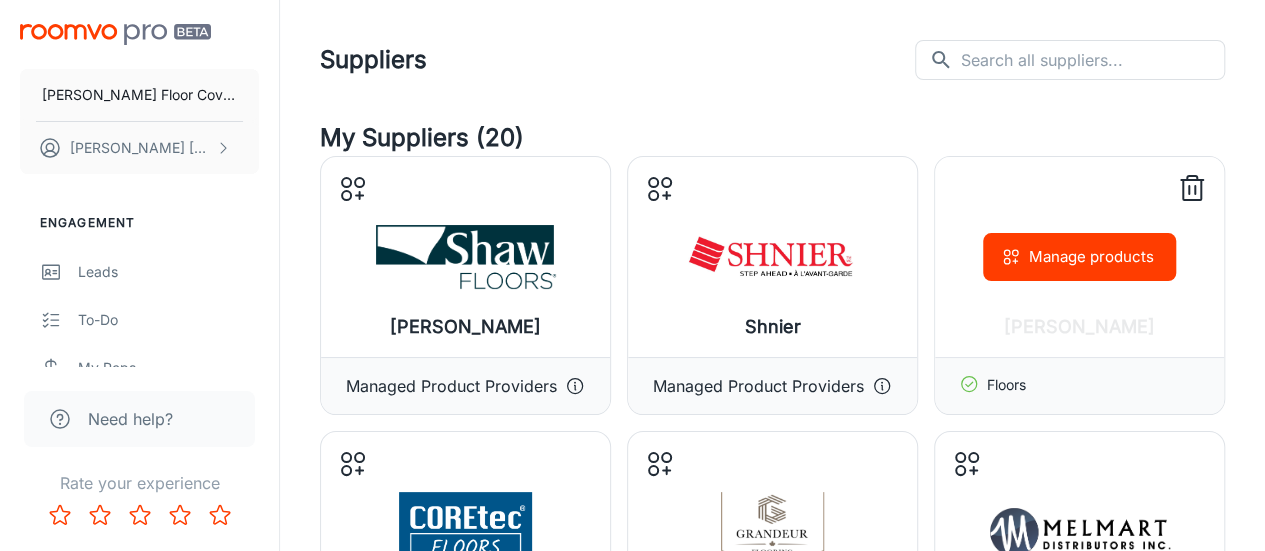 click on "Manage products" at bounding box center [1079, 257] 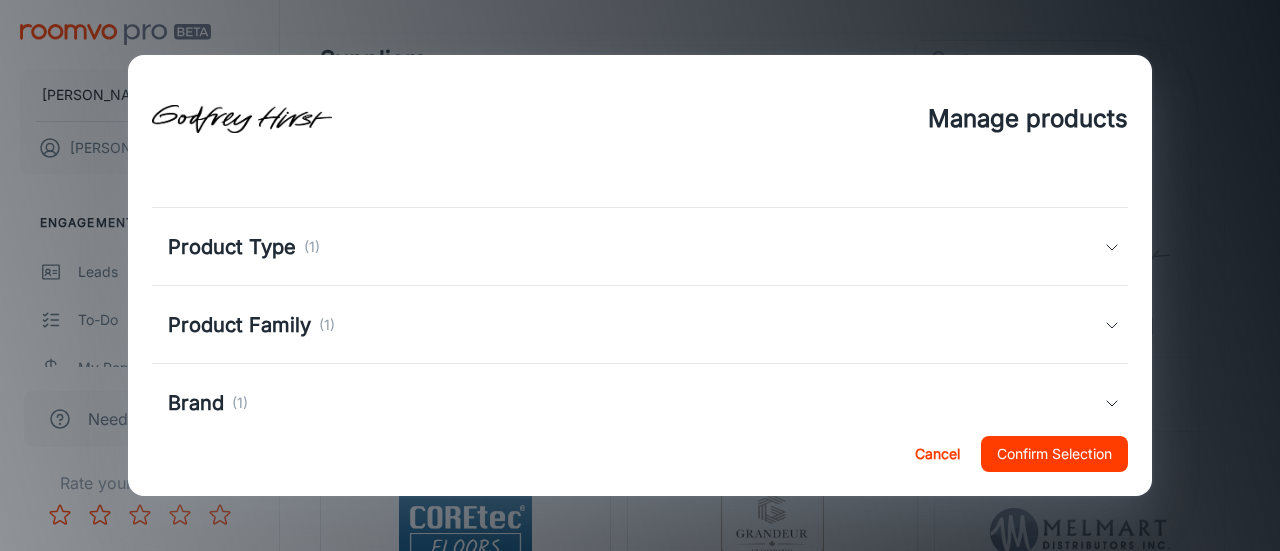 scroll, scrollTop: 0, scrollLeft: 0, axis: both 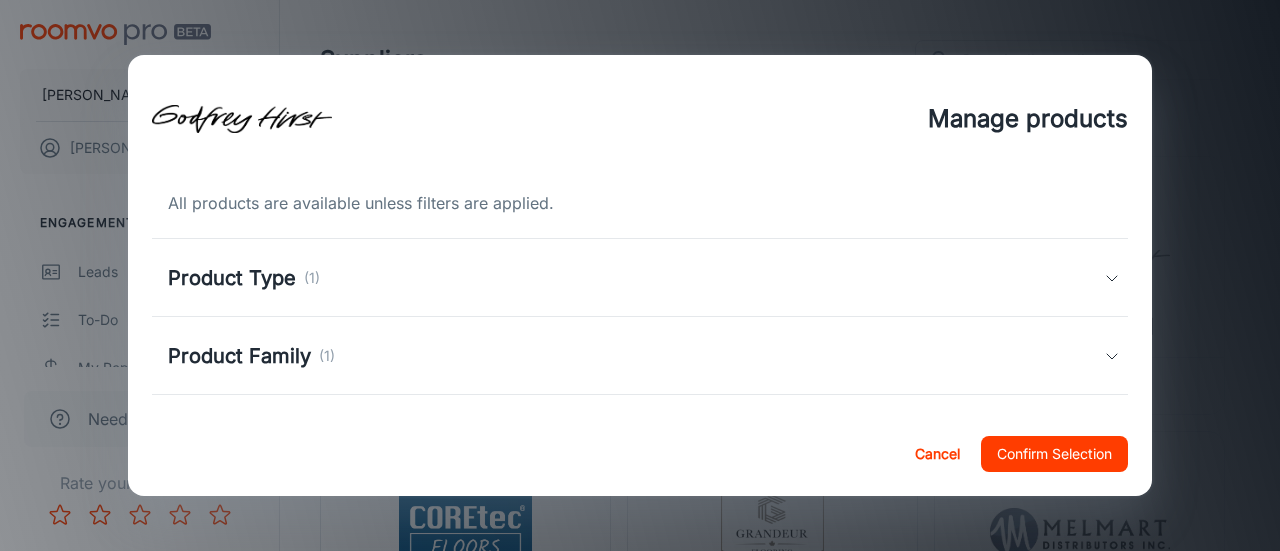 click on "Product Type" at bounding box center [232, 278] 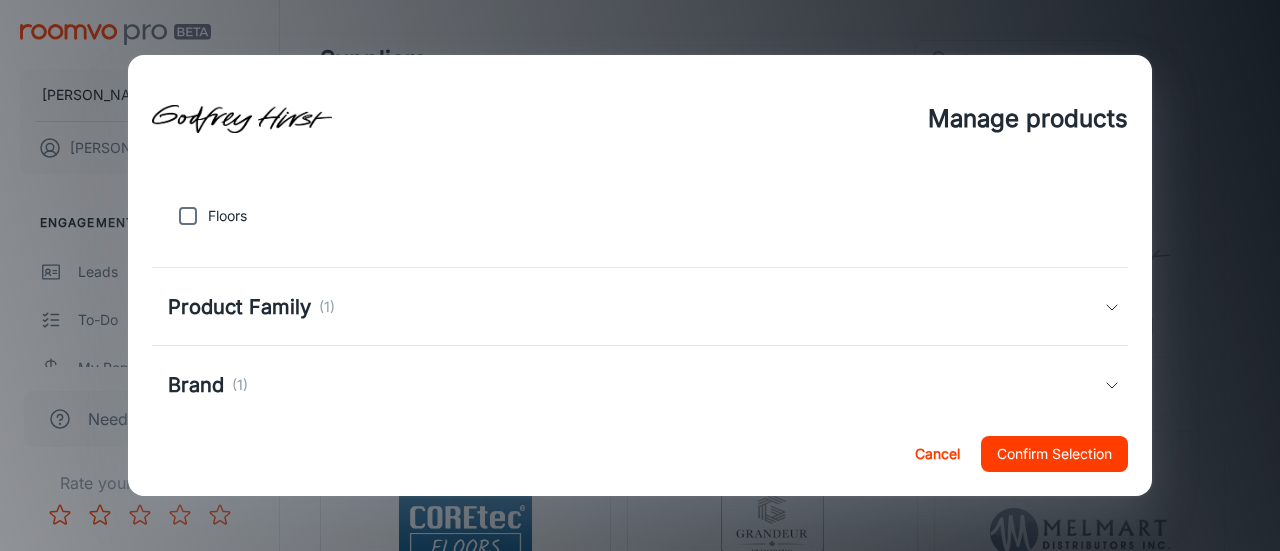 scroll, scrollTop: 200, scrollLeft: 0, axis: vertical 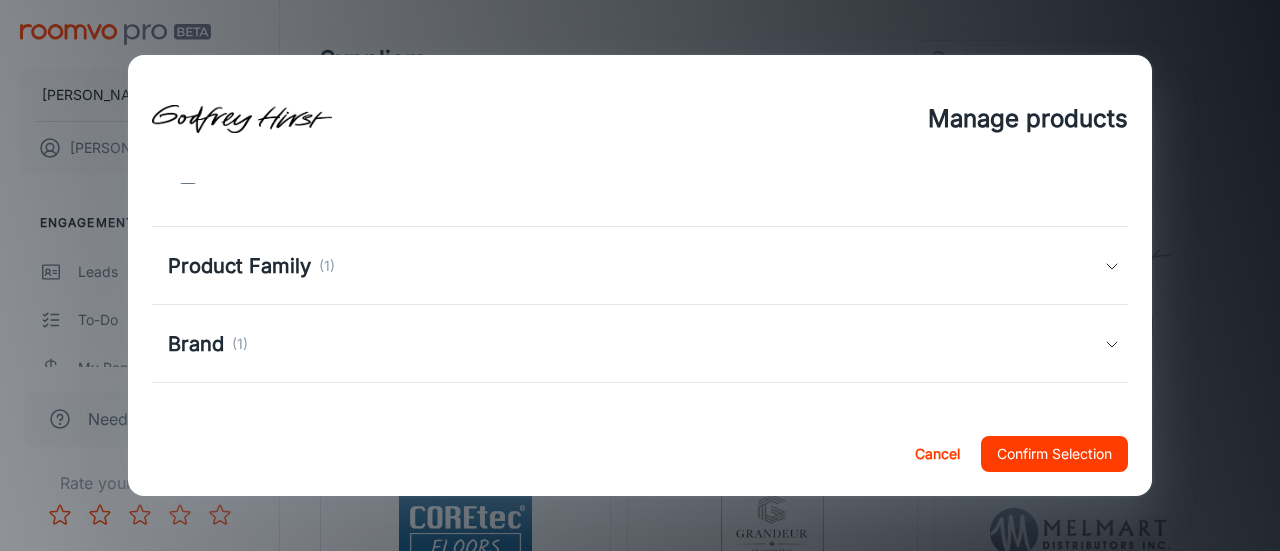 click on "Product Family" at bounding box center (239, 266) 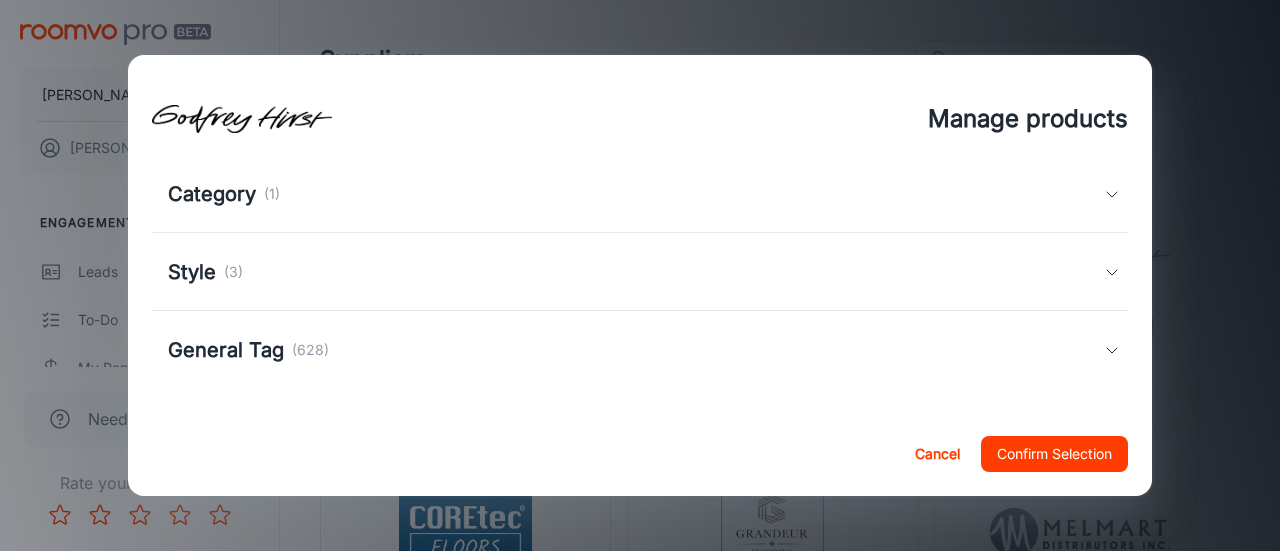 scroll, scrollTop: 616, scrollLeft: 0, axis: vertical 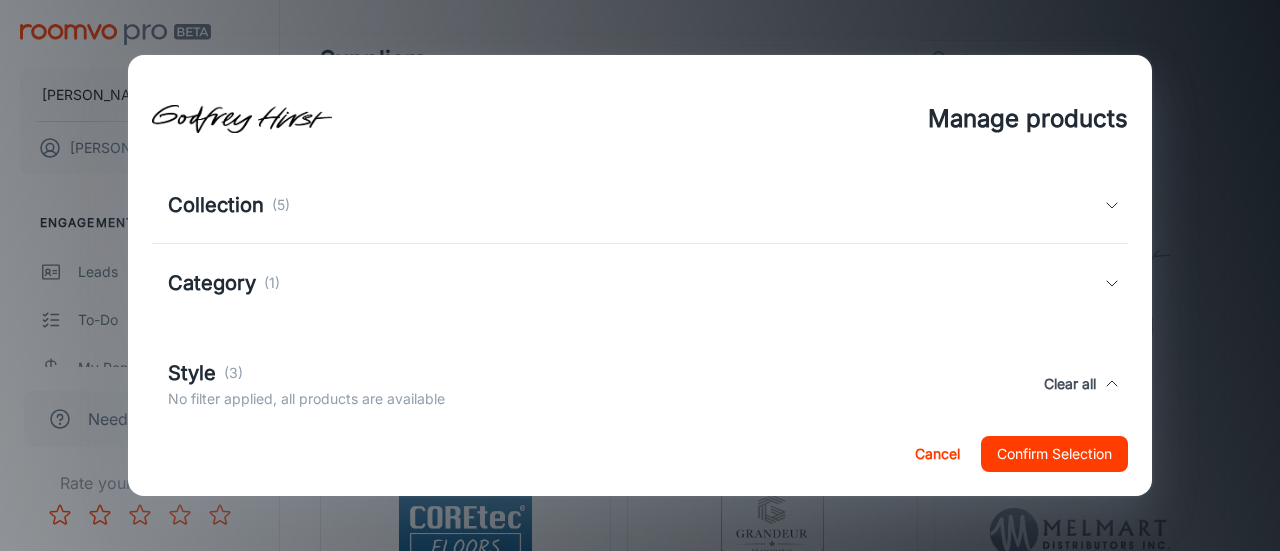 click on "Cancel" at bounding box center (937, 454) 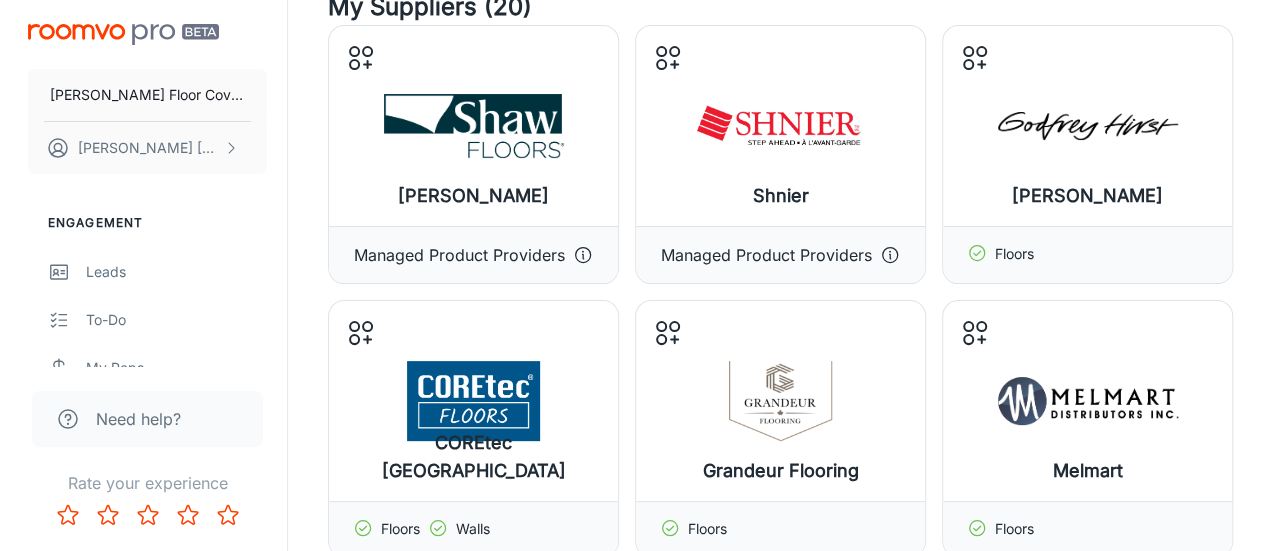 scroll, scrollTop: 300, scrollLeft: 0, axis: vertical 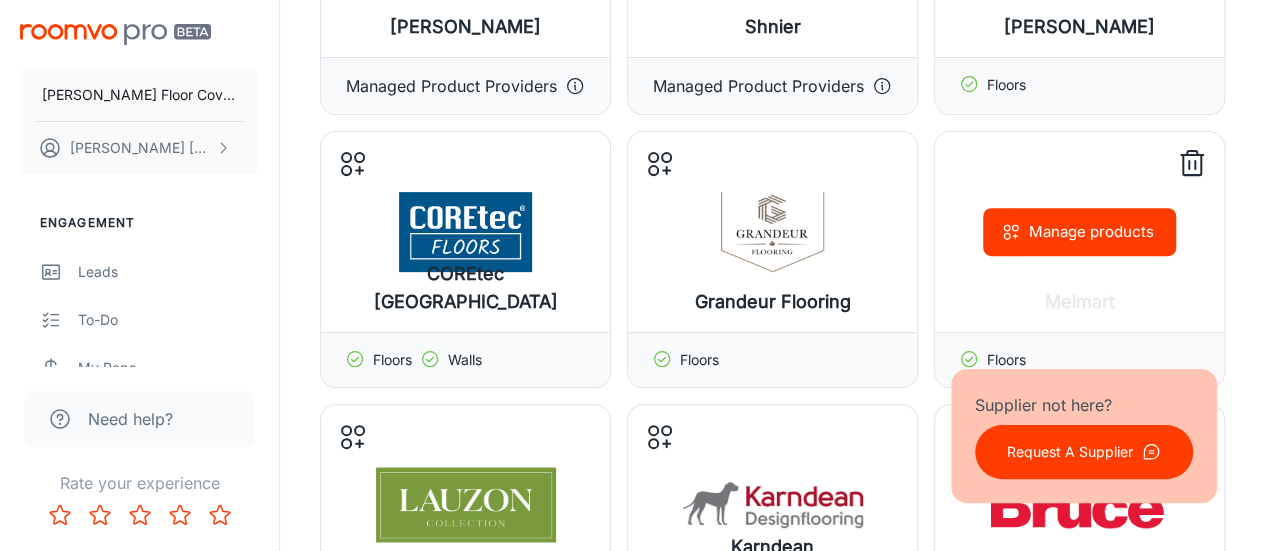 click on "Manage products" at bounding box center [1079, 232] 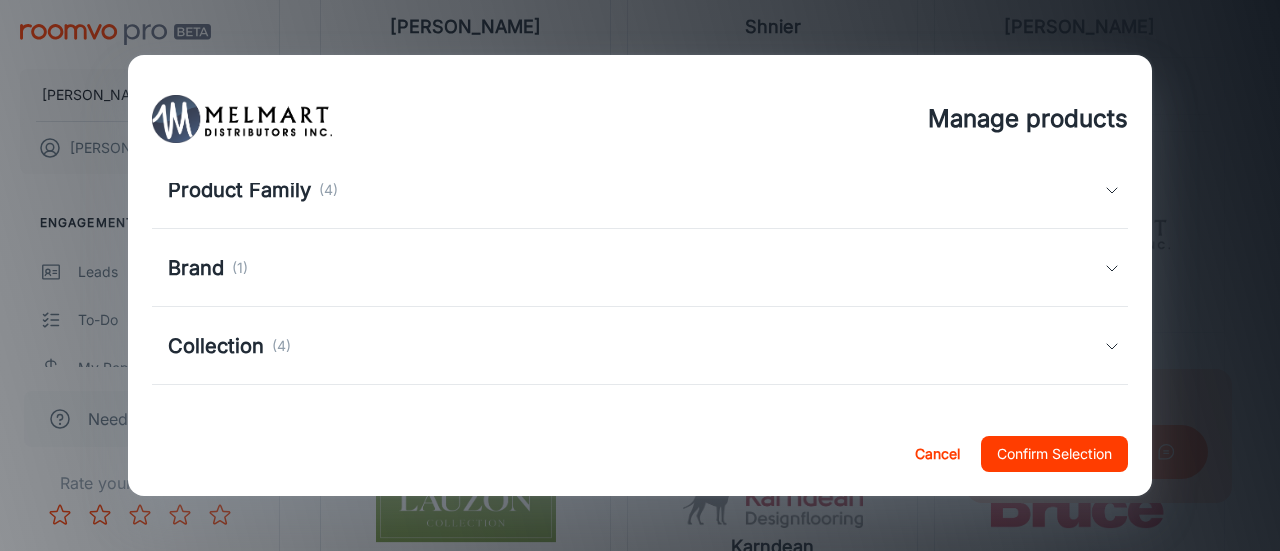 scroll, scrollTop: 240, scrollLeft: 0, axis: vertical 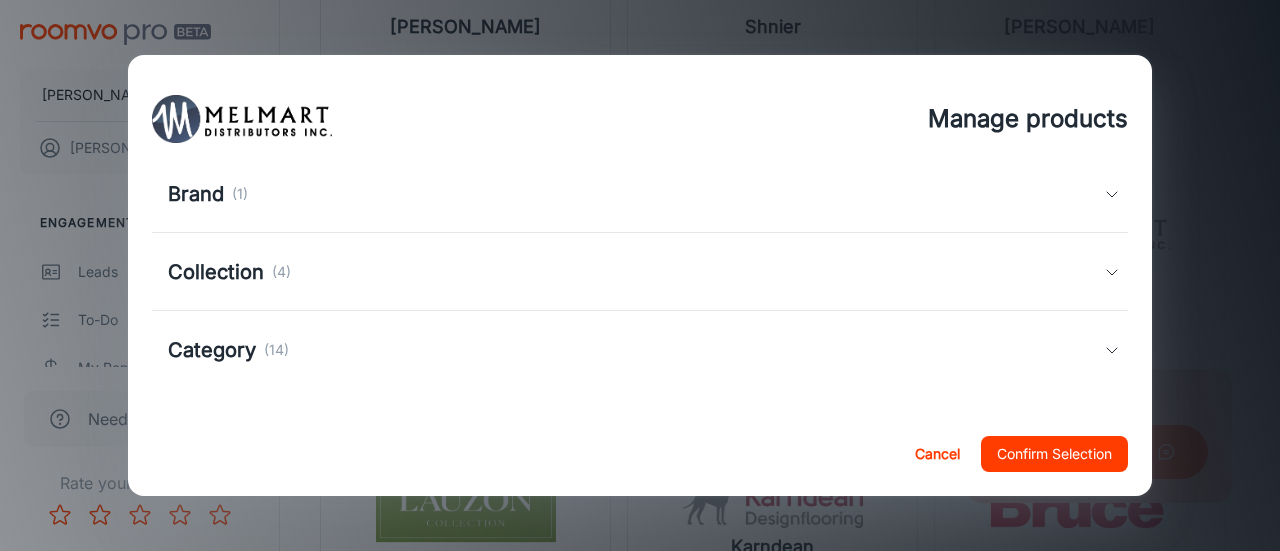 click on "Collection" at bounding box center (216, 272) 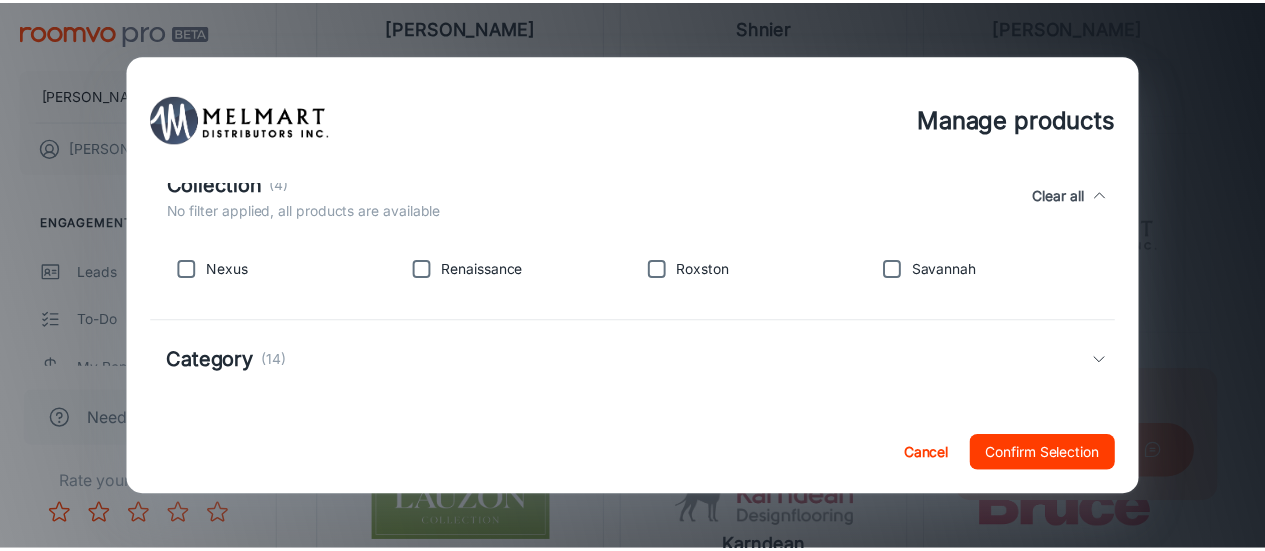 scroll, scrollTop: 350, scrollLeft: 0, axis: vertical 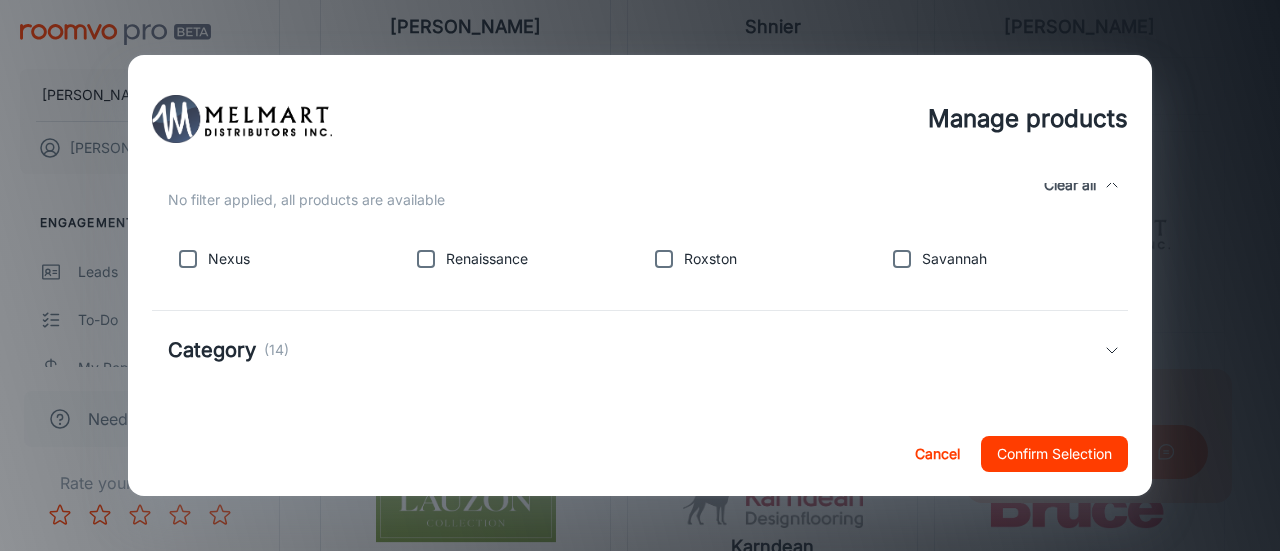 click on "Category" at bounding box center (212, 350) 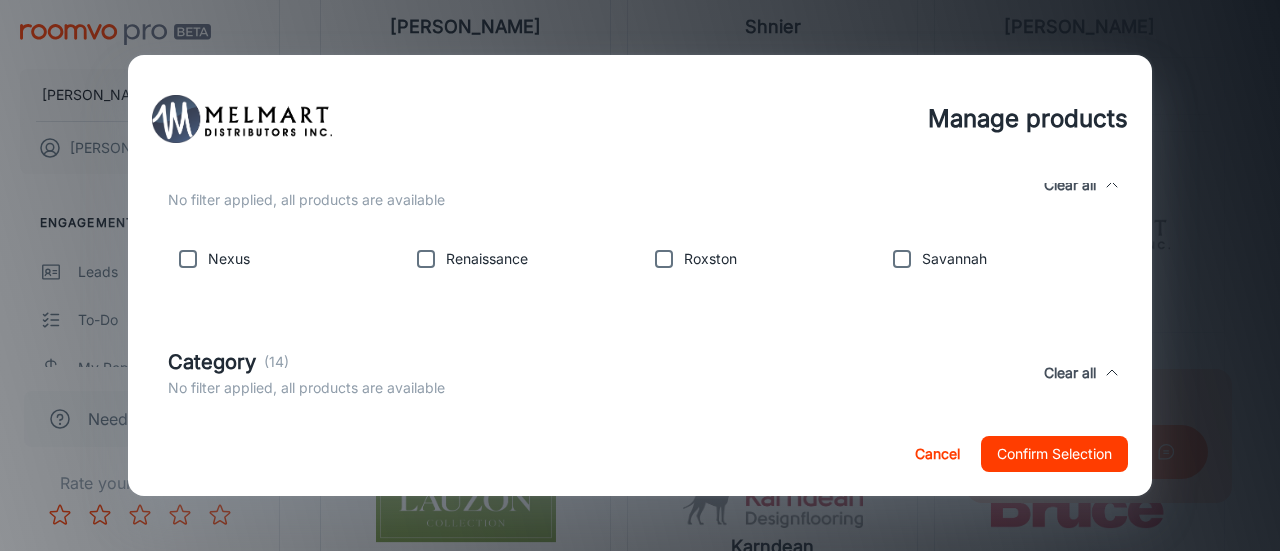 click on "Cancel" at bounding box center (937, 454) 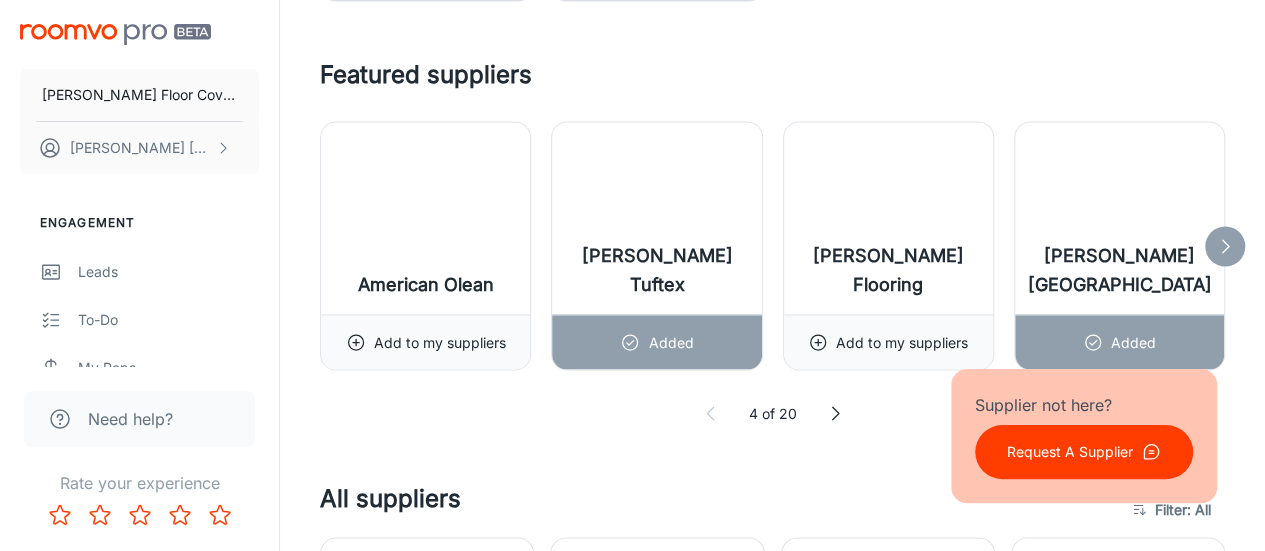 scroll, scrollTop: 1600, scrollLeft: 0, axis: vertical 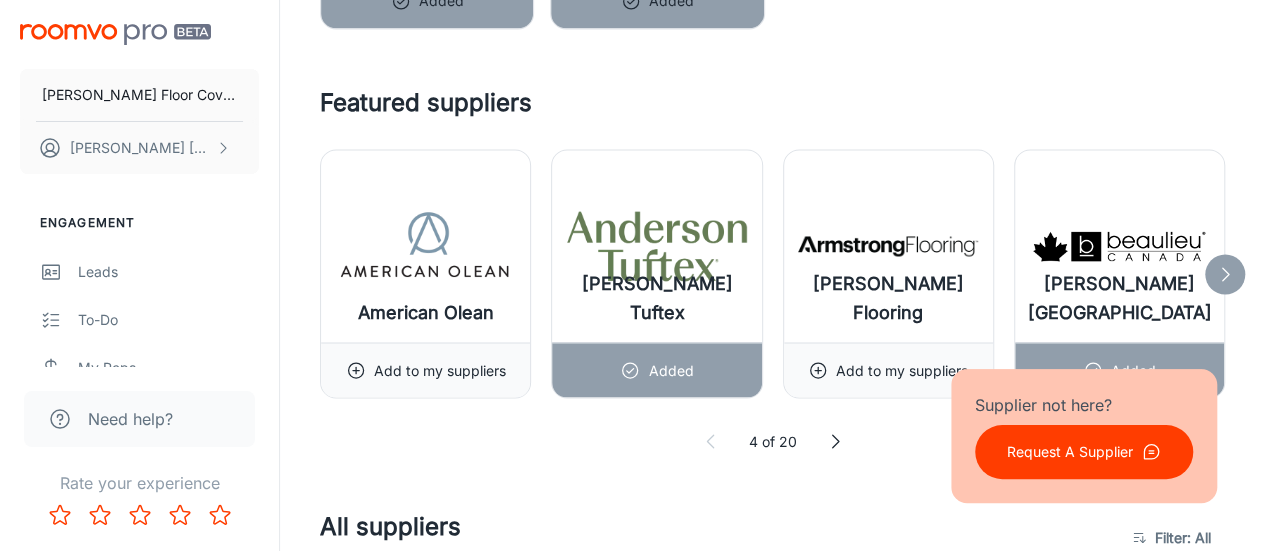 click 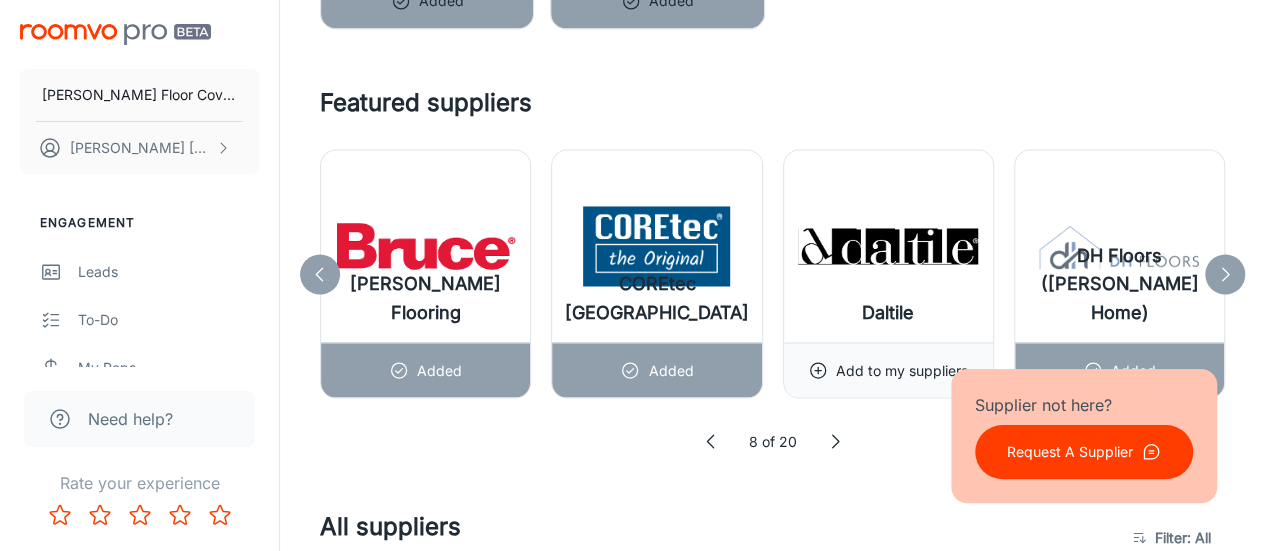 click 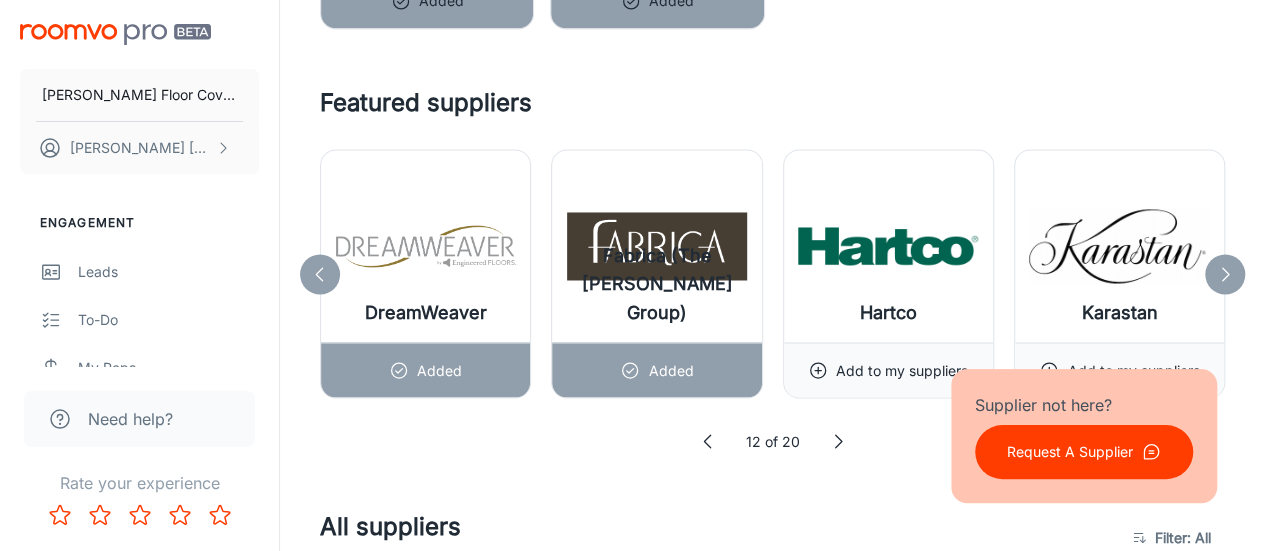 click 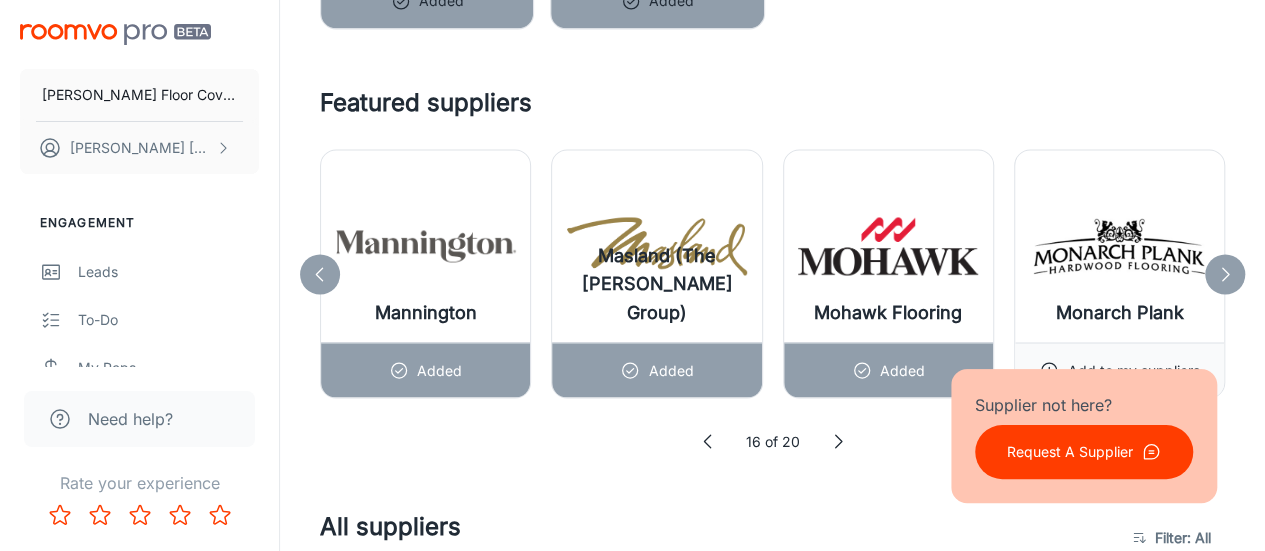 click 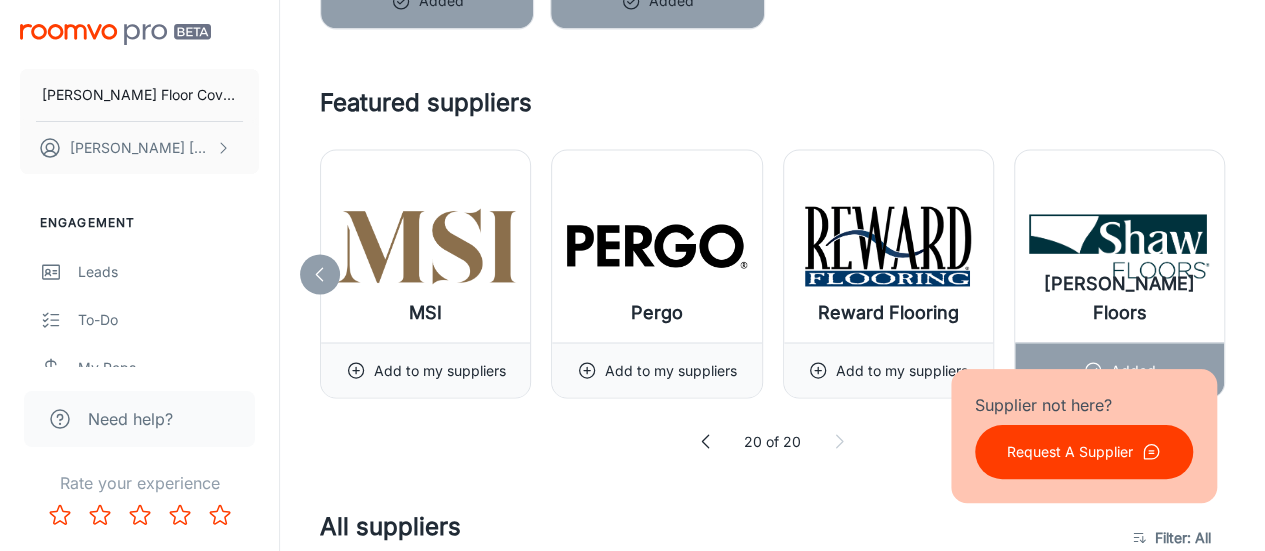 click at bounding box center (320, 274) 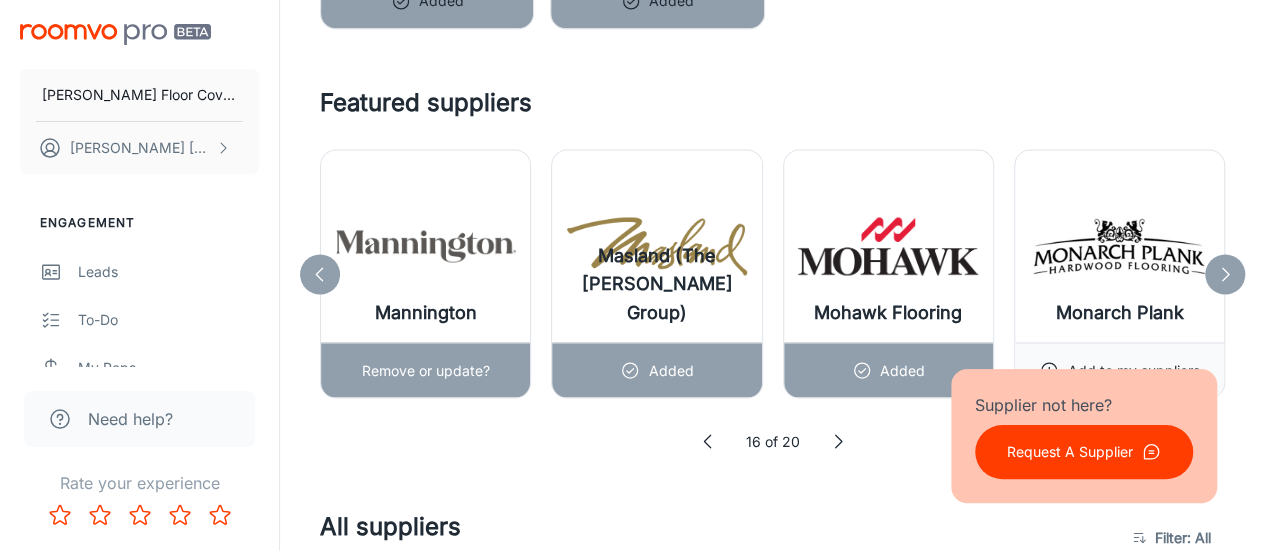 click at bounding box center (426, 246) 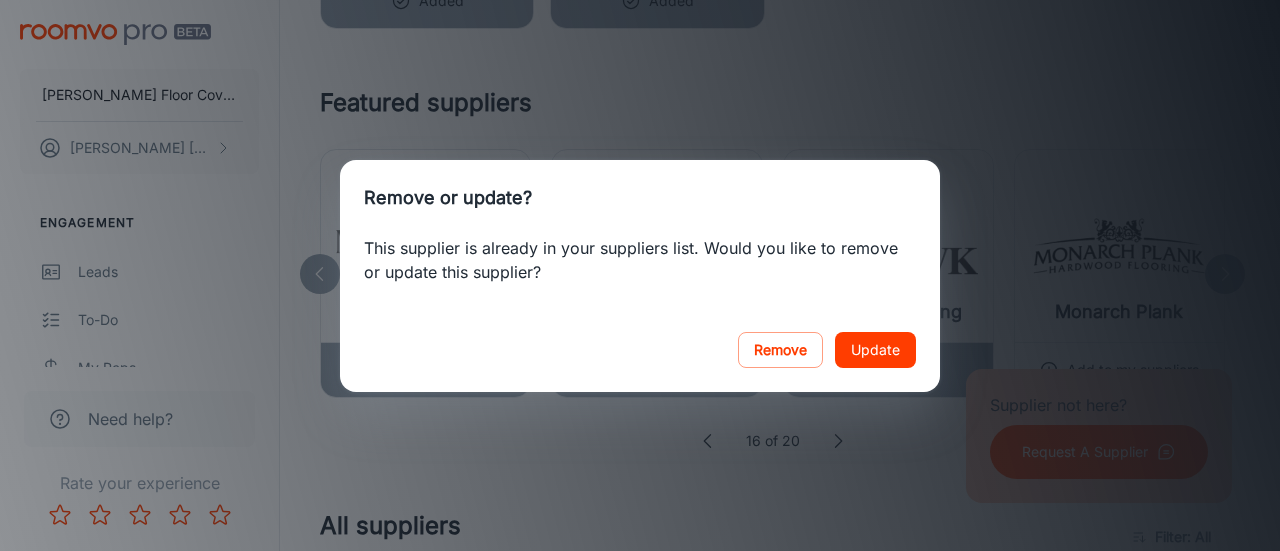 click on "Remove or update? This supplier is already in your suppliers list. Would you like to remove or update this supplier? Remove Update" at bounding box center [640, 275] 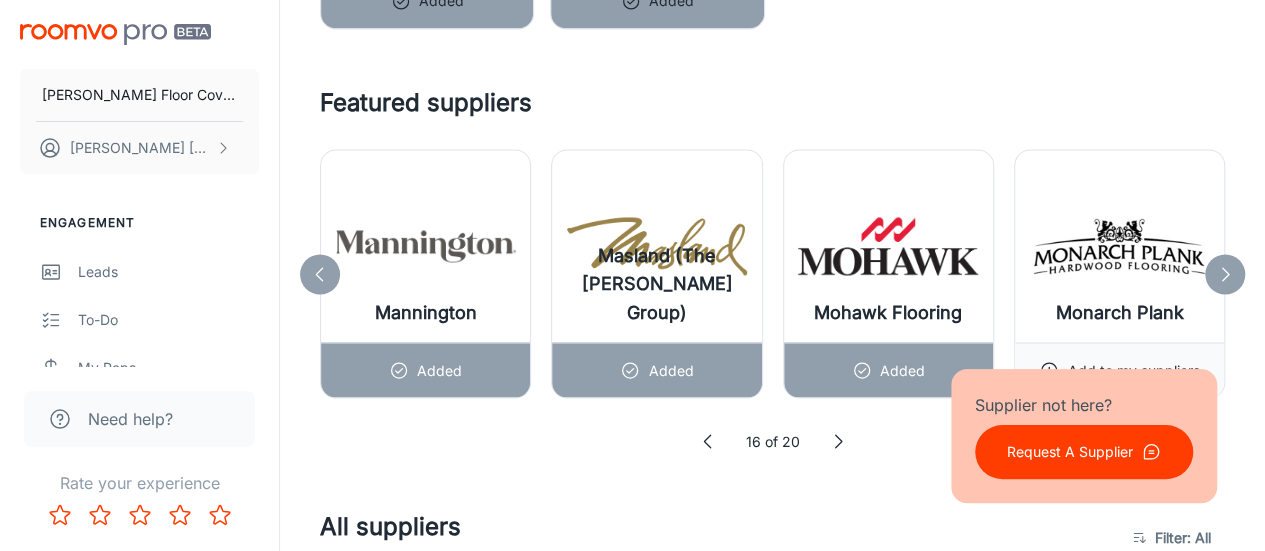 click 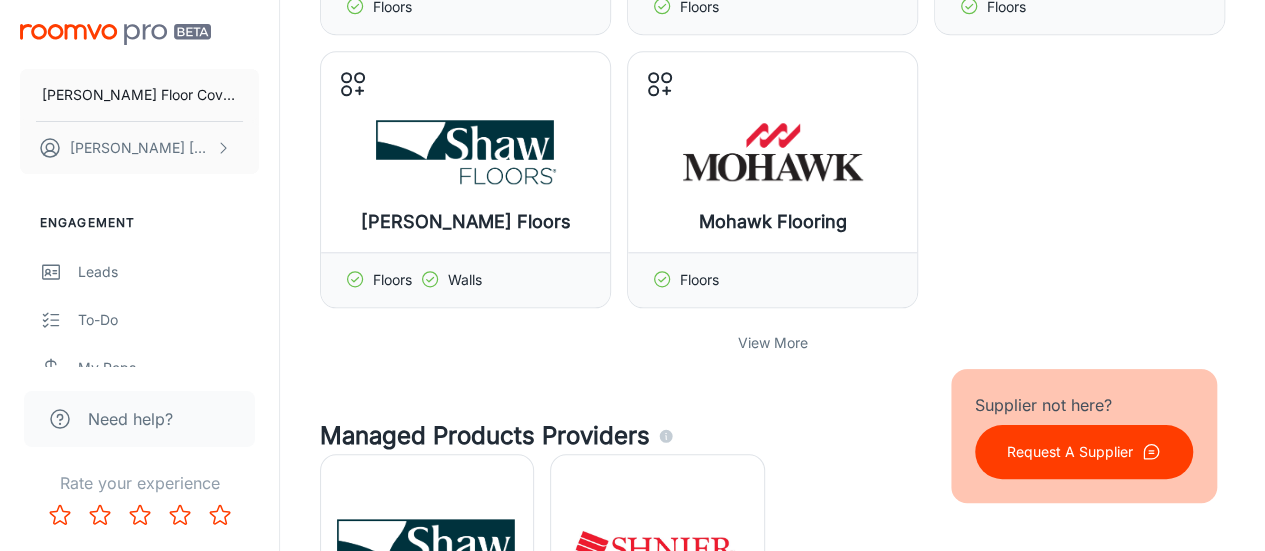 scroll, scrollTop: 800, scrollLeft: 0, axis: vertical 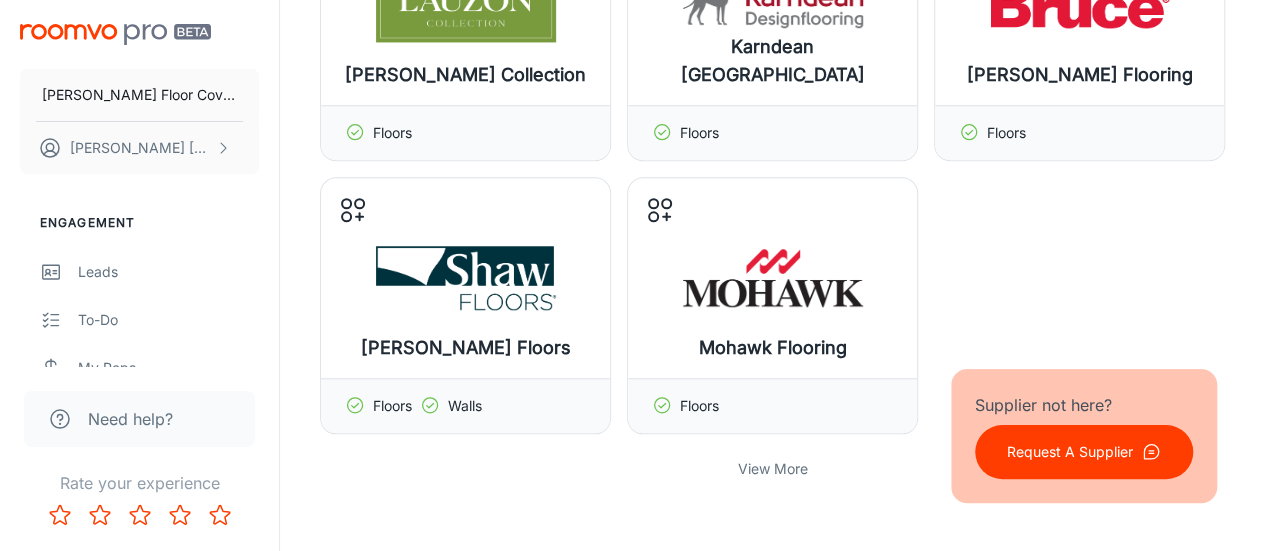 click on "View More" at bounding box center [773, 469] 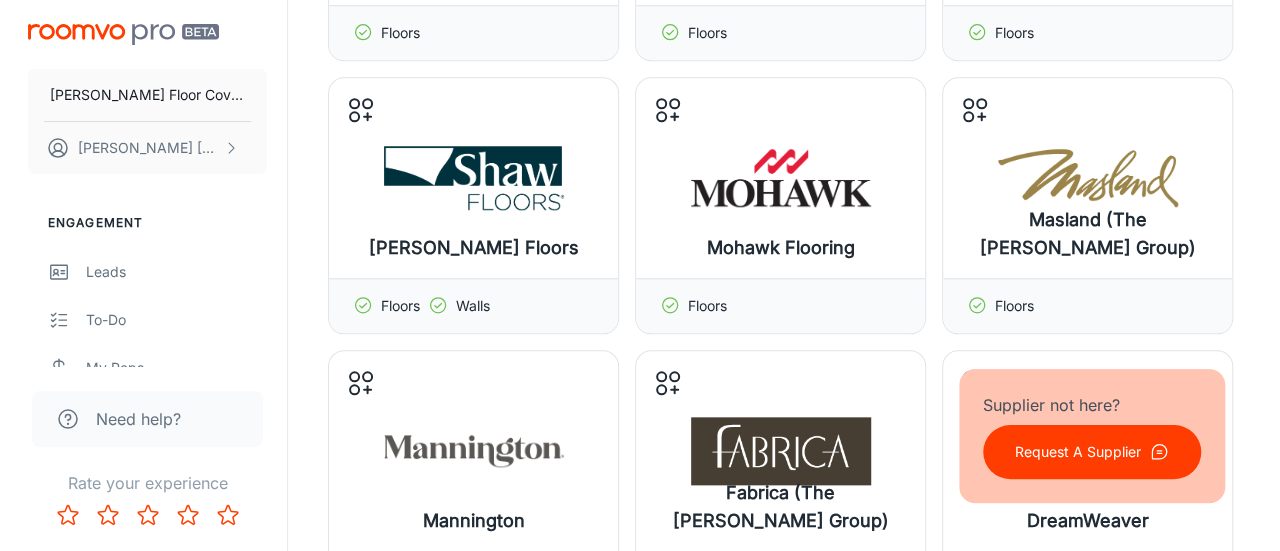 scroll, scrollTop: 1000, scrollLeft: 0, axis: vertical 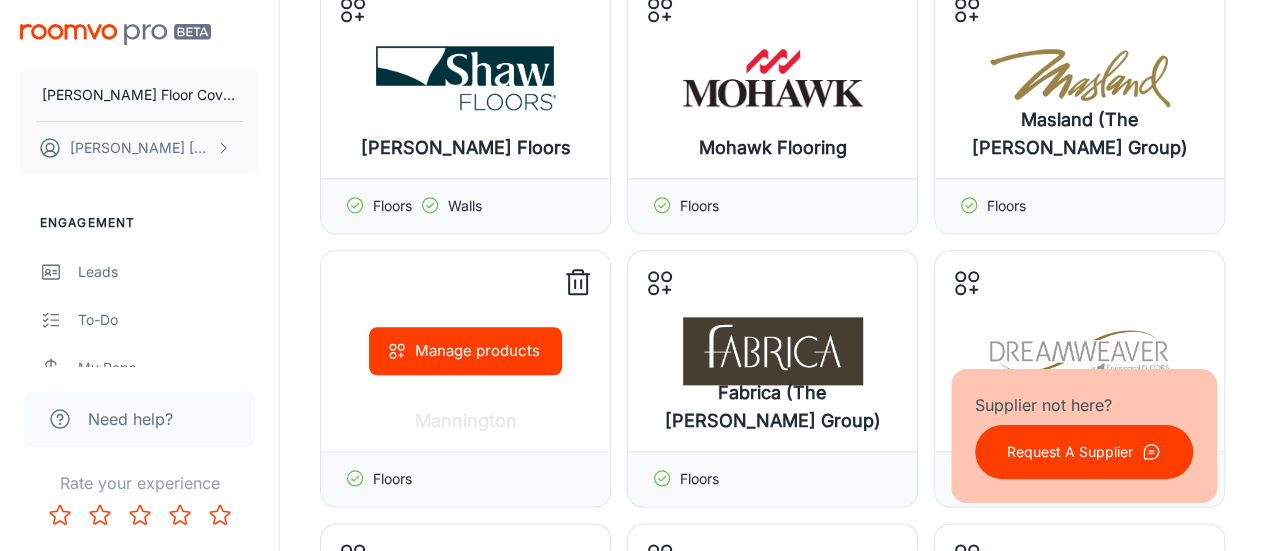 click on "Manage products" at bounding box center [465, 351] 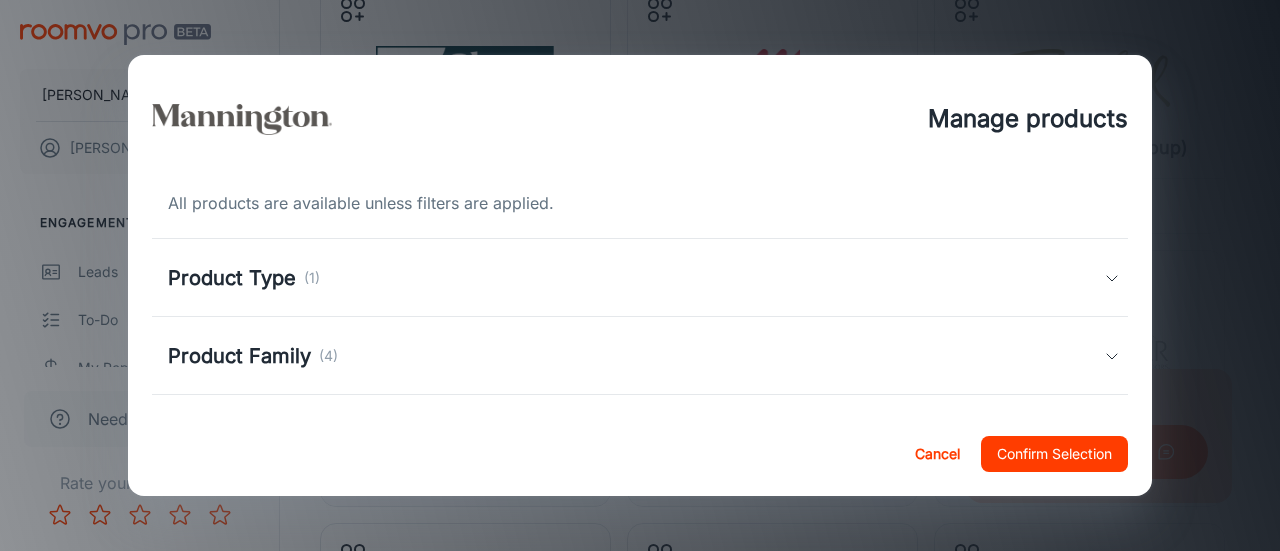 click on "Product Family" at bounding box center [239, 356] 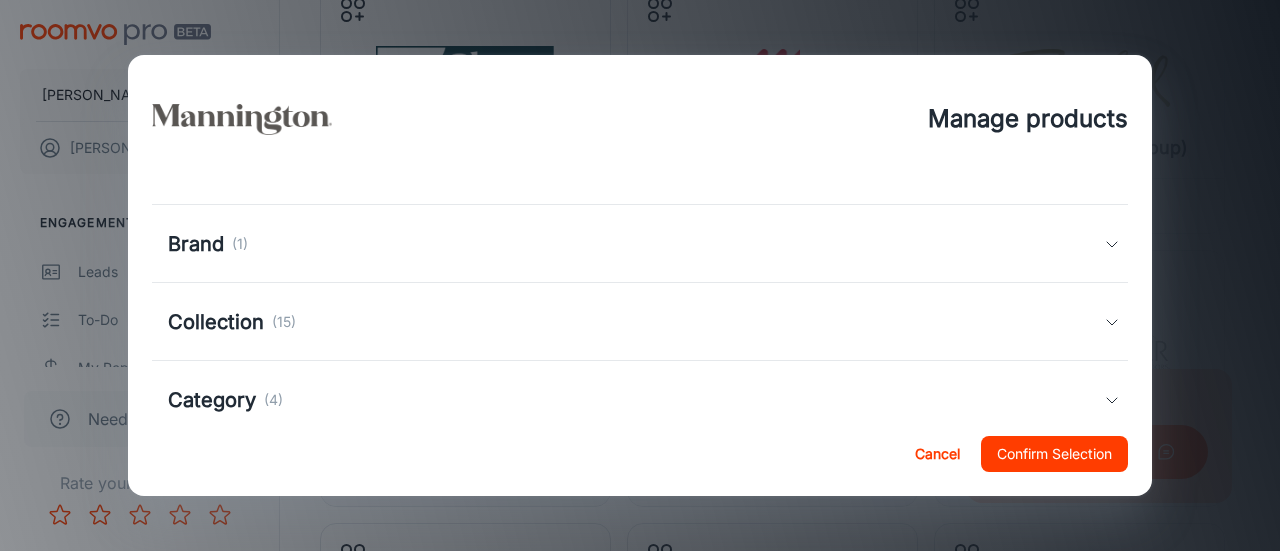 scroll, scrollTop: 400, scrollLeft: 0, axis: vertical 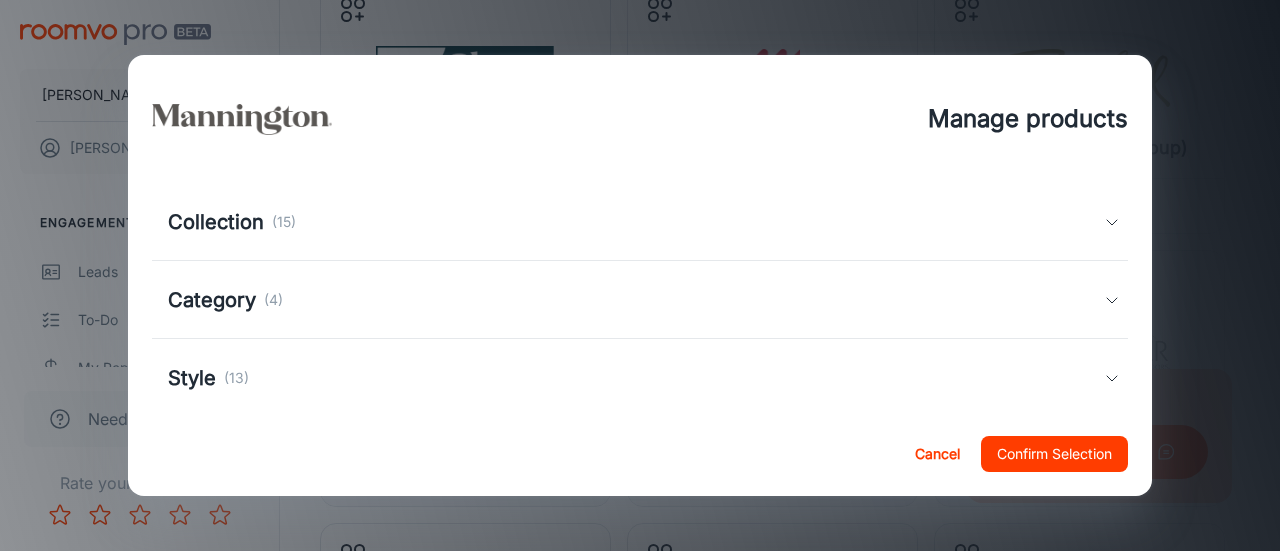 click on "Collection (15)" at bounding box center (640, 222) 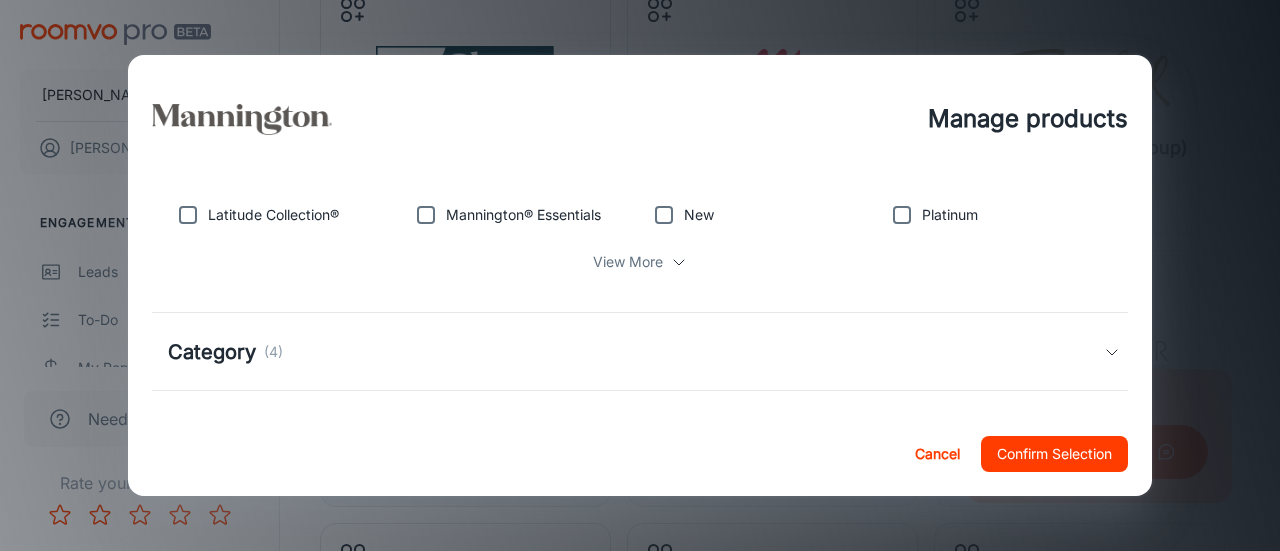 scroll, scrollTop: 500, scrollLeft: 0, axis: vertical 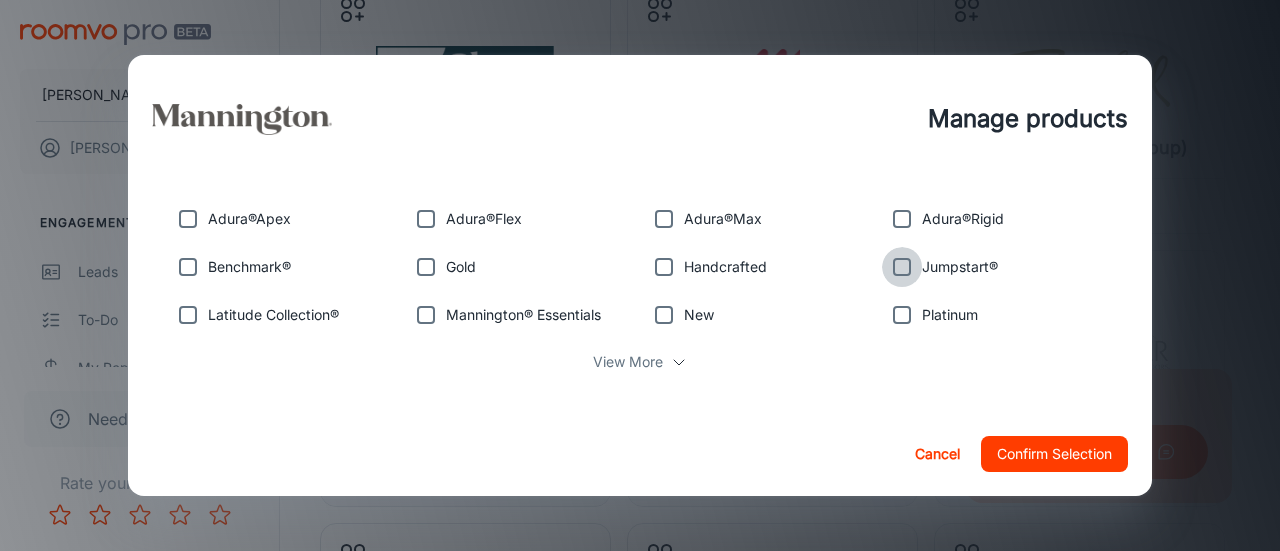 click at bounding box center [902, 267] 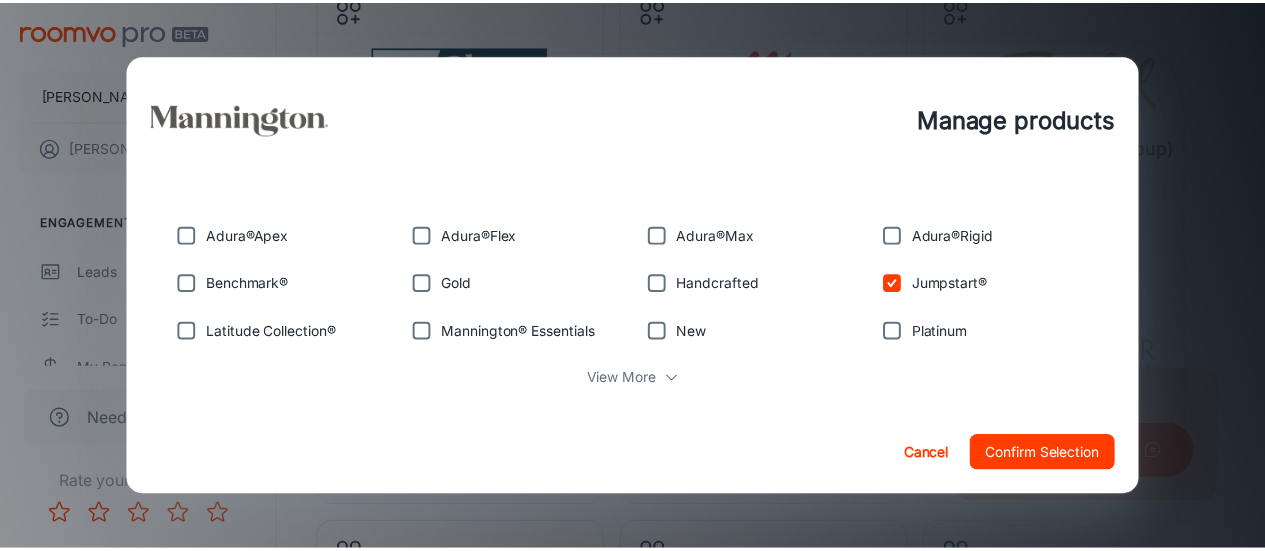 scroll, scrollTop: 480, scrollLeft: 0, axis: vertical 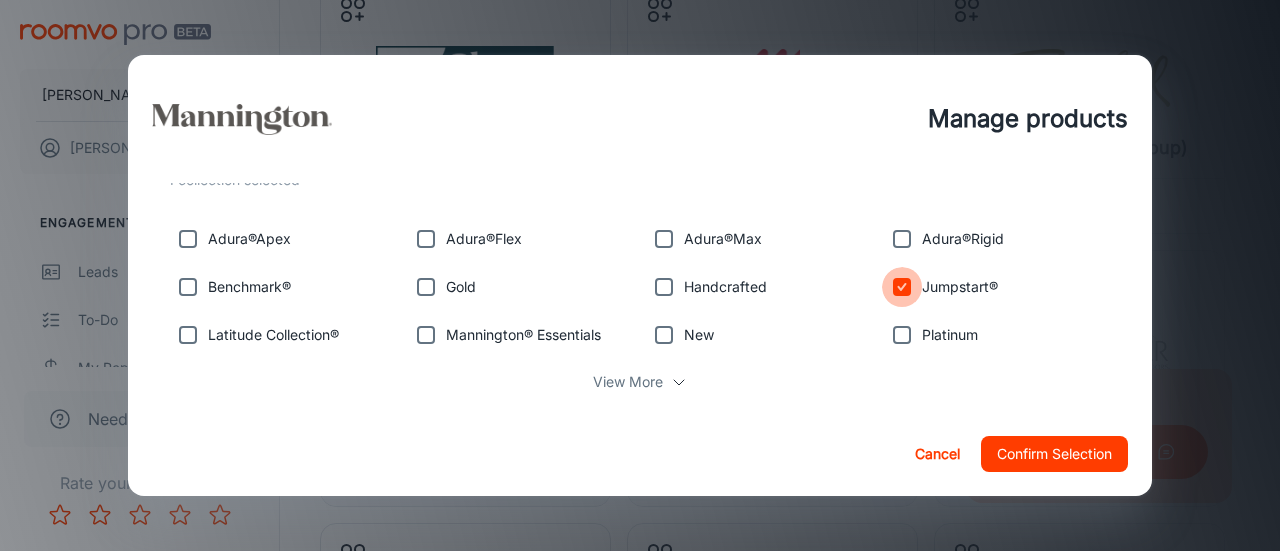 click at bounding box center [902, 287] 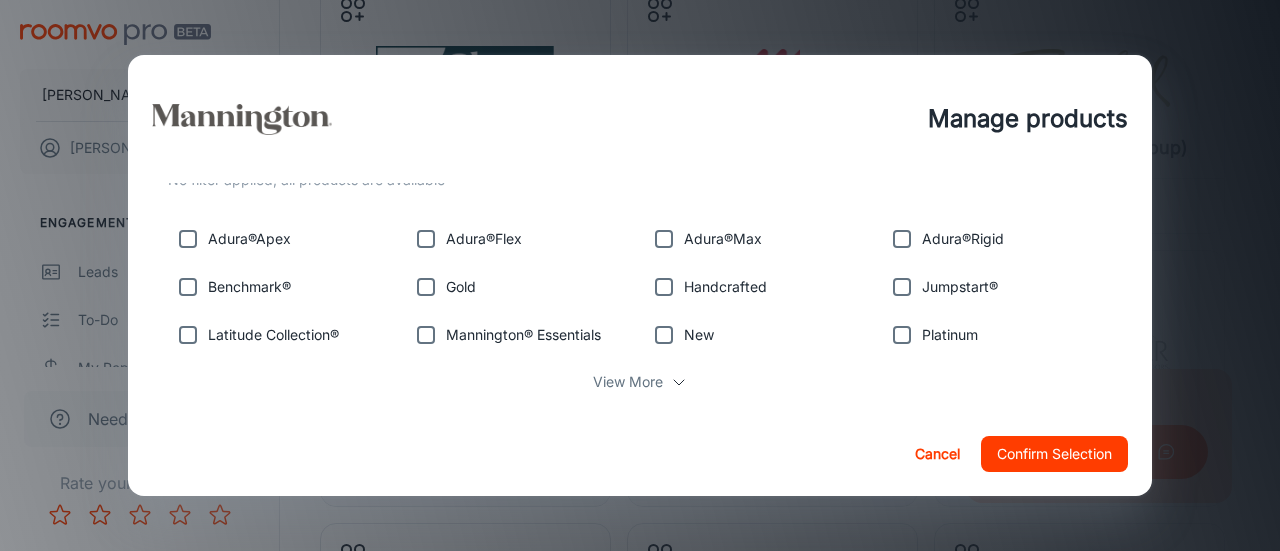 click on "Cancel" at bounding box center (937, 454) 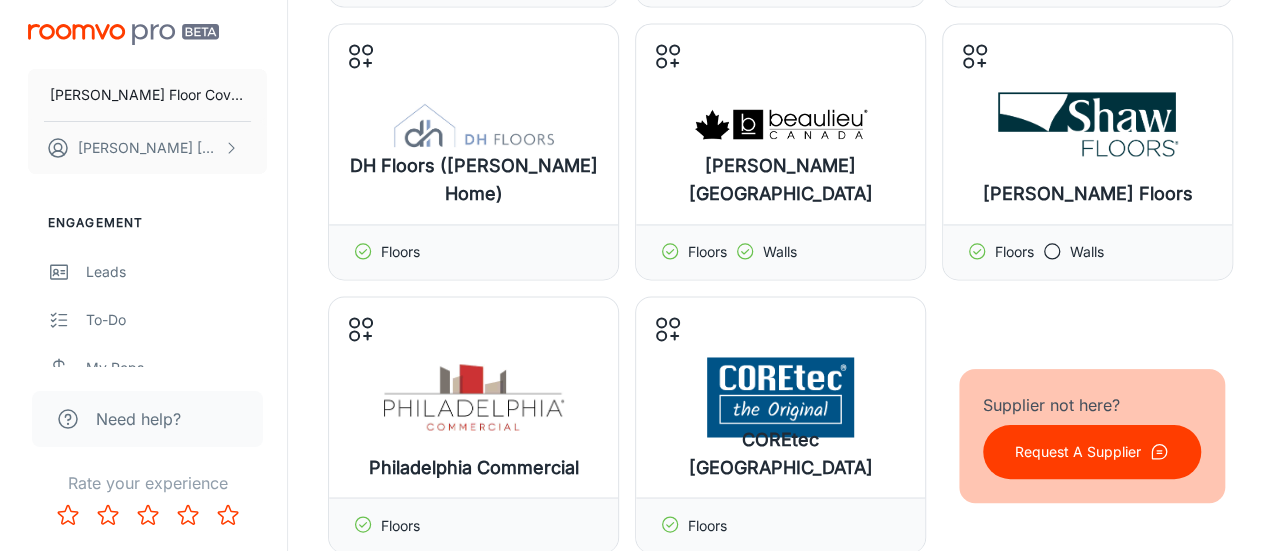 scroll, scrollTop: 1700, scrollLeft: 0, axis: vertical 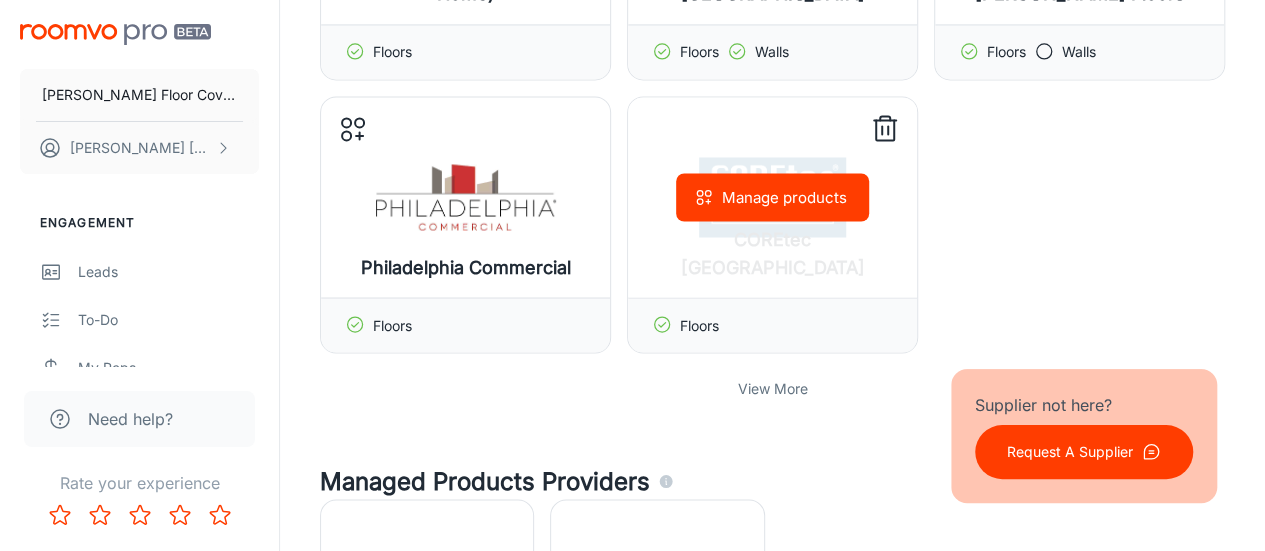 click on "Manage products" at bounding box center [772, 197] 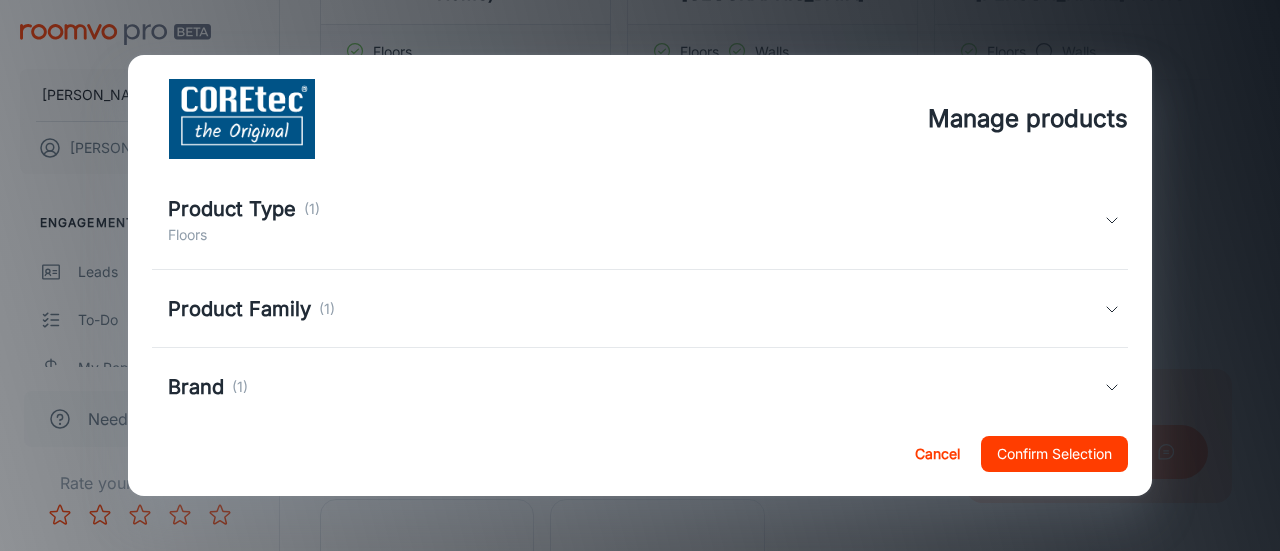 scroll, scrollTop: 100, scrollLeft: 0, axis: vertical 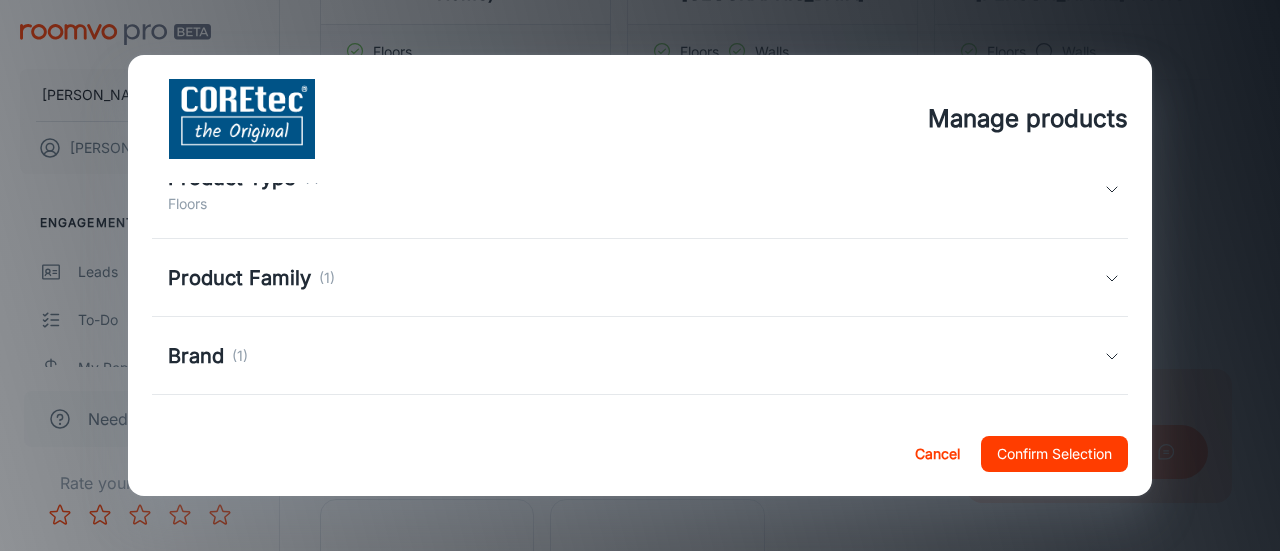 click on "Floors" at bounding box center [244, 204] 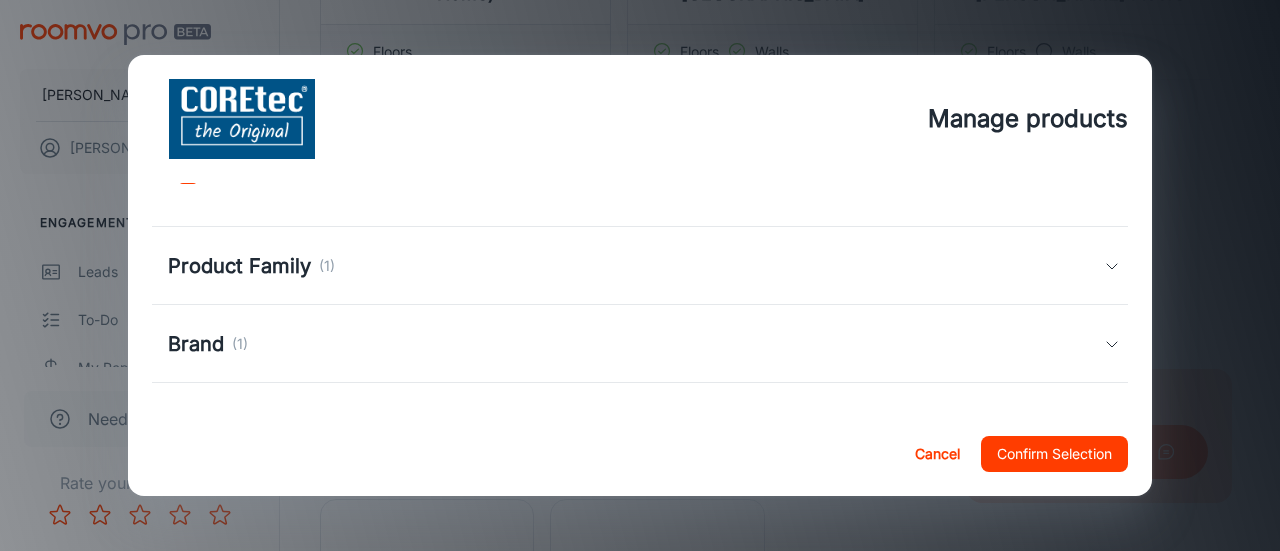 click on "Product Family" at bounding box center (239, 266) 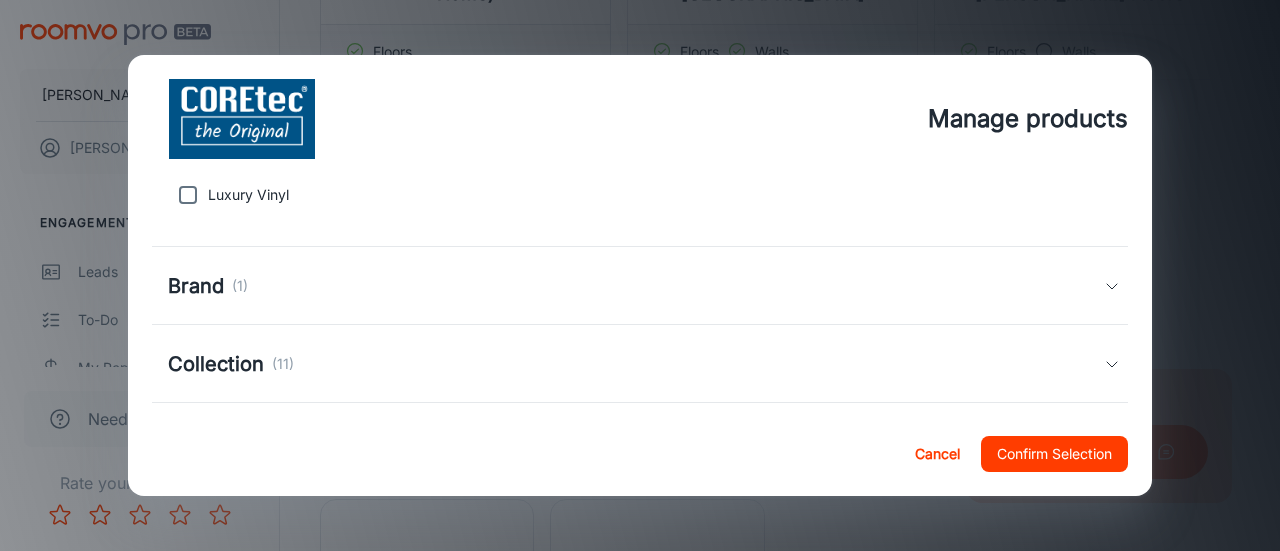 scroll, scrollTop: 400, scrollLeft: 0, axis: vertical 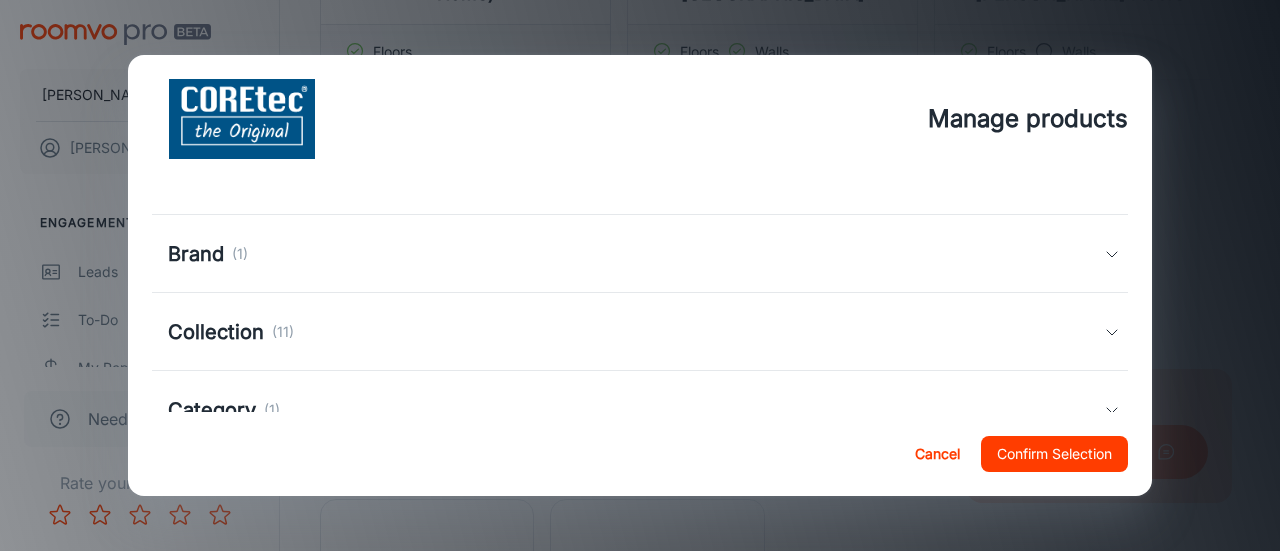 click on "Brand" at bounding box center [196, 254] 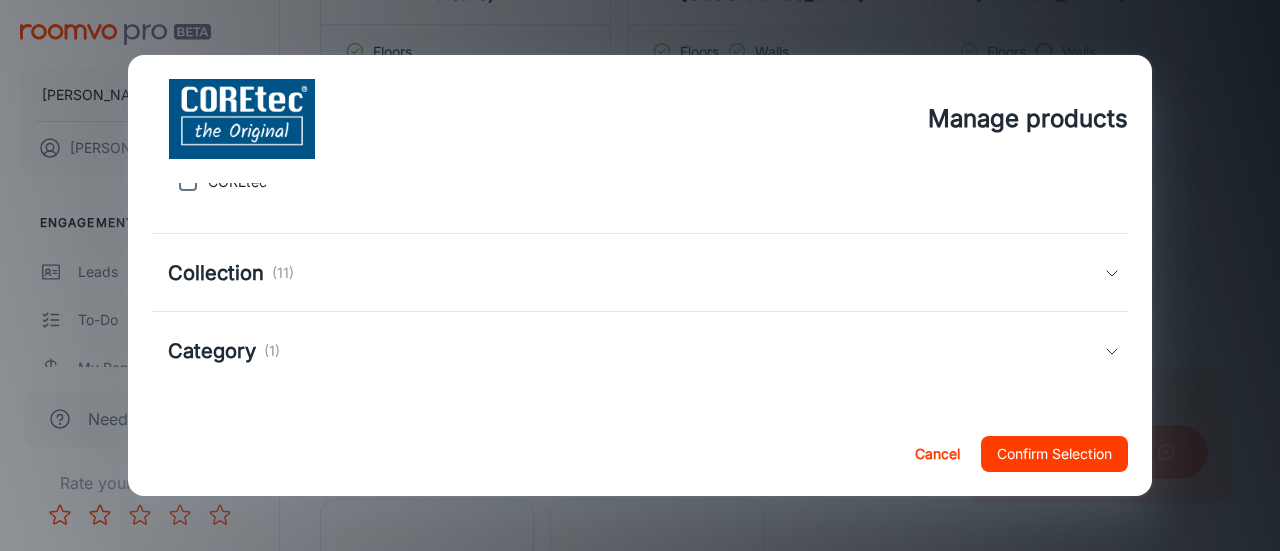scroll, scrollTop: 570, scrollLeft: 0, axis: vertical 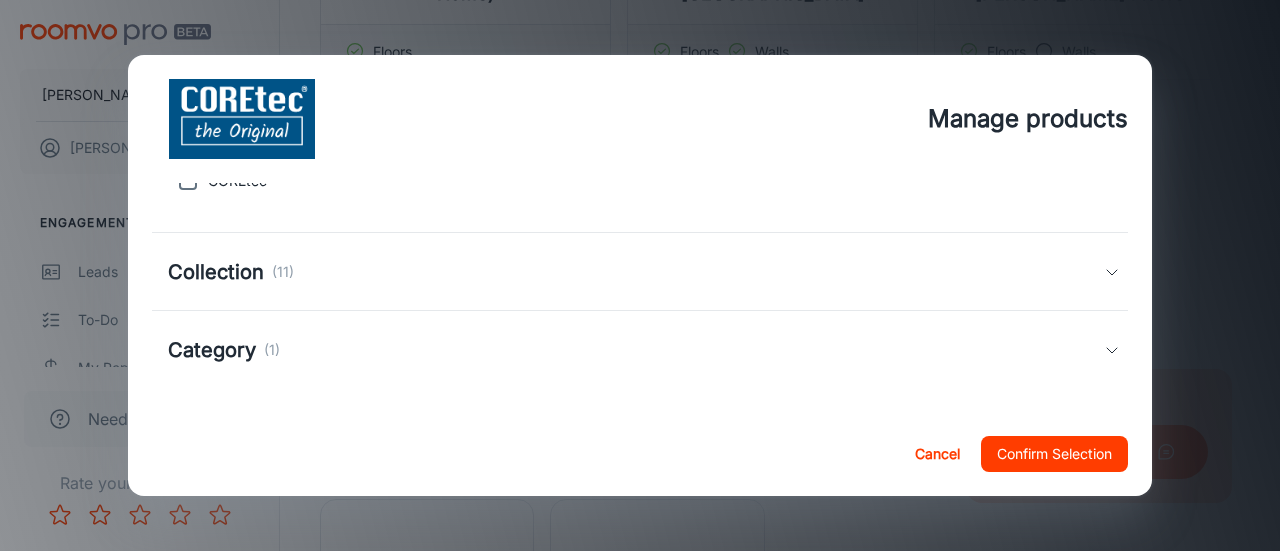 click on "Collection" at bounding box center [216, 272] 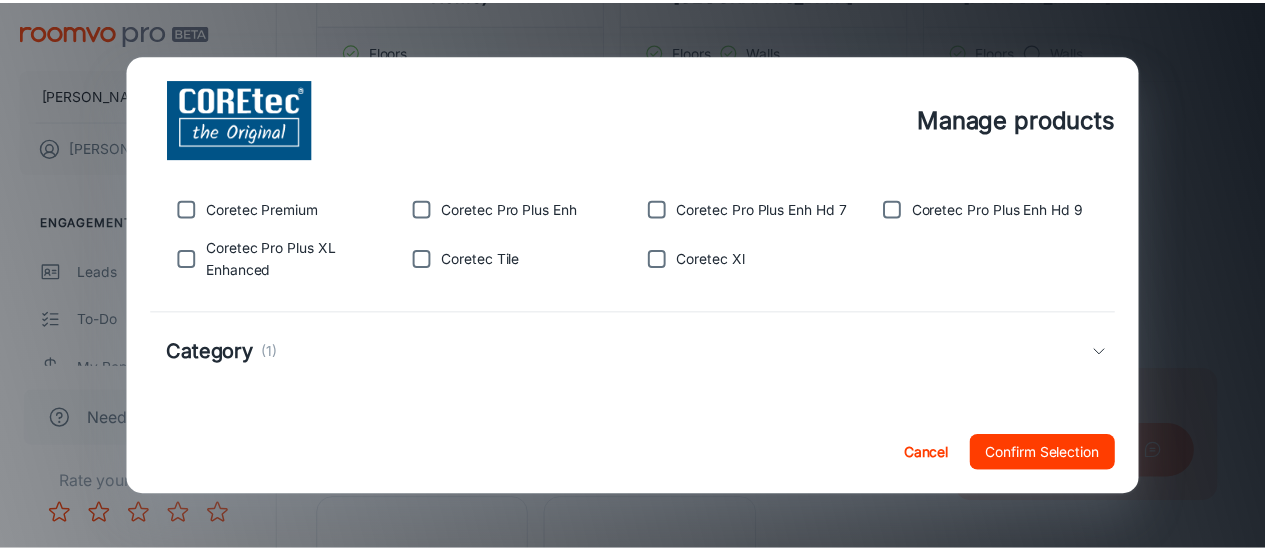 scroll, scrollTop: 780, scrollLeft: 0, axis: vertical 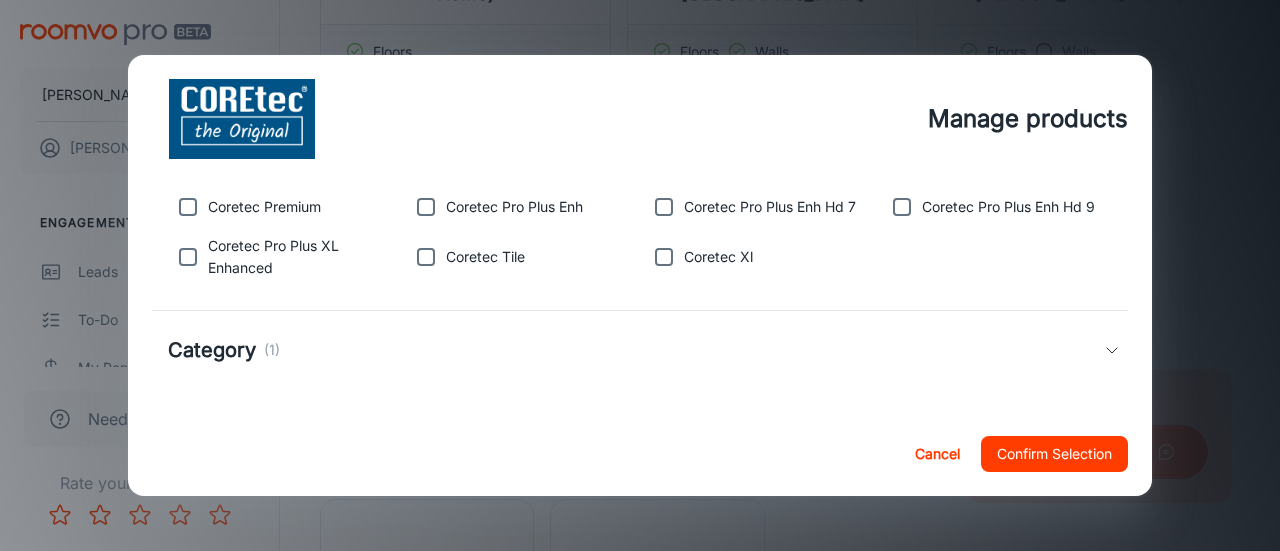 click on "Cancel" at bounding box center [937, 454] 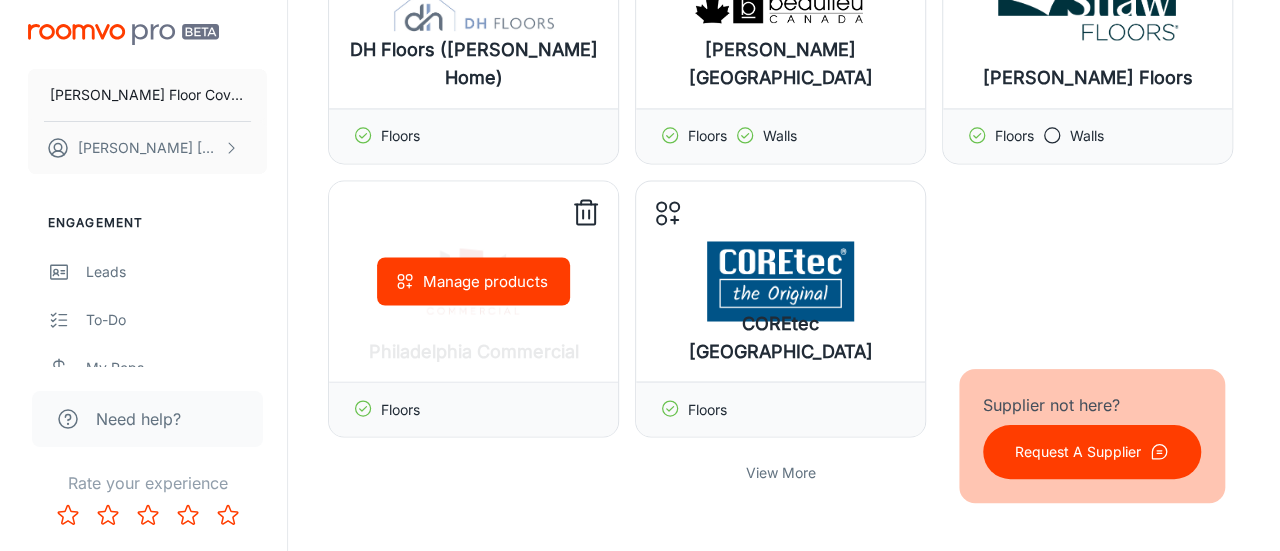 scroll, scrollTop: 1500, scrollLeft: 0, axis: vertical 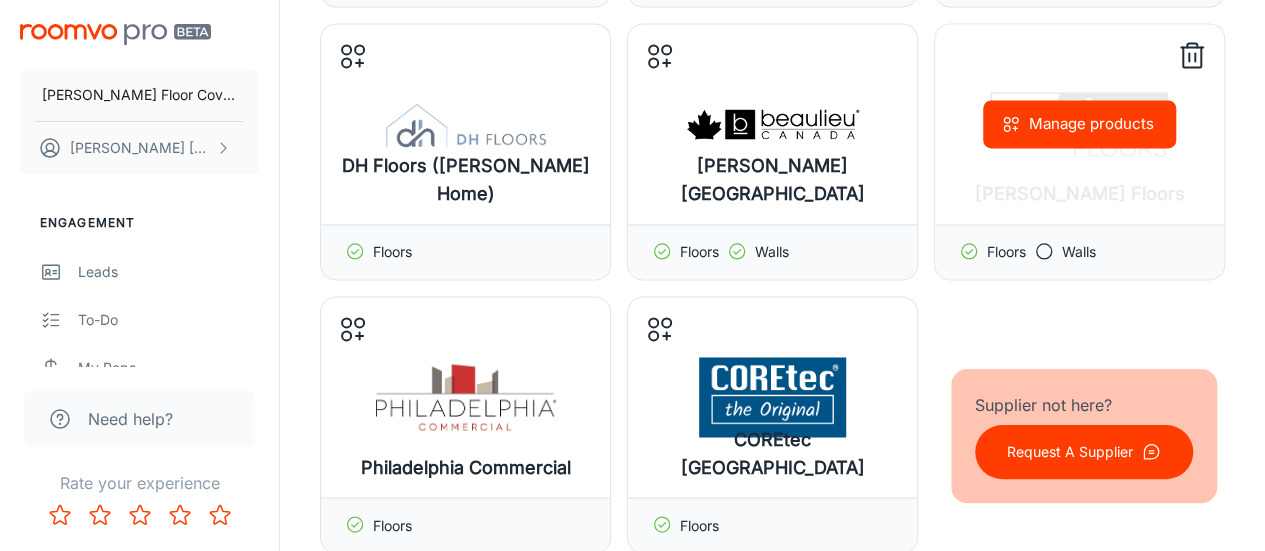 click on "Manage products" at bounding box center (1079, 124) 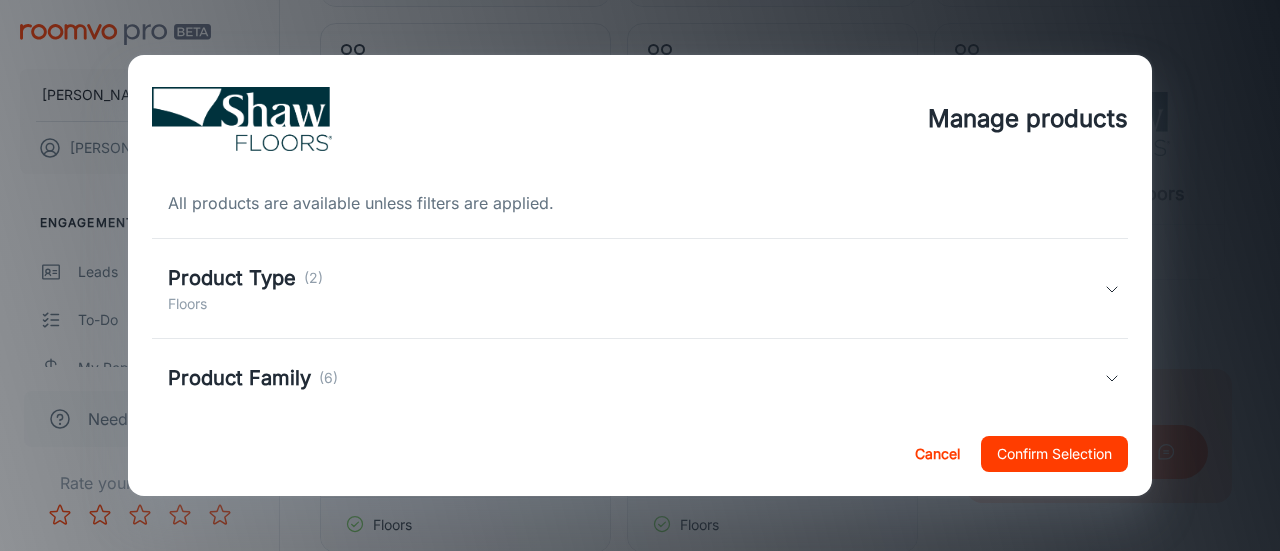 click on "Product Type (2)" at bounding box center [245, 278] 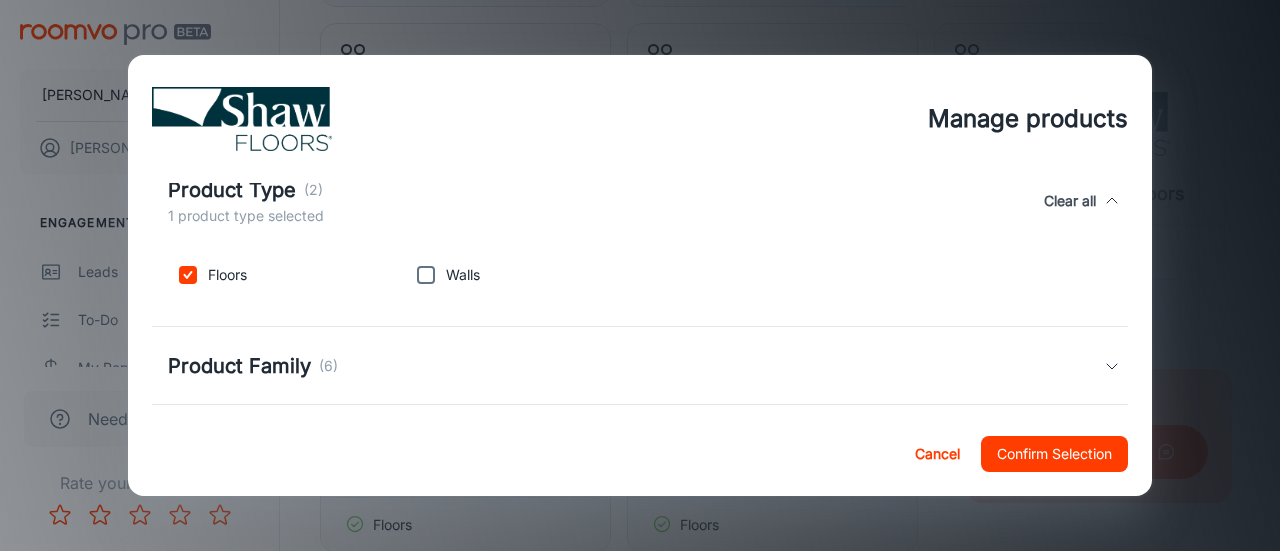 scroll, scrollTop: 200, scrollLeft: 0, axis: vertical 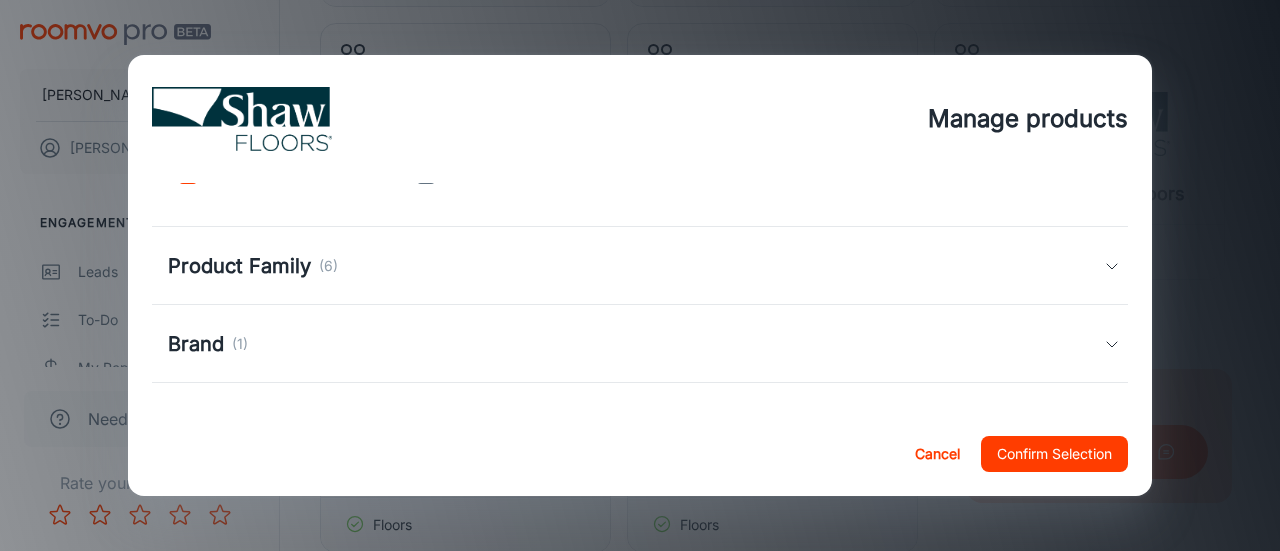 click on "Product Family" at bounding box center (239, 266) 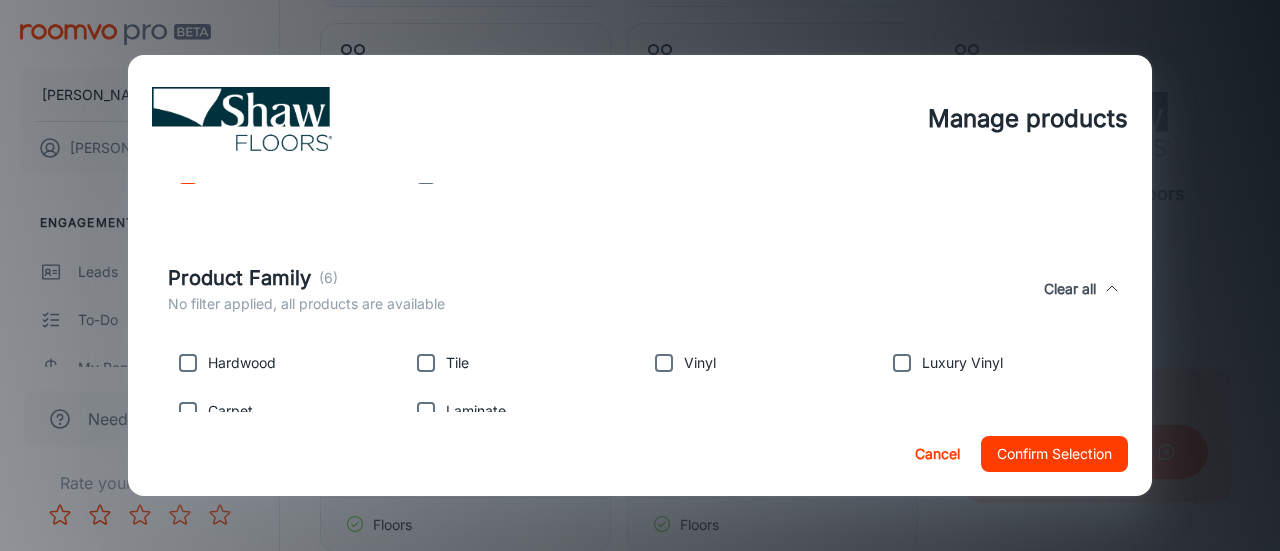 scroll, scrollTop: 100, scrollLeft: 0, axis: vertical 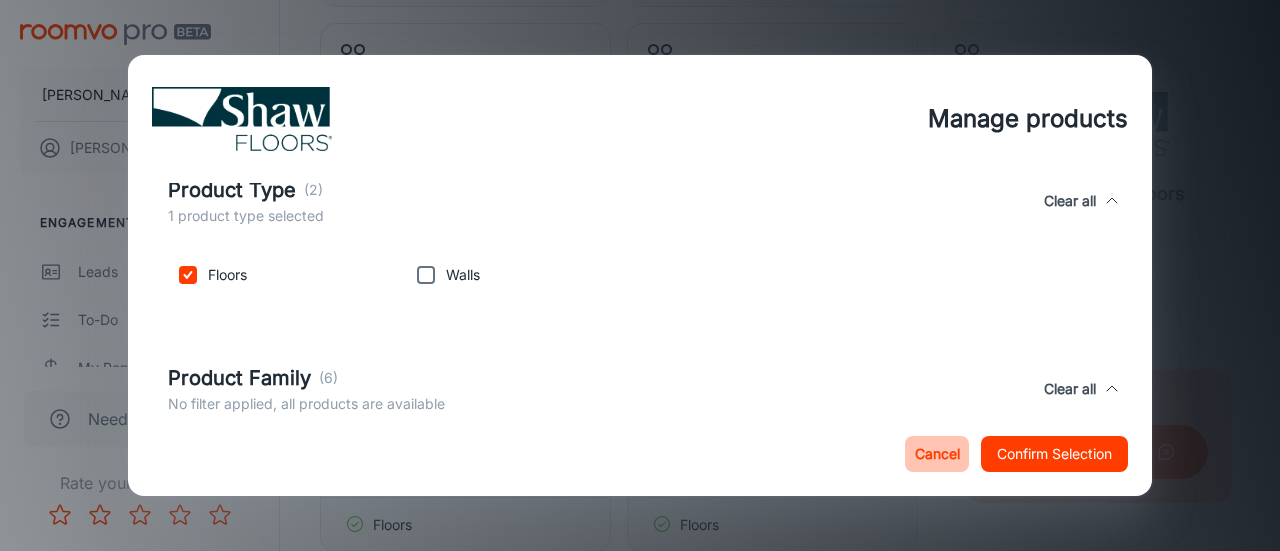 click on "Cancel" at bounding box center [937, 454] 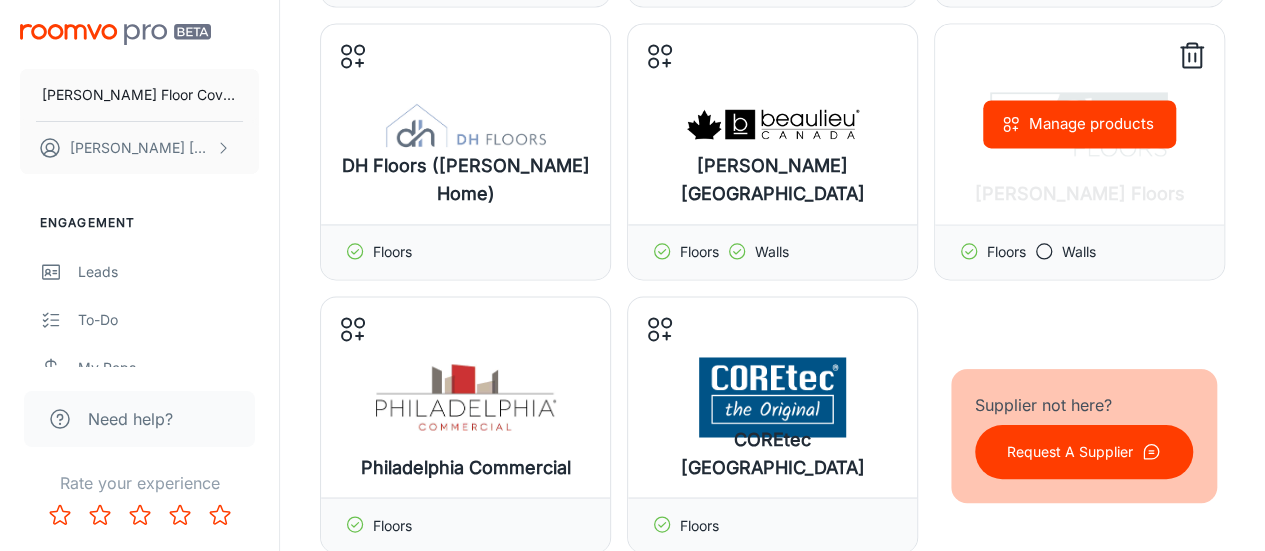 click on "Manage products" at bounding box center [1079, 124] 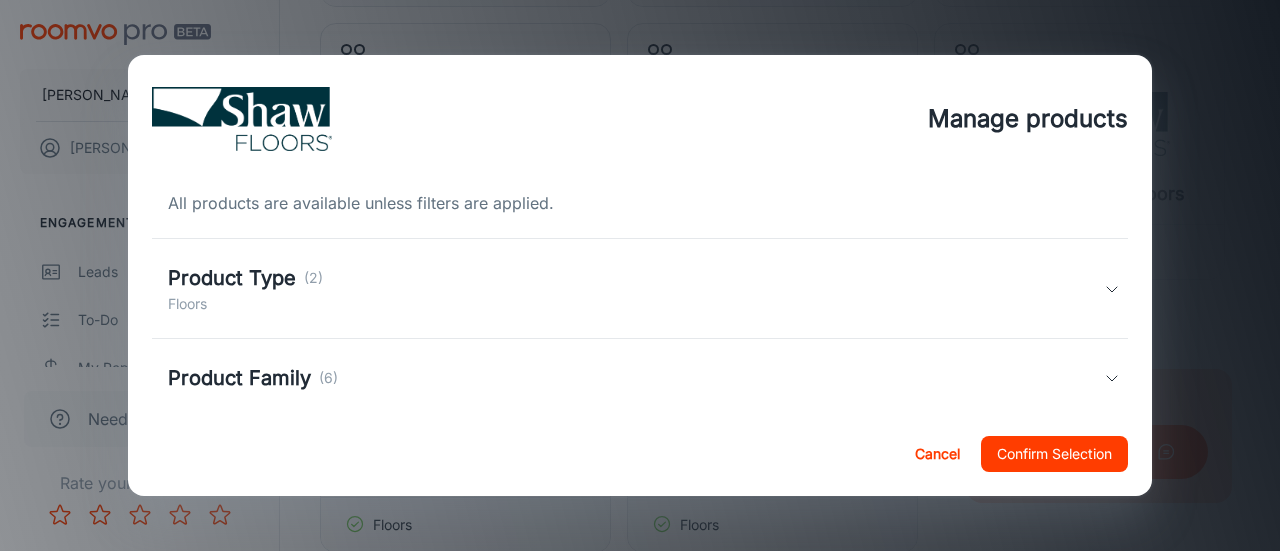 scroll, scrollTop: 100, scrollLeft: 0, axis: vertical 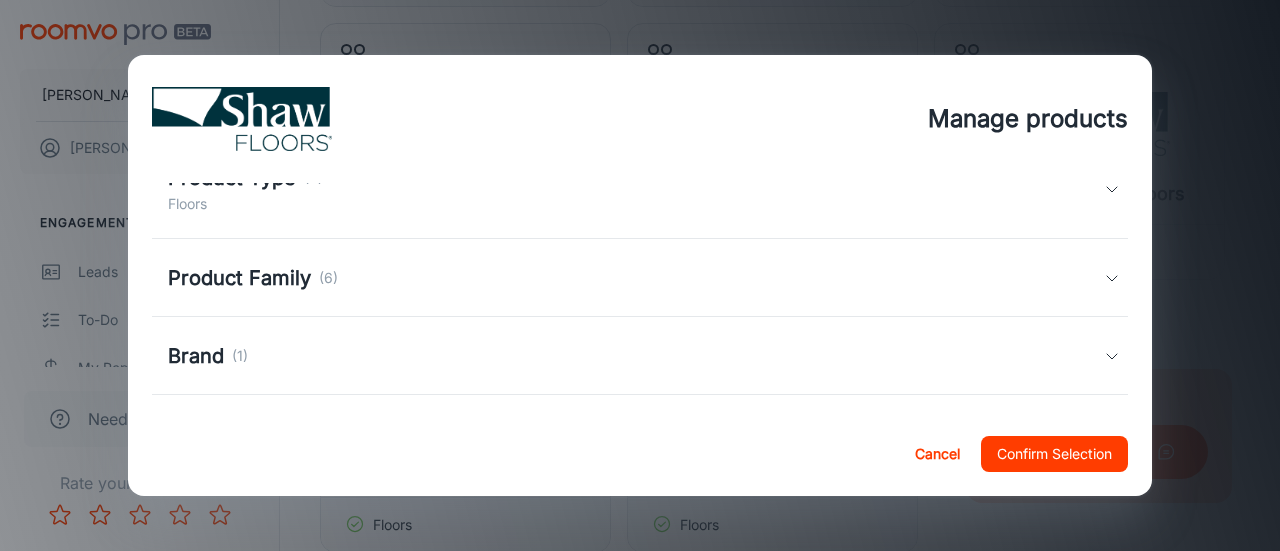click on "Product Family" at bounding box center (239, 278) 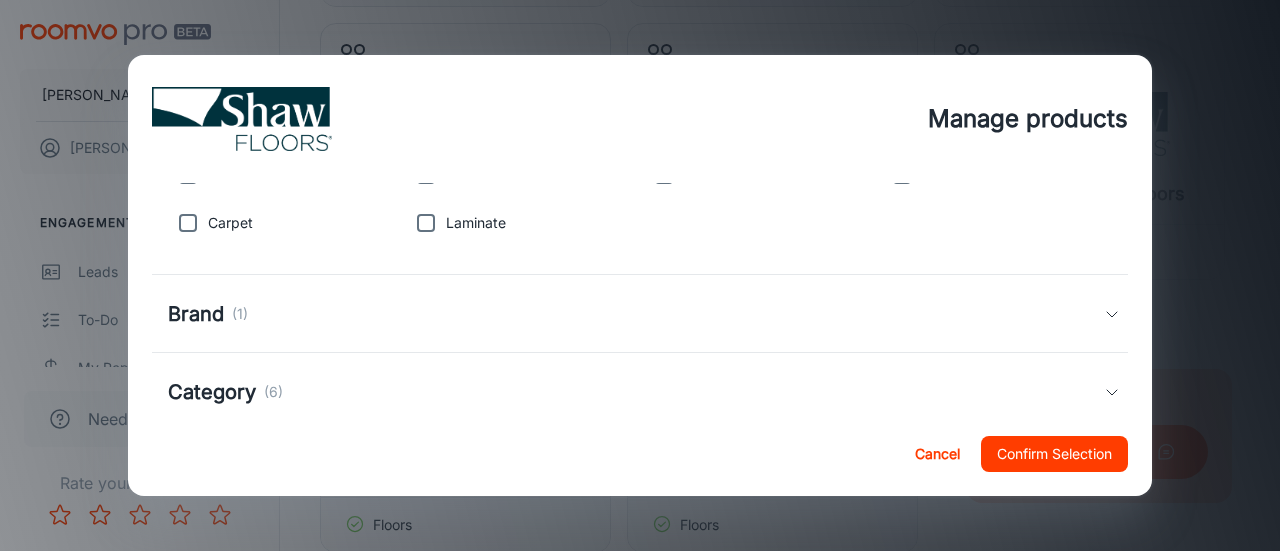 scroll, scrollTop: 200, scrollLeft: 0, axis: vertical 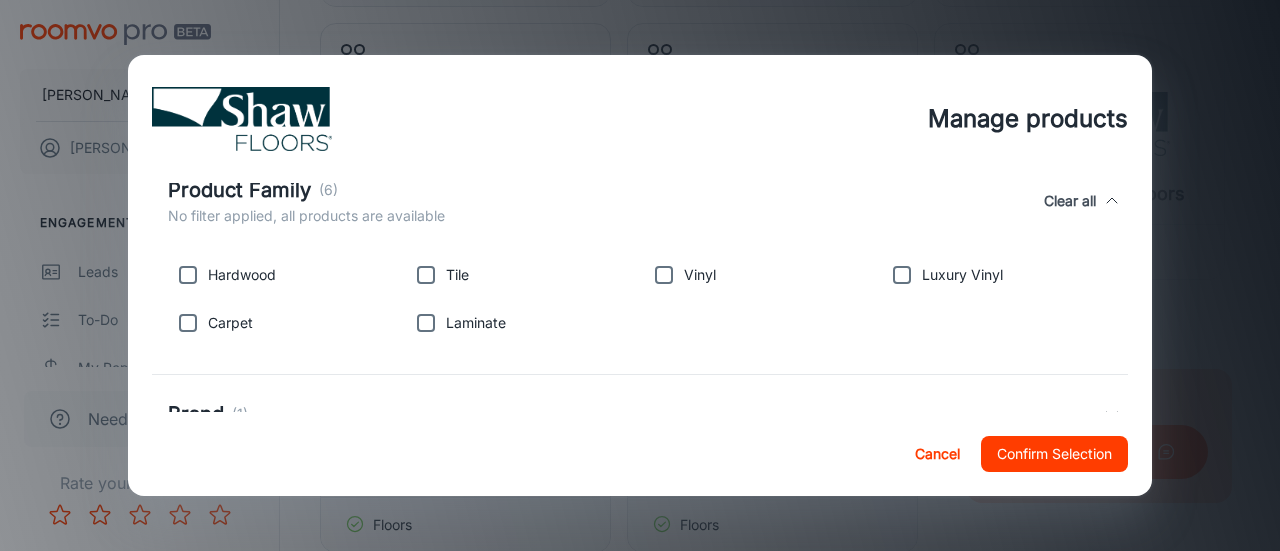 click at bounding box center (902, 275) 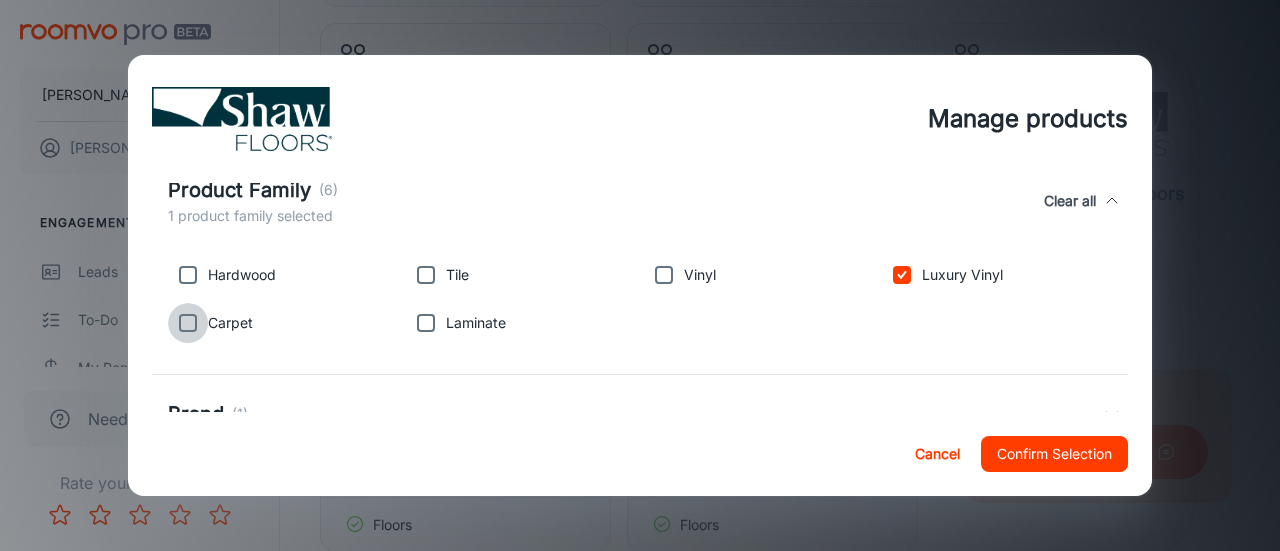 click at bounding box center [188, 323] 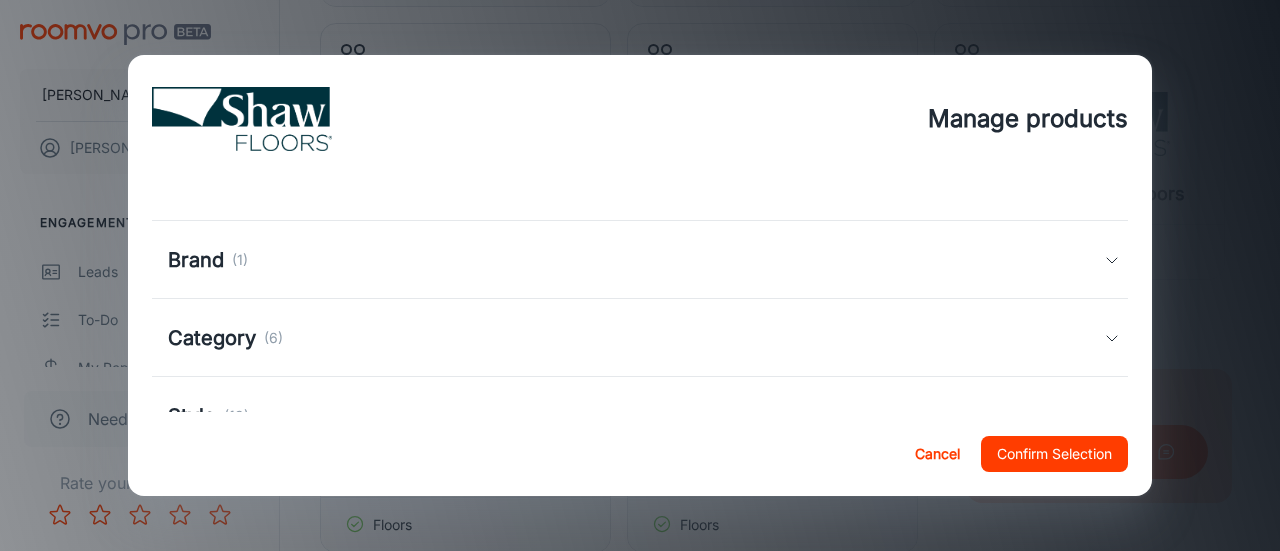 scroll, scrollTop: 400, scrollLeft: 0, axis: vertical 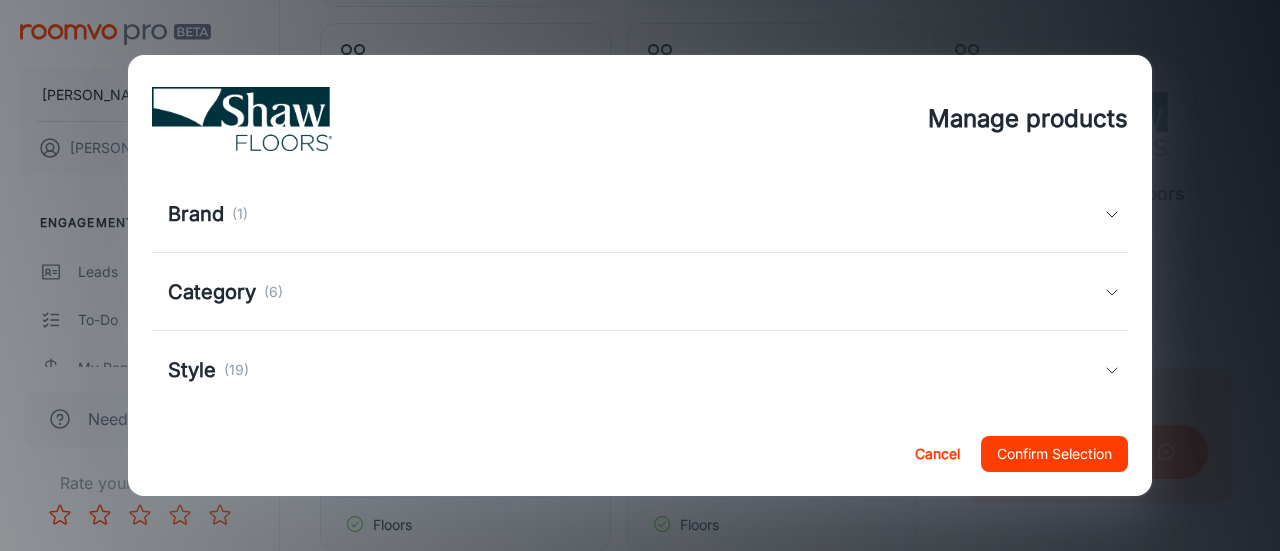 click on "Brand (1)" at bounding box center (640, 214) 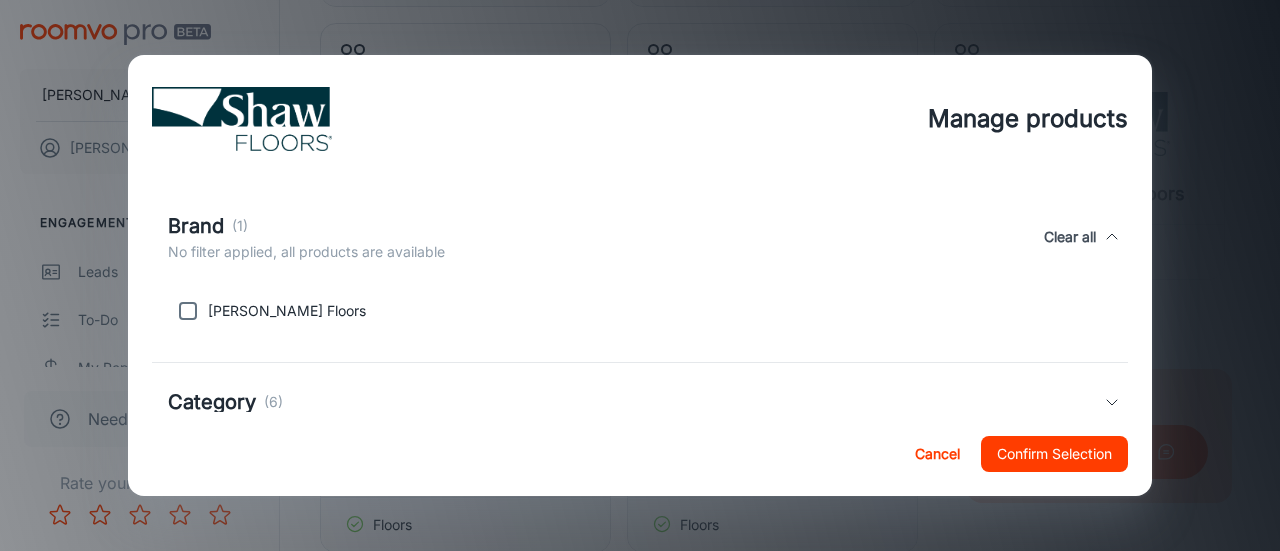 scroll, scrollTop: 500, scrollLeft: 0, axis: vertical 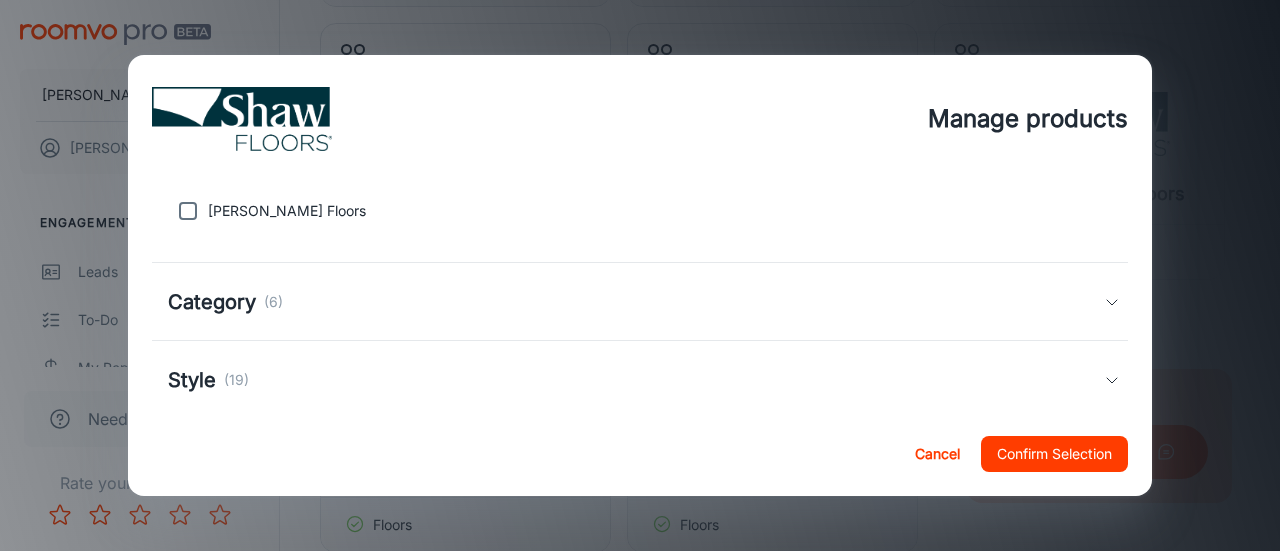 click on "Category" at bounding box center [212, 302] 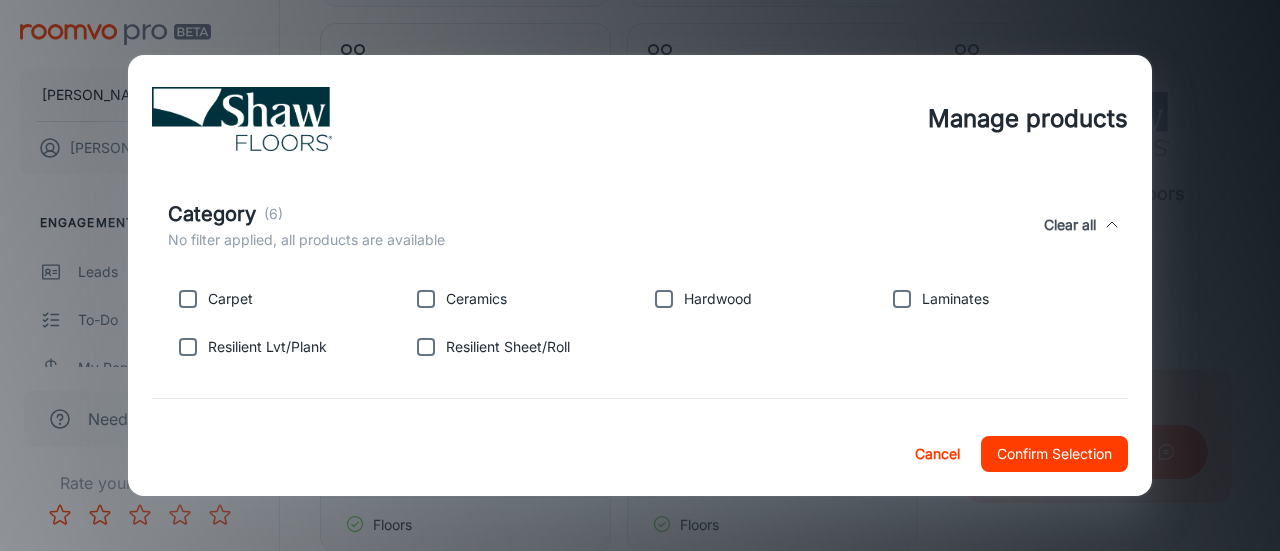 scroll, scrollTop: 688, scrollLeft: 0, axis: vertical 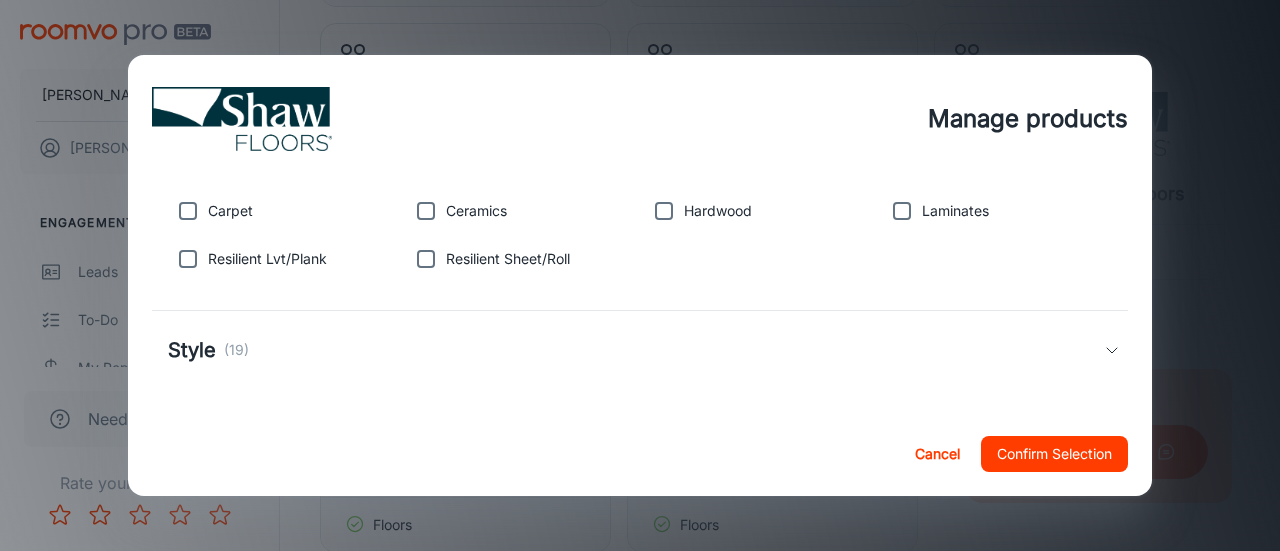 click on "Style" at bounding box center [192, 350] 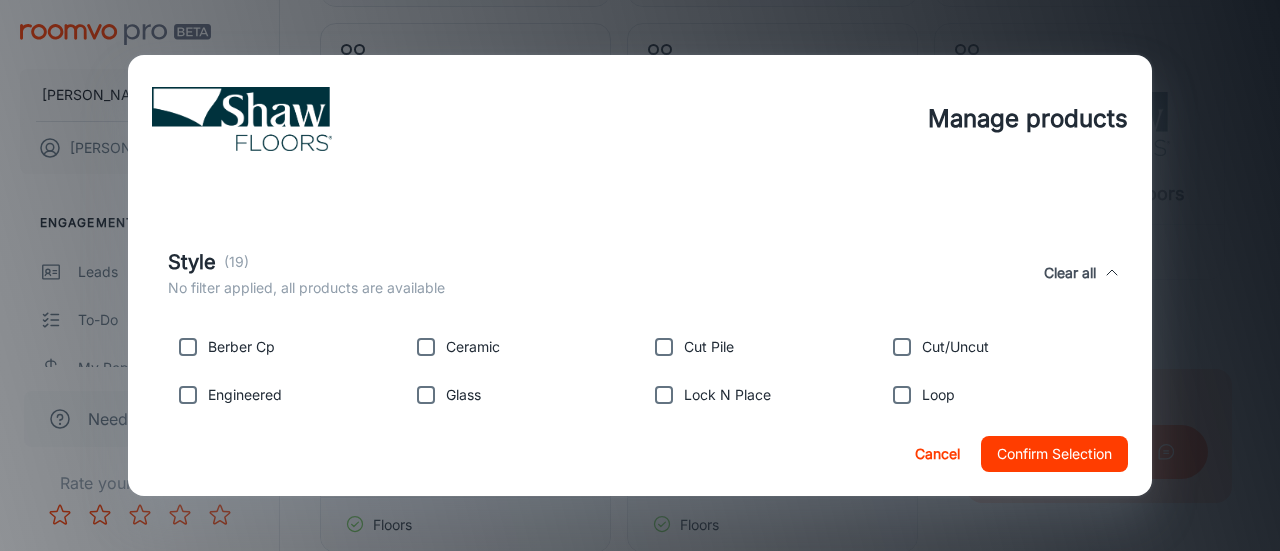 scroll, scrollTop: 924, scrollLeft: 0, axis: vertical 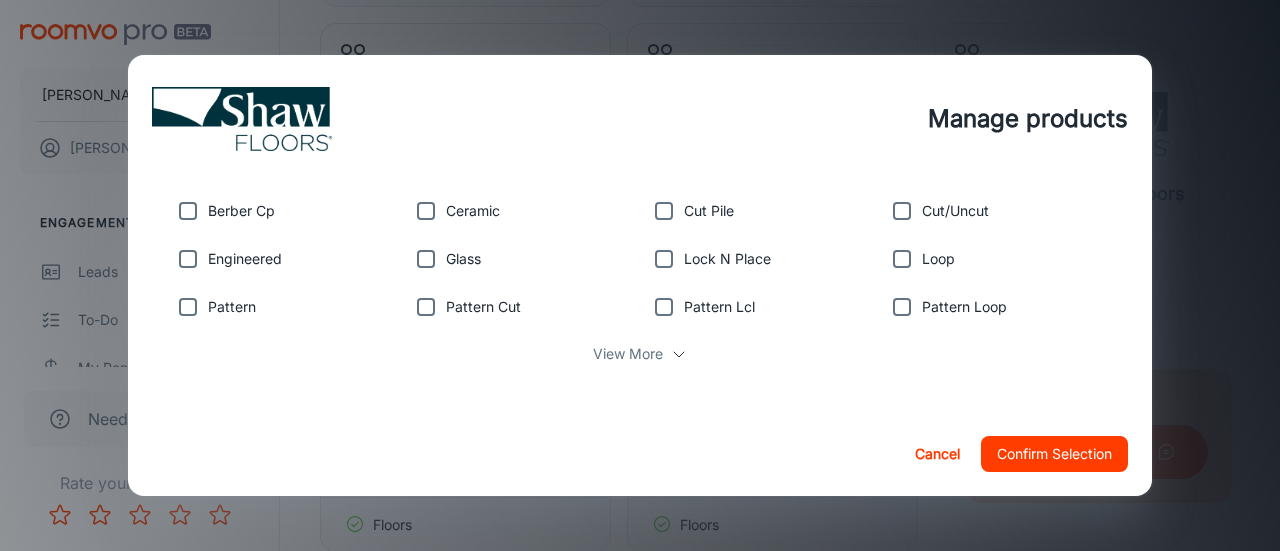 click on "View More" at bounding box center [628, 354] 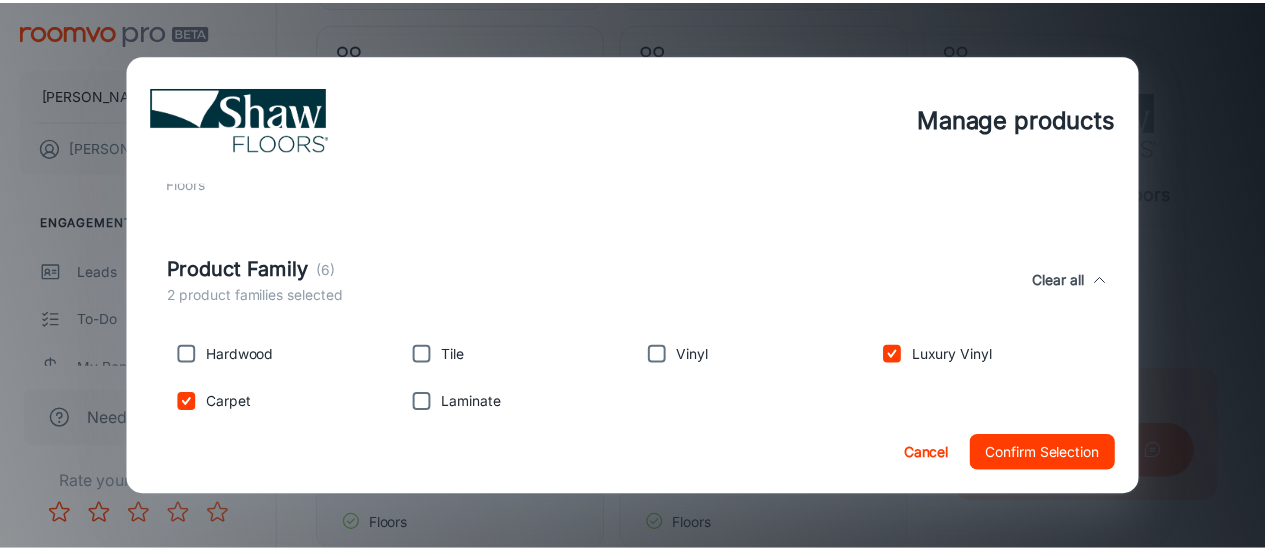 scroll, scrollTop: 220, scrollLeft: 0, axis: vertical 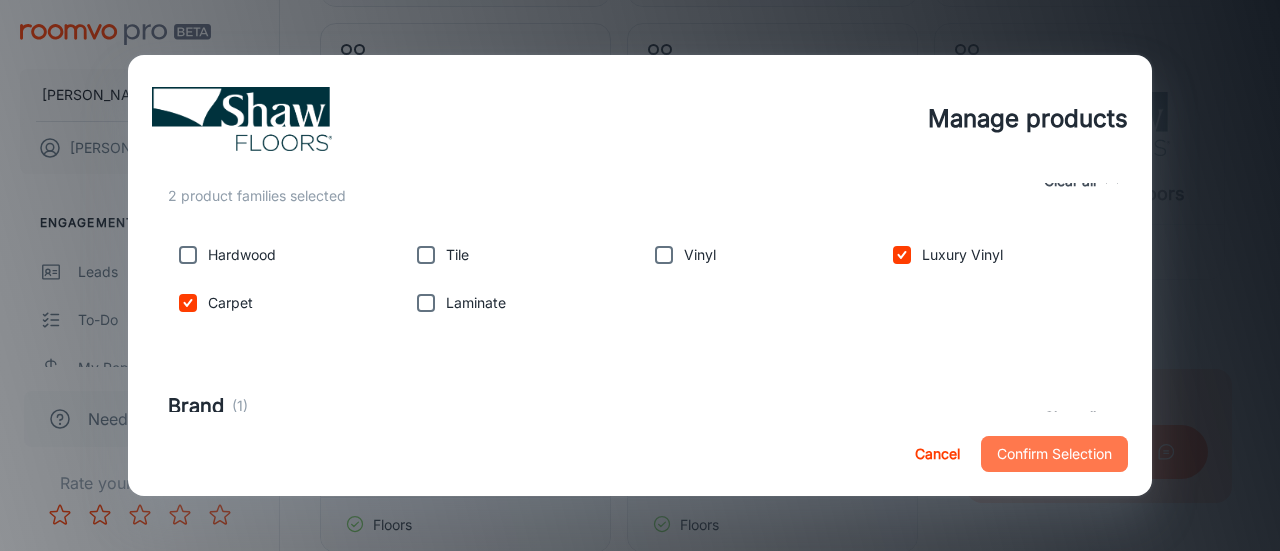 click on "Confirm Selection" at bounding box center (1054, 454) 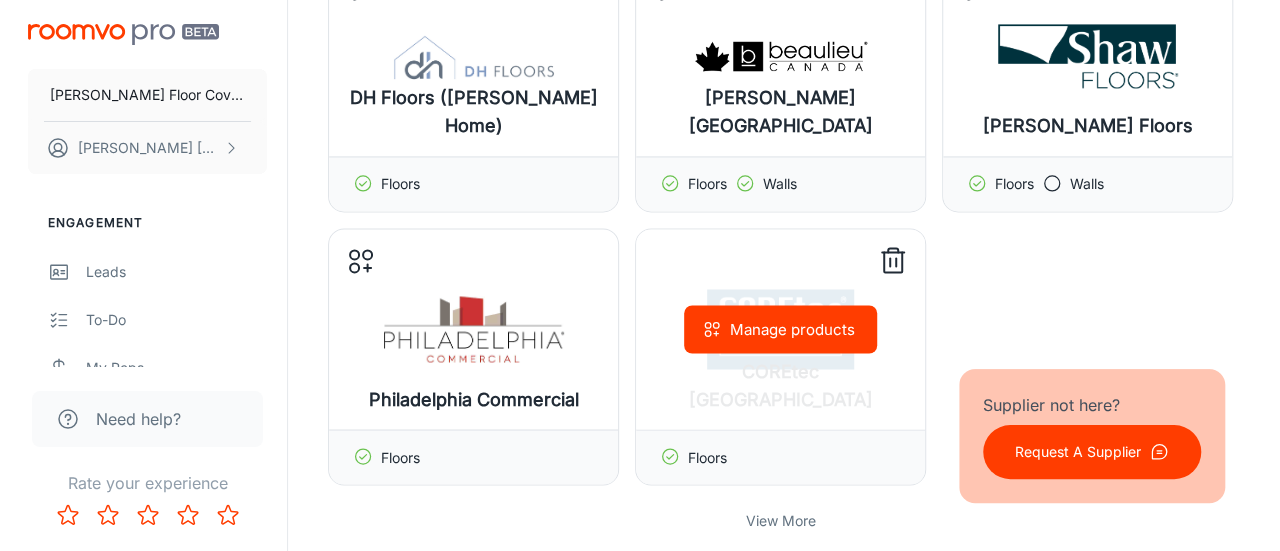 scroll, scrollTop: 1600, scrollLeft: 0, axis: vertical 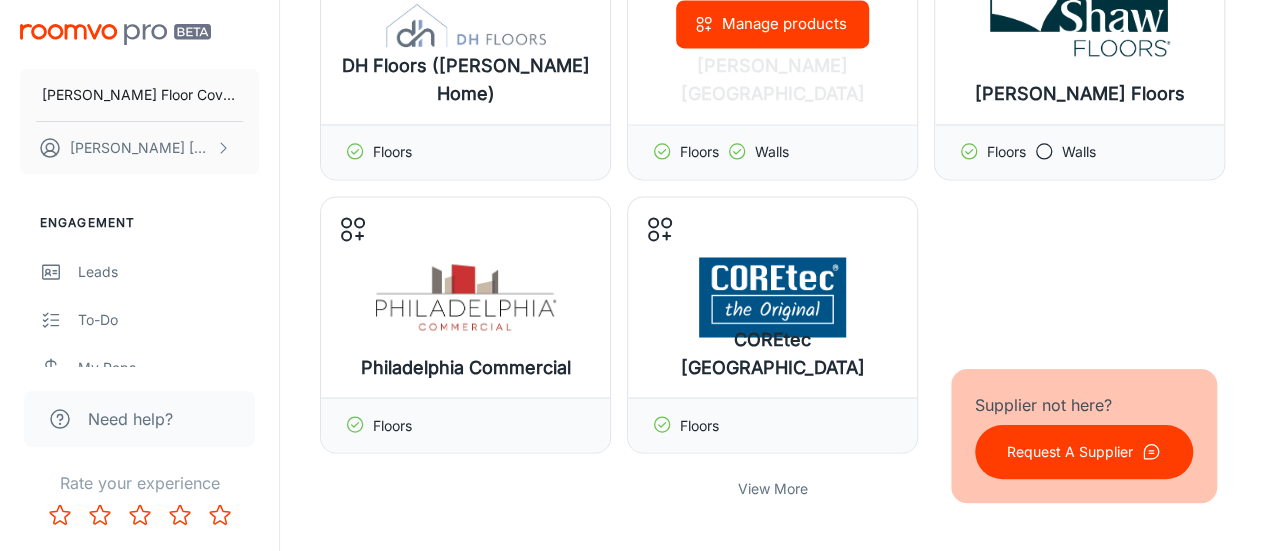 click on "Manage products" at bounding box center (772, 24) 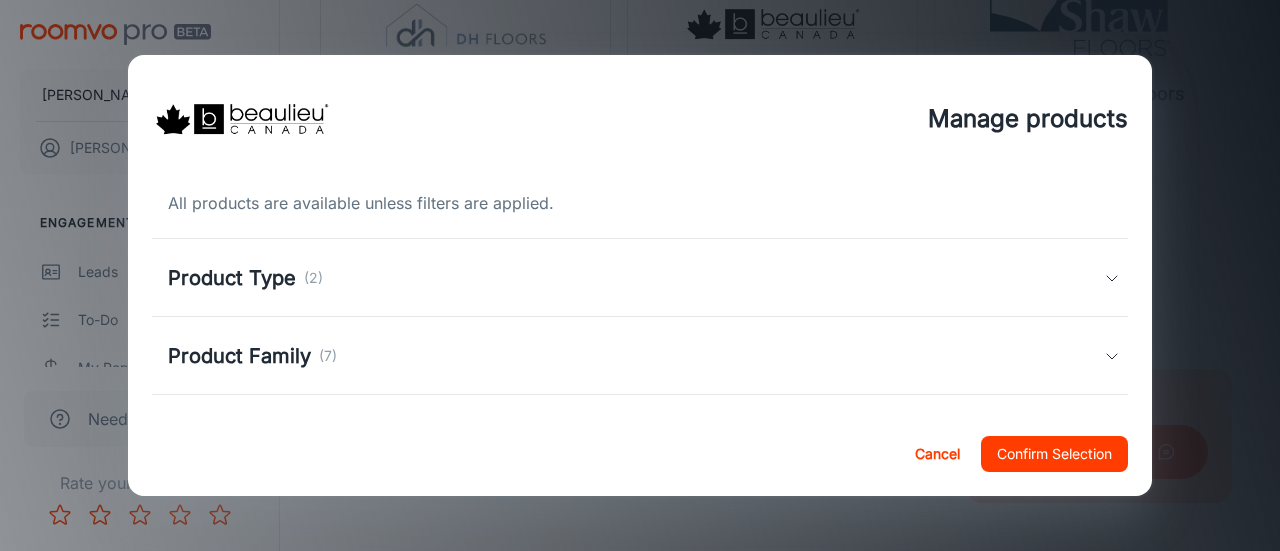 scroll, scrollTop: 100, scrollLeft: 0, axis: vertical 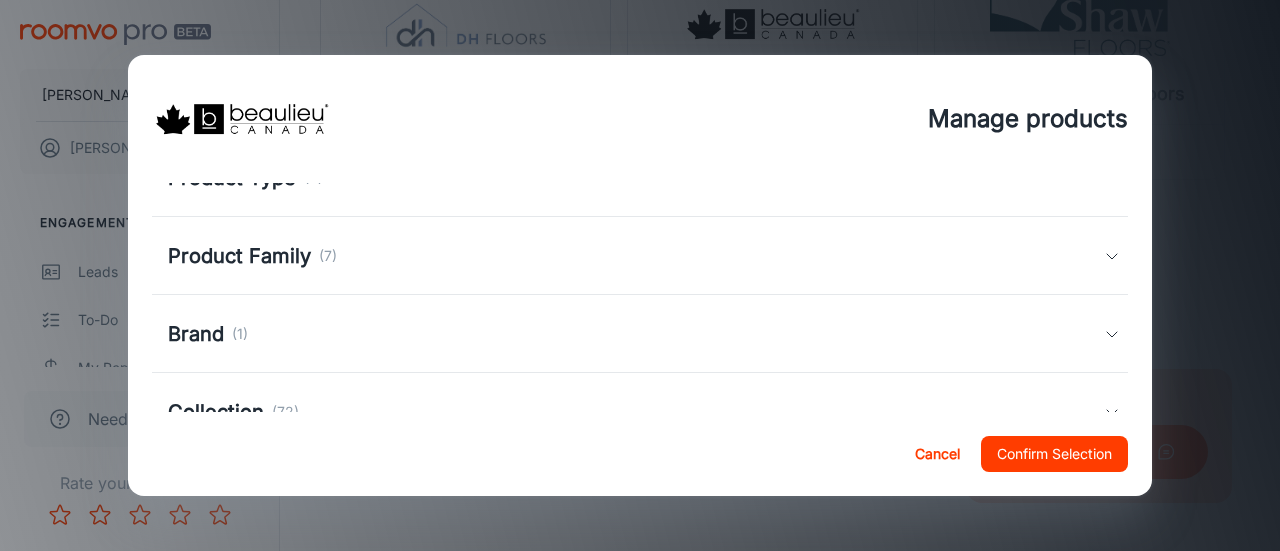 click on "Product Family" at bounding box center (239, 256) 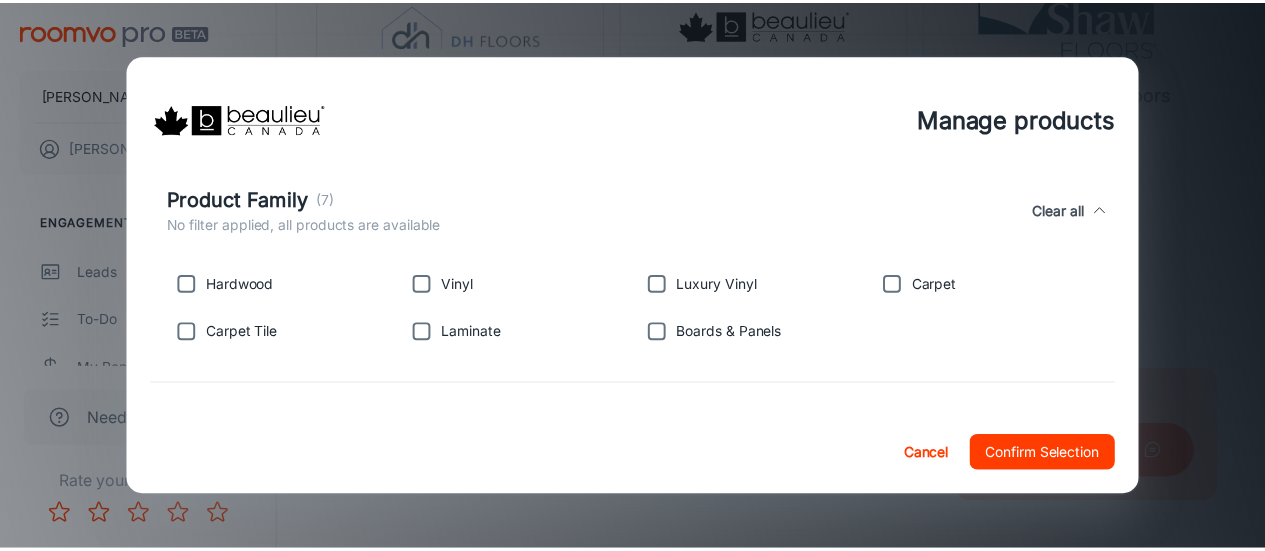scroll, scrollTop: 200, scrollLeft: 0, axis: vertical 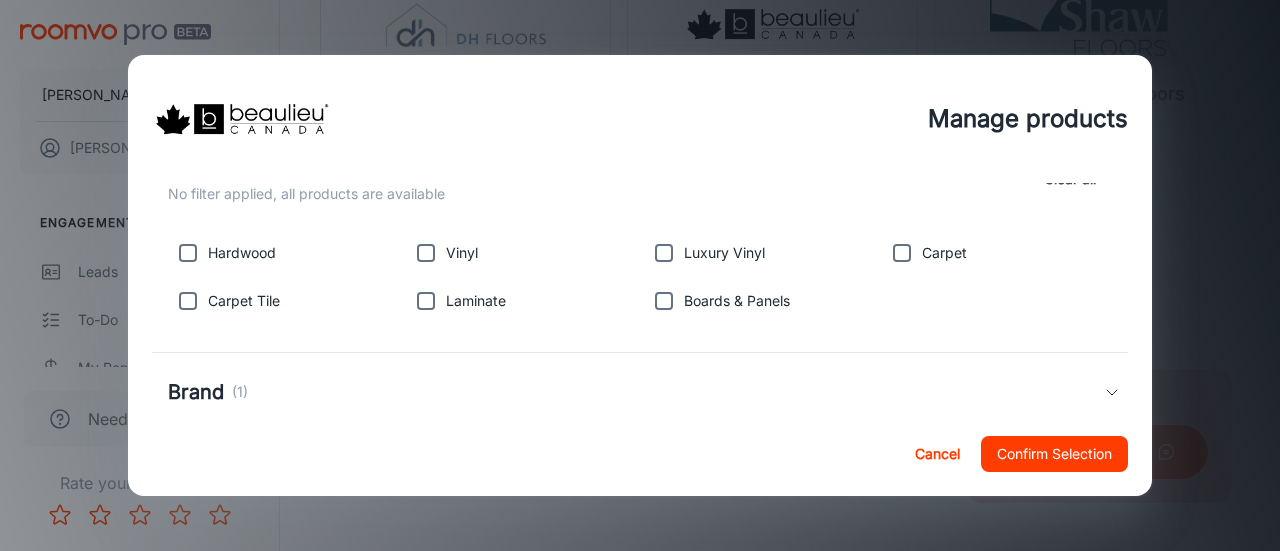 click at bounding box center [188, 253] 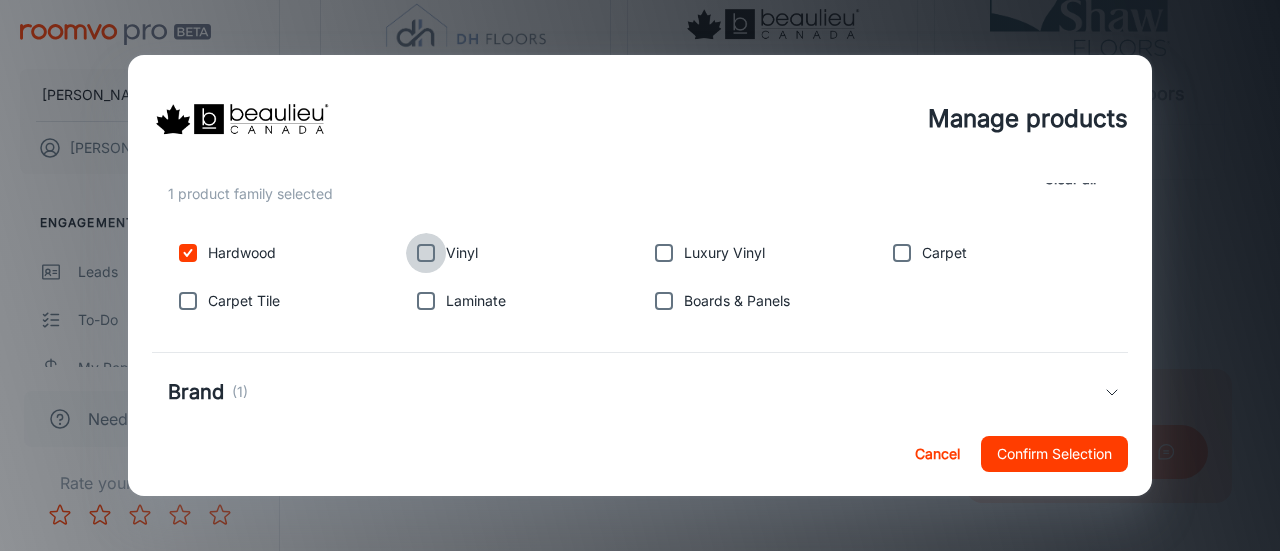 click at bounding box center [426, 253] 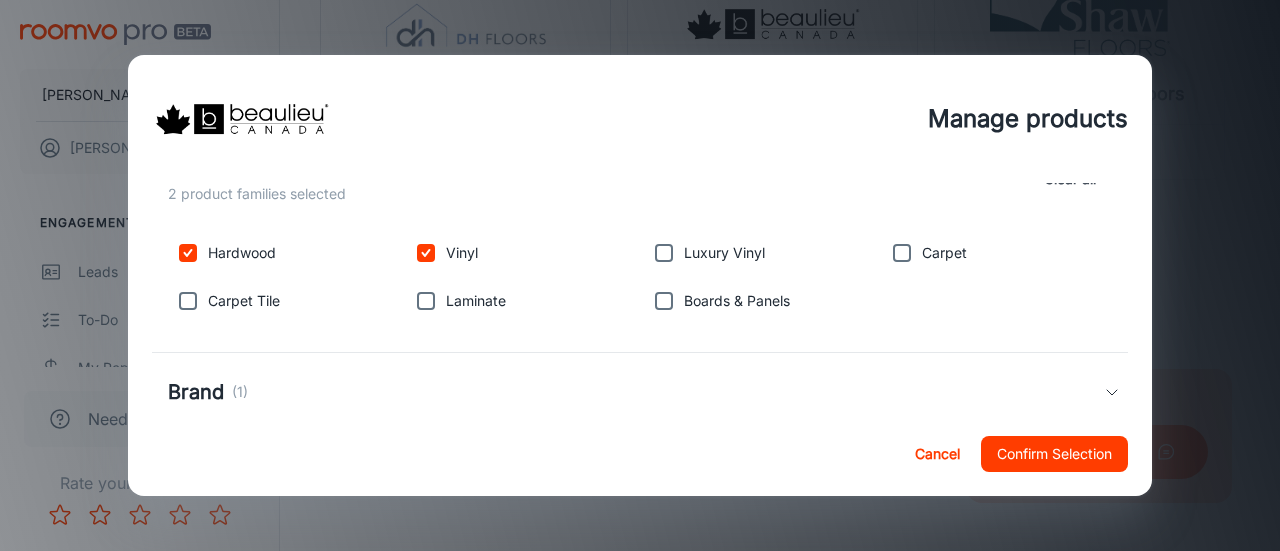 click at bounding box center (664, 253) 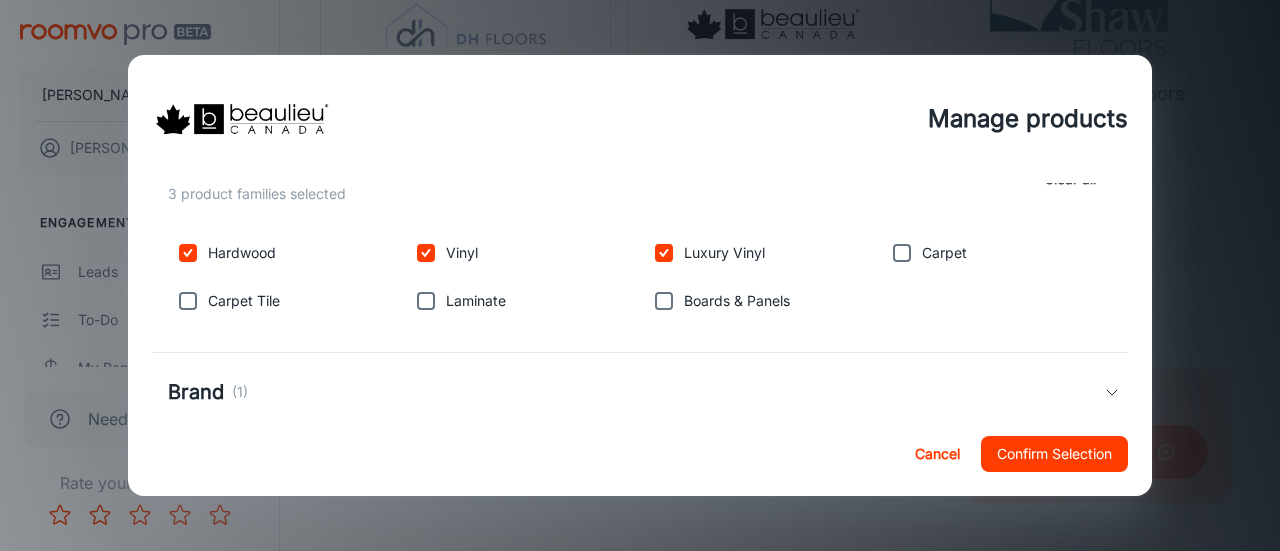 click at bounding box center (902, 253) 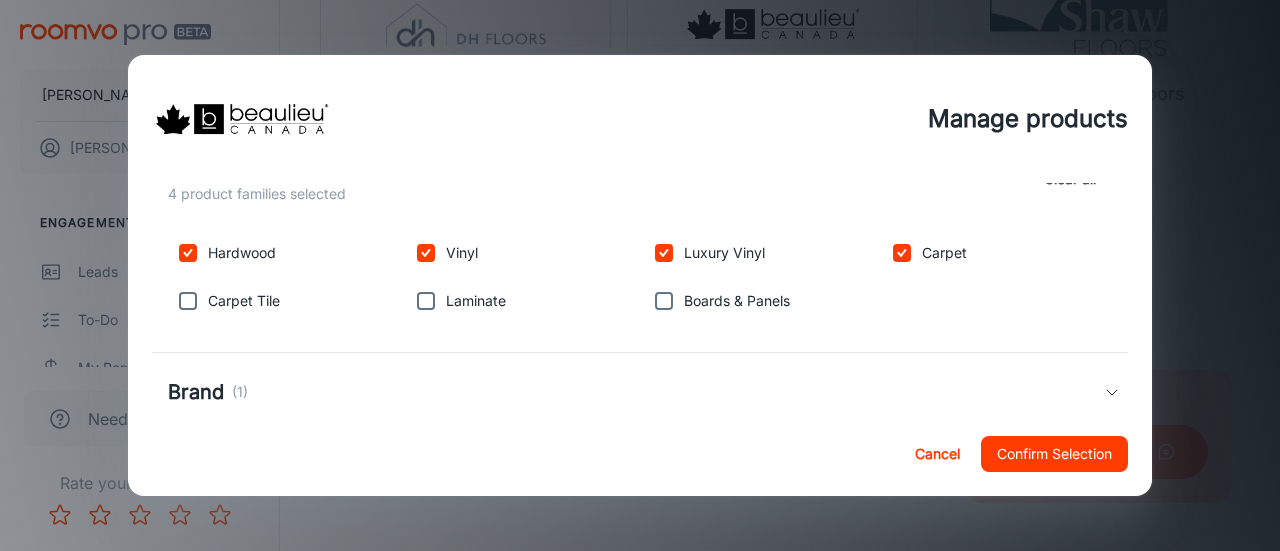 click at bounding box center (426, 301) 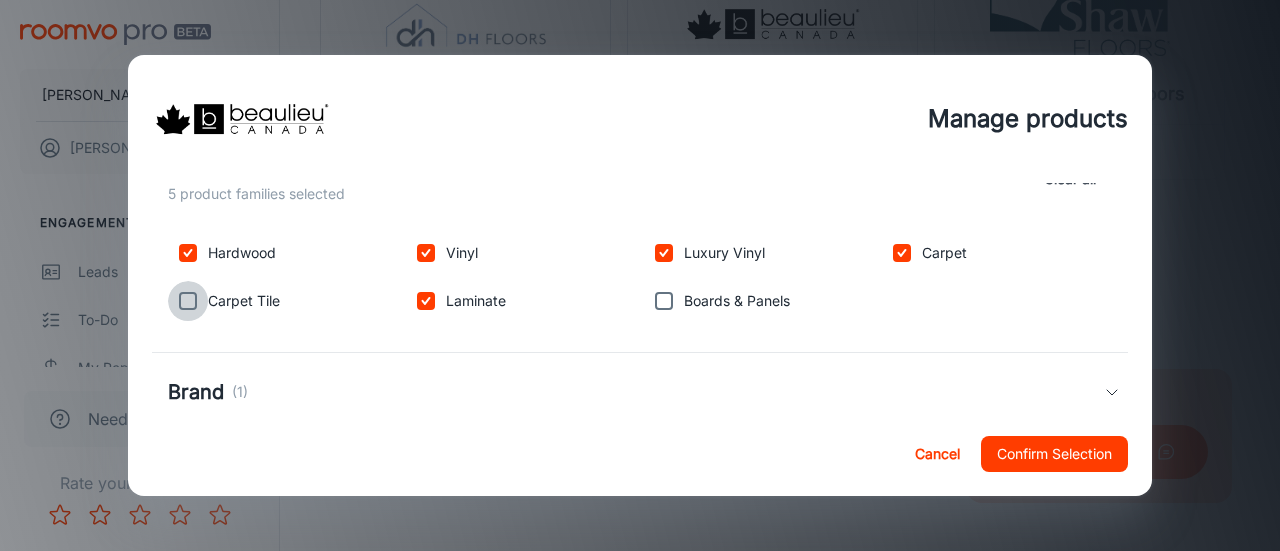 click at bounding box center [188, 301] 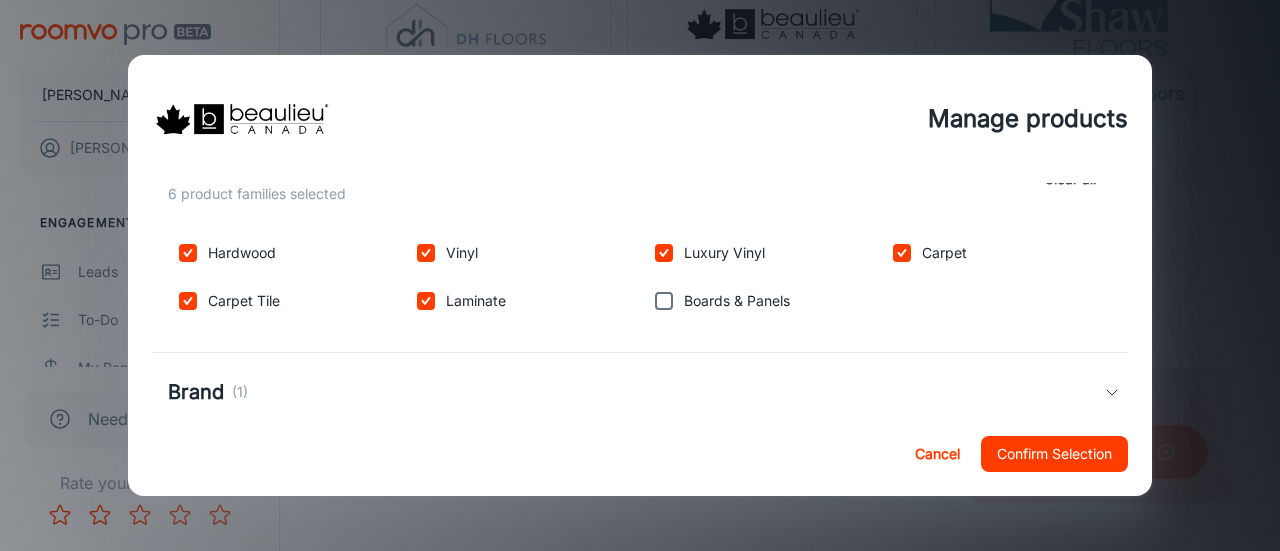 click on "Confirm Selection" at bounding box center [1054, 454] 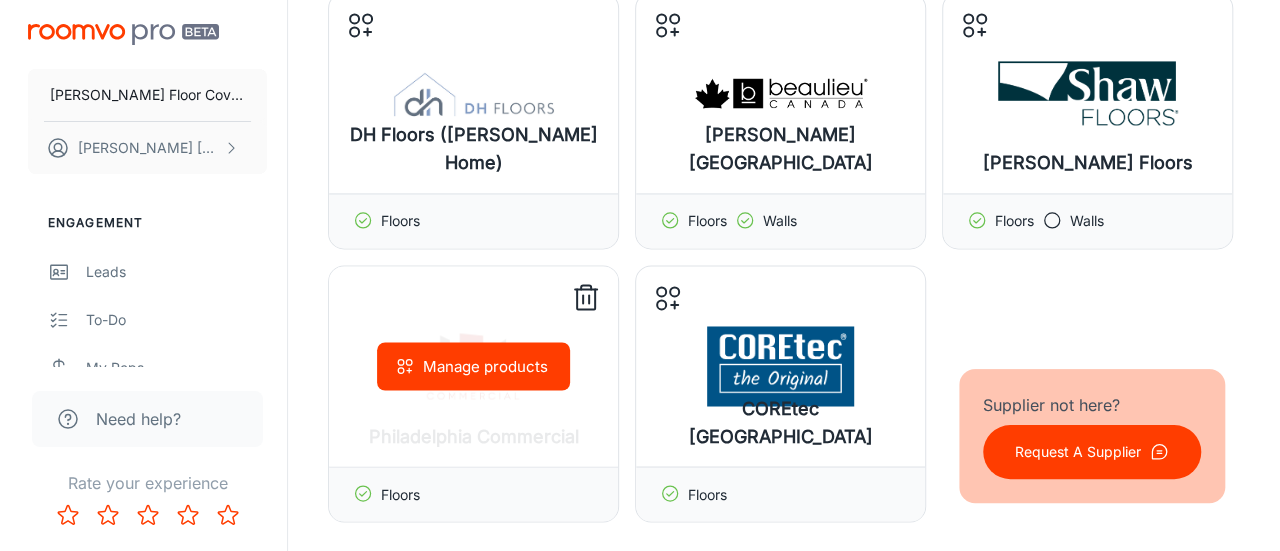 scroll, scrollTop: 1500, scrollLeft: 0, axis: vertical 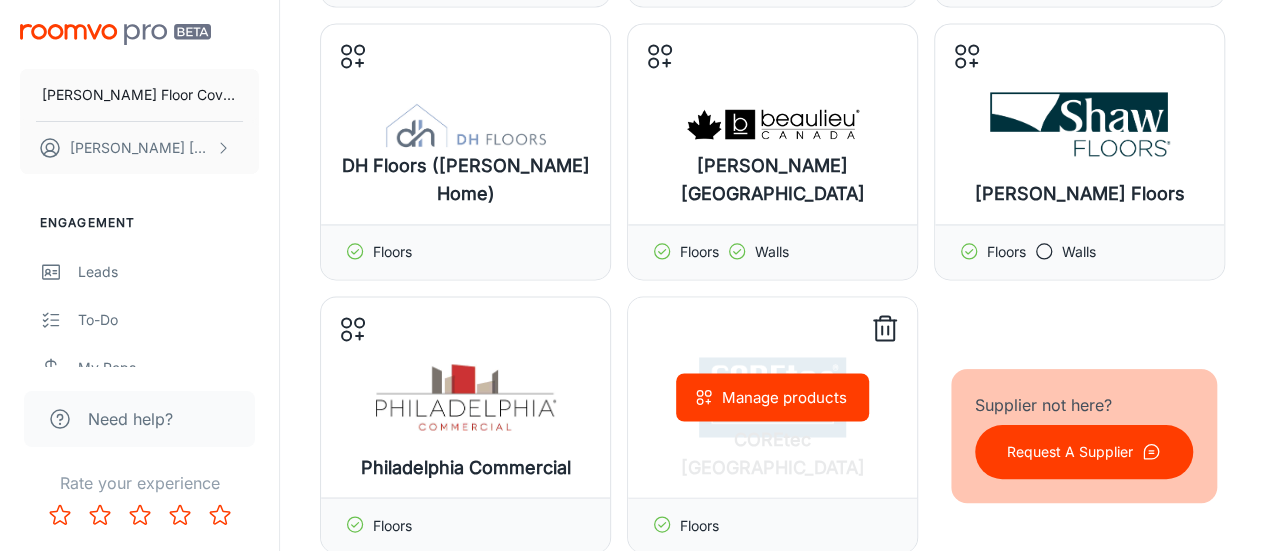 click on "Manage products" at bounding box center [772, 397] 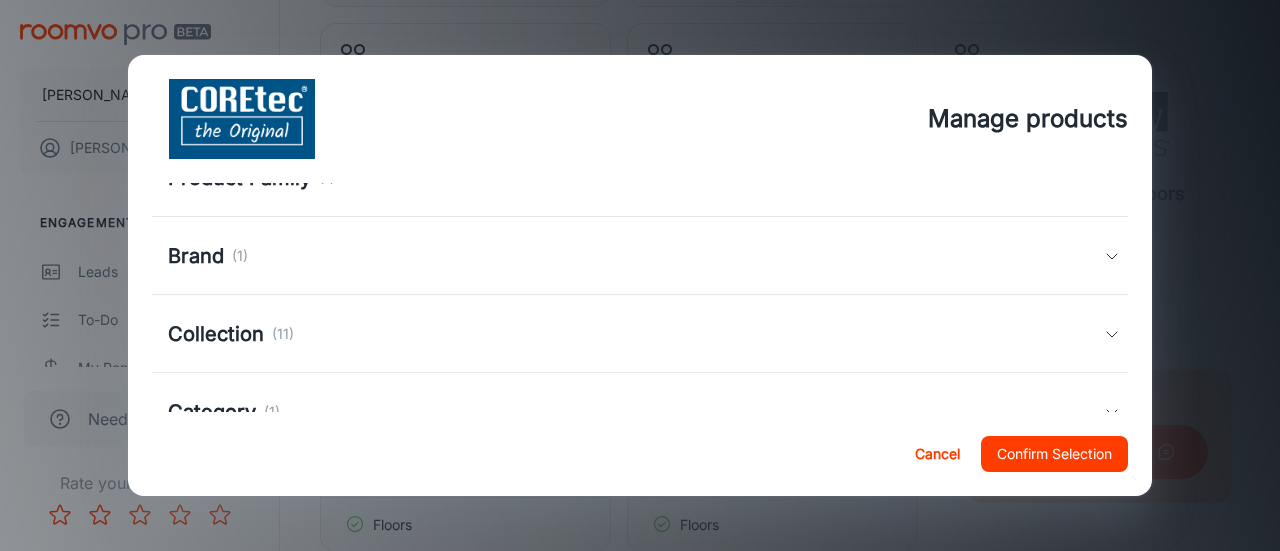 scroll, scrollTop: 262, scrollLeft: 0, axis: vertical 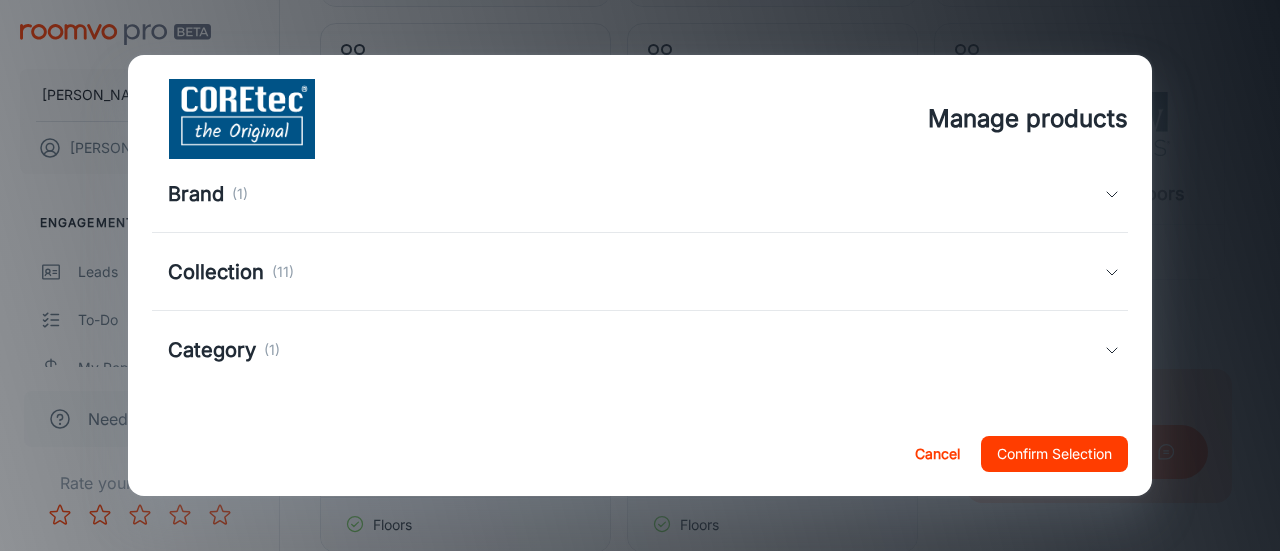 click on "Collection" at bounding box center (216, 272) 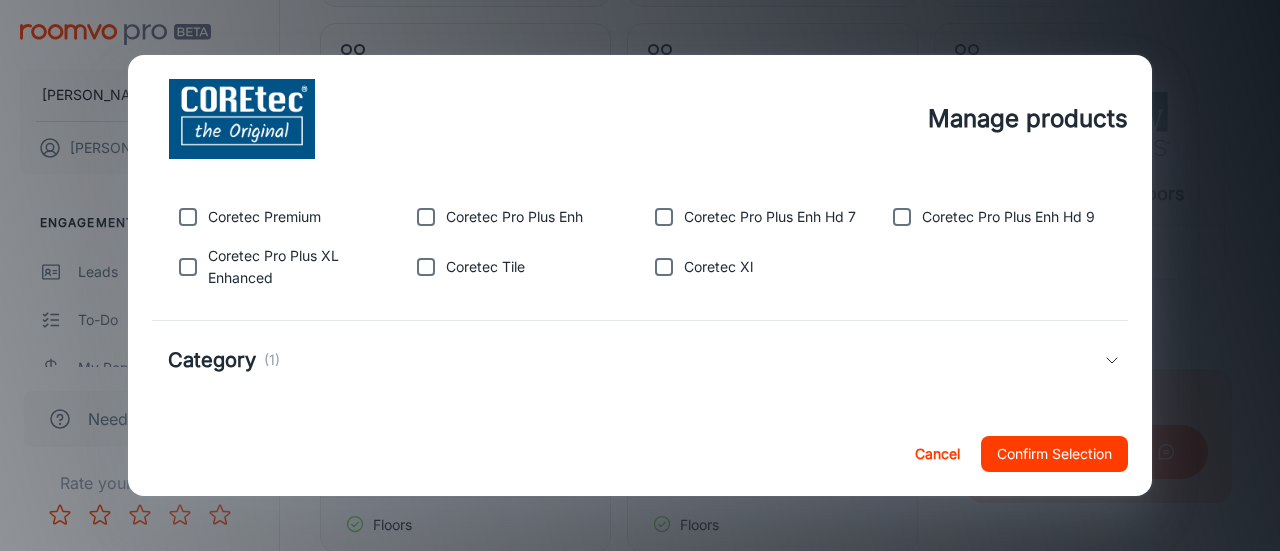 scroll, scrollTop: 0, scrollLeft: 0, axis: both 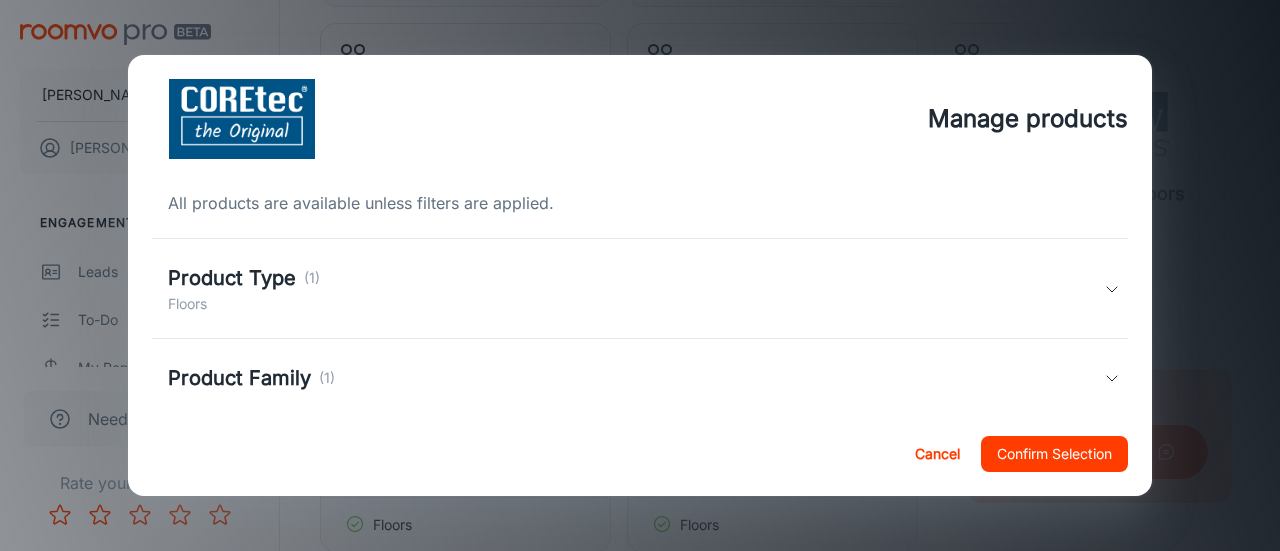 click on "Product Type" at bounding box center (232, 278) 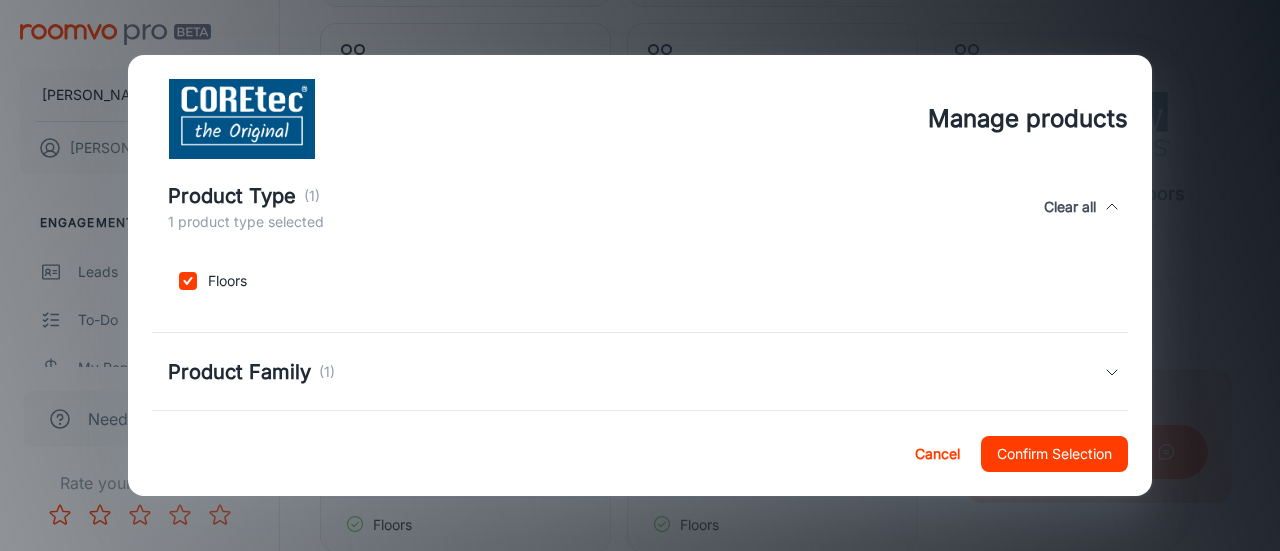 scroll, scrollTop: 200, scrollLeft: 0, axis: vertical 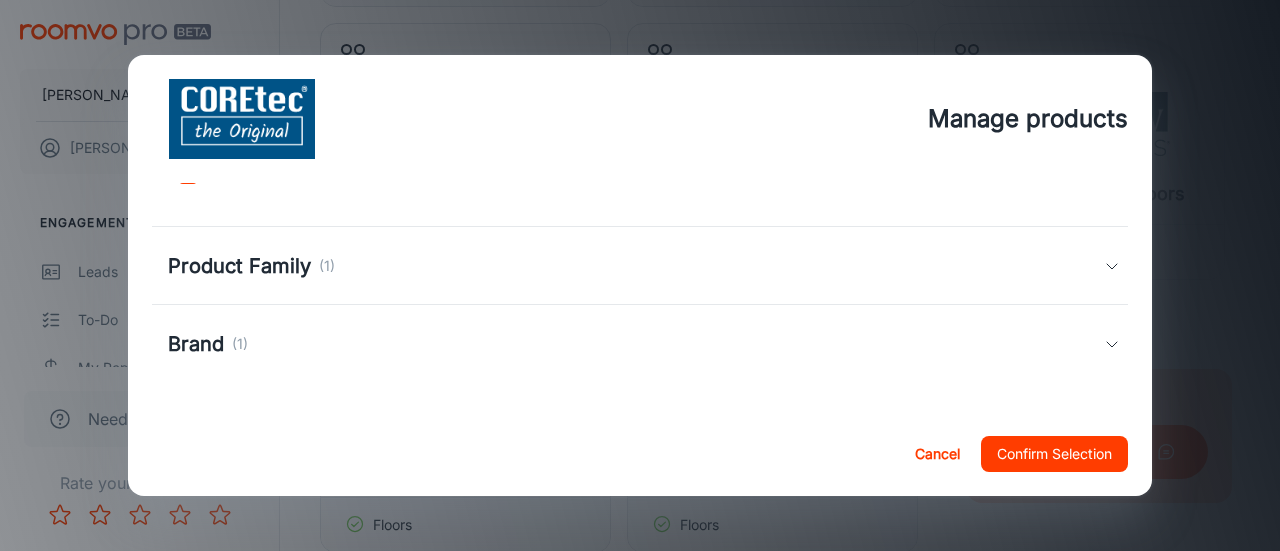 click on "Product Family" at bounding box center (239, 266) 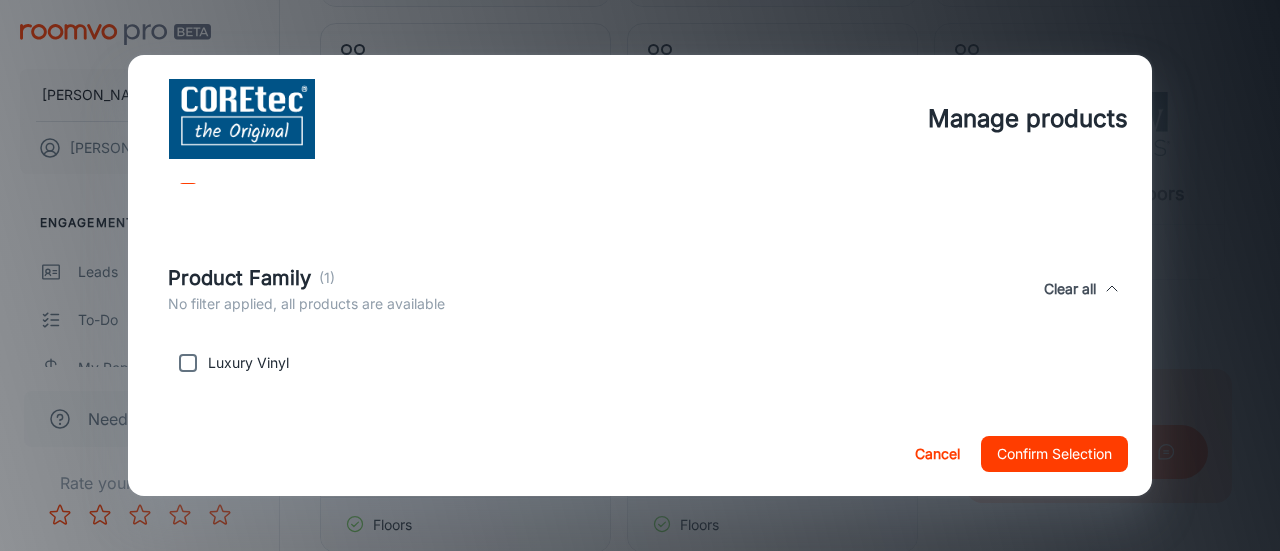 click at bounding box center [188, 363] 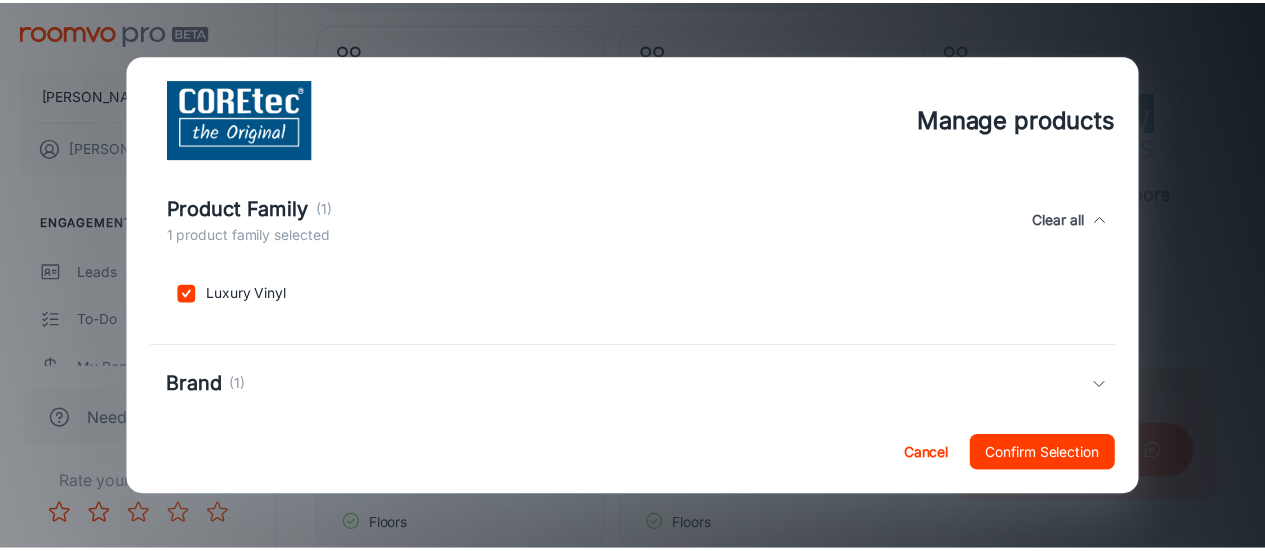 scroll, scrollTop: 300, scrollLeft: 0, axis: vertical 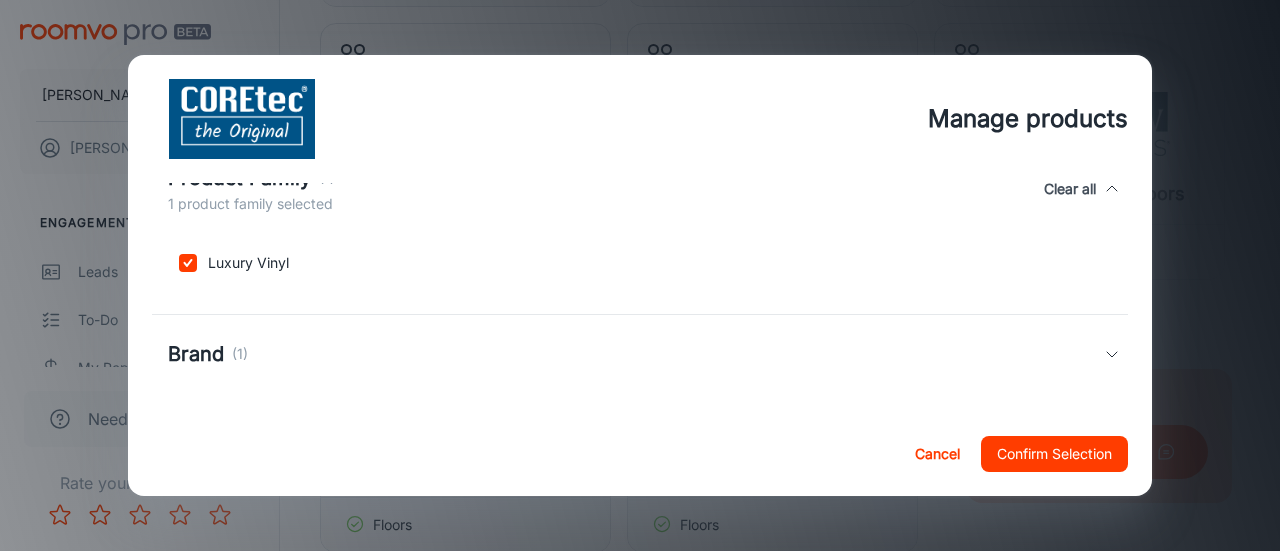 click on "Confirm Selection" at bounding box center (1054, 454) 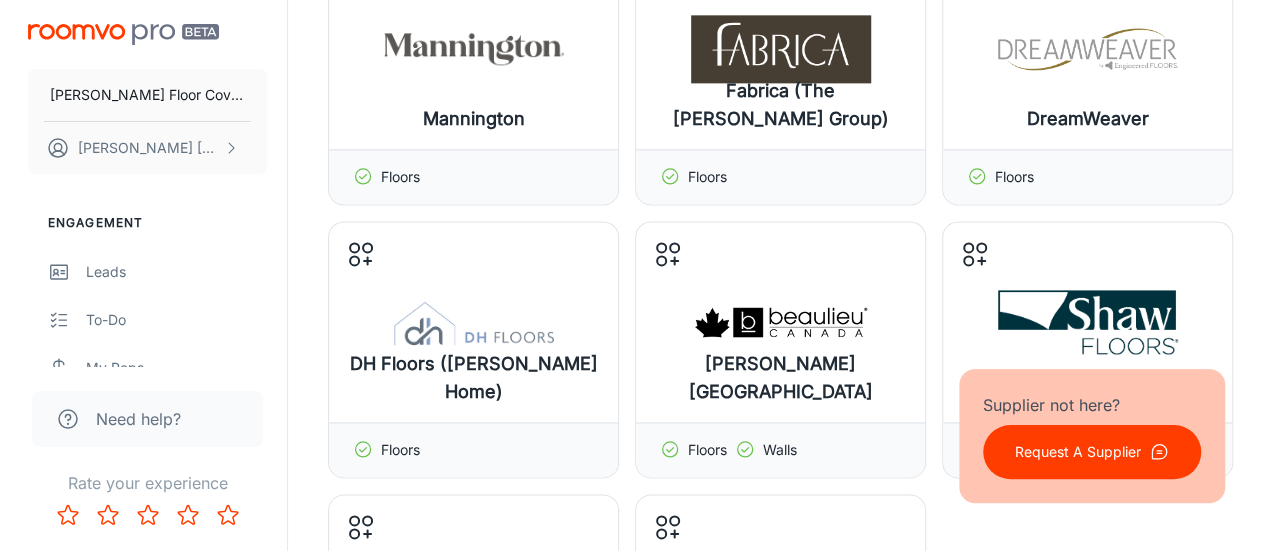 scroll, scrollTop: 1300, scrollLeft: 0, axis: vertical 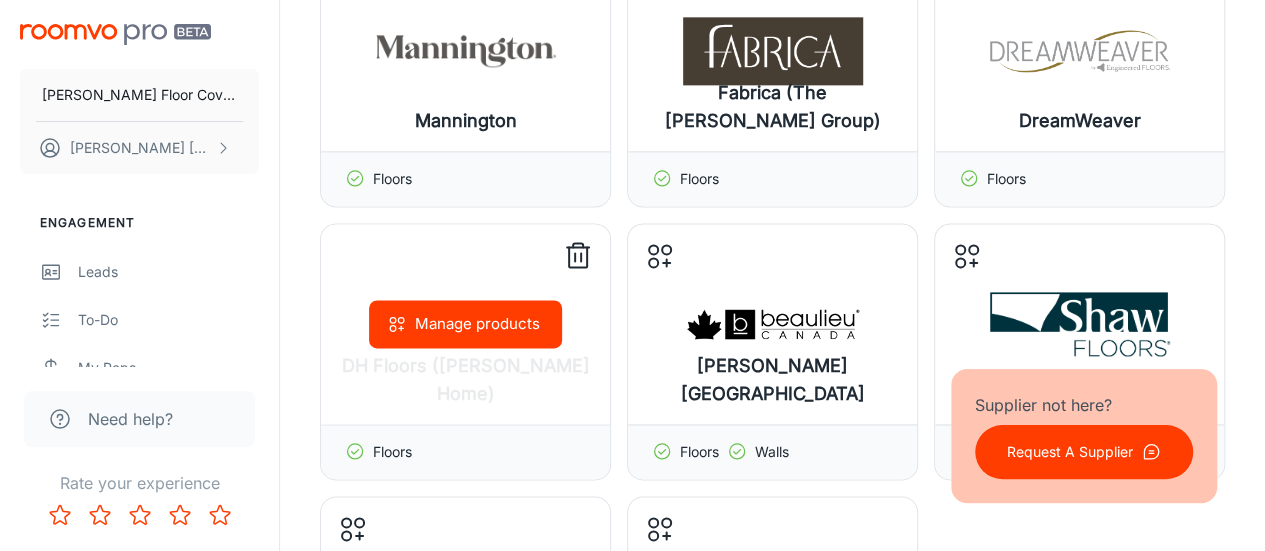 click on "Manage products" at bounding box center [465, 324] 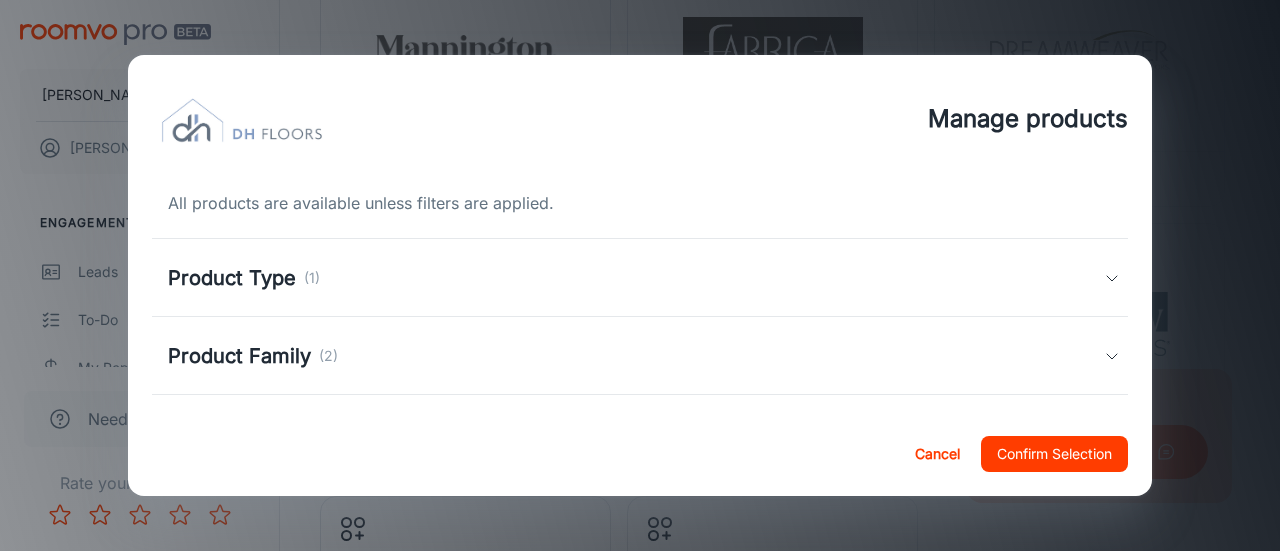 click on "Product Family" at bounding box center (239, 356) 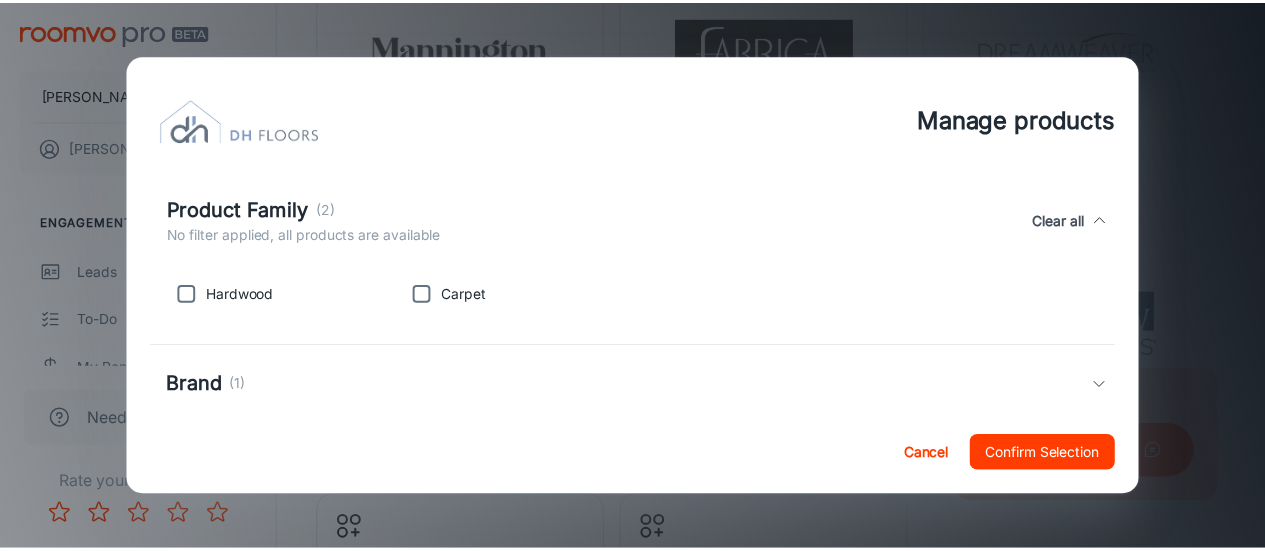 scroll, scrollTop: 194, scrollLeft: 0, axis: vertical 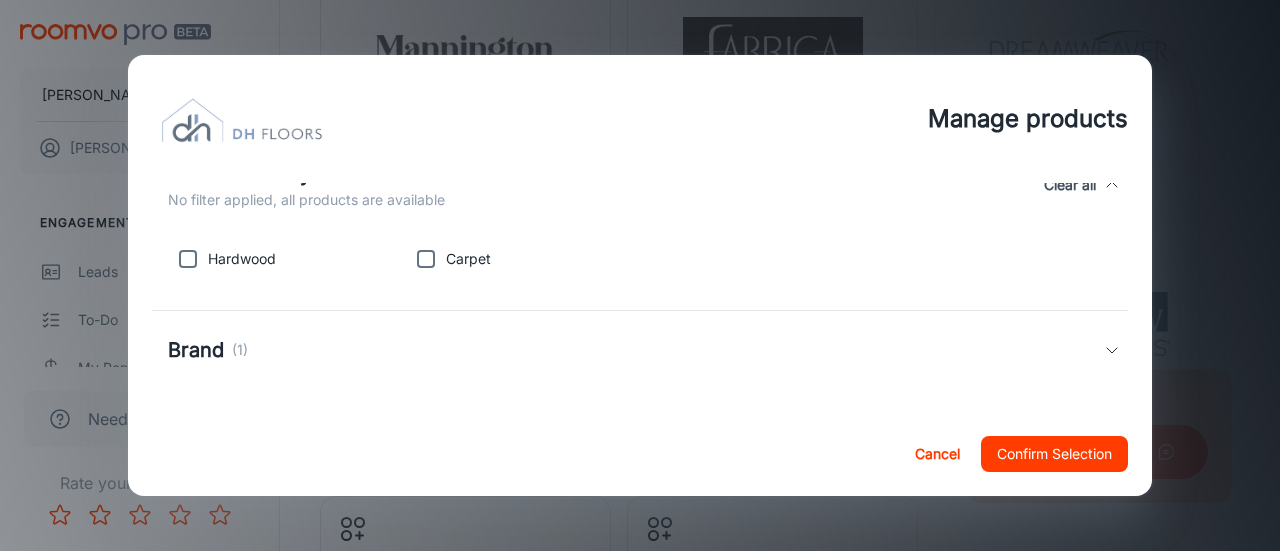 click at bounding box center (426, 259) 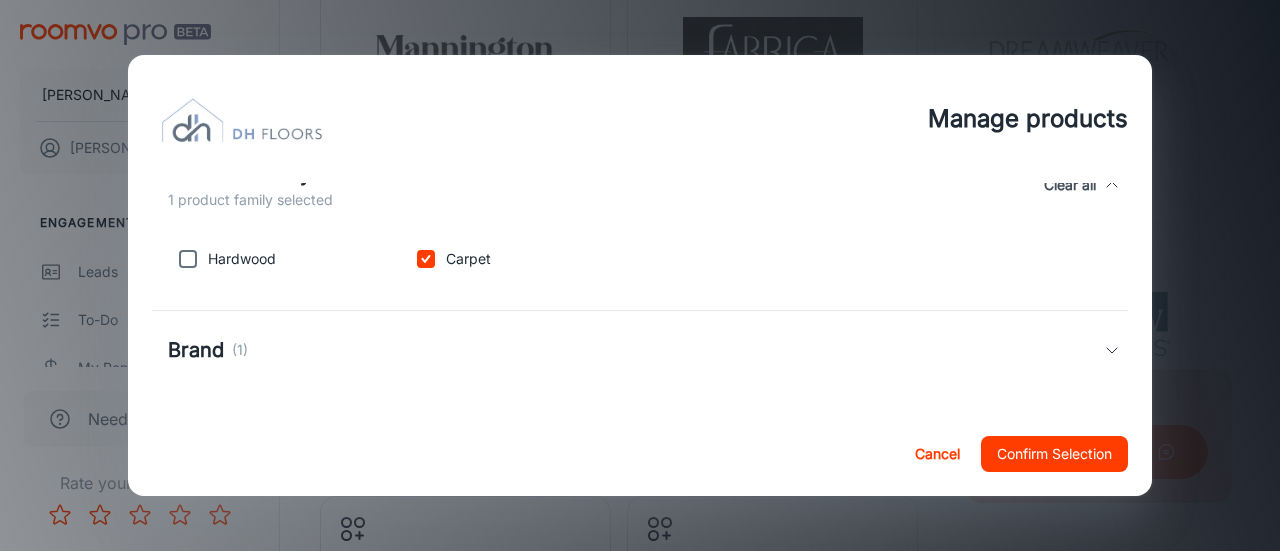 click on "Cancel Confirm Selection" at bounding box center (640, 454) 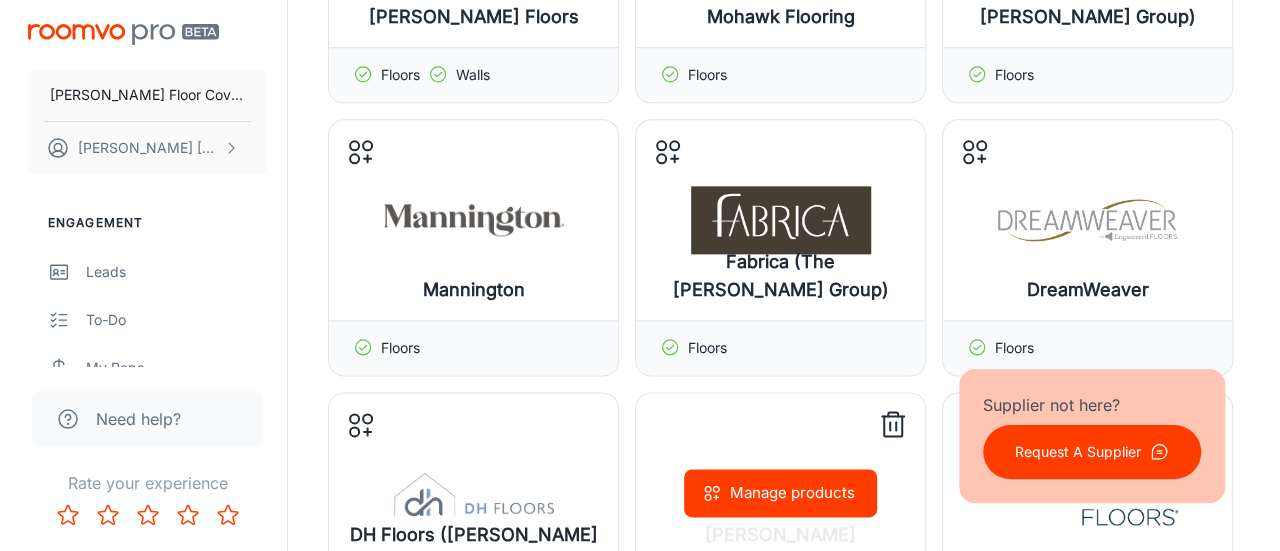 scroll, scrollTop: 1100, scrollLeft: 0, axis: vertical 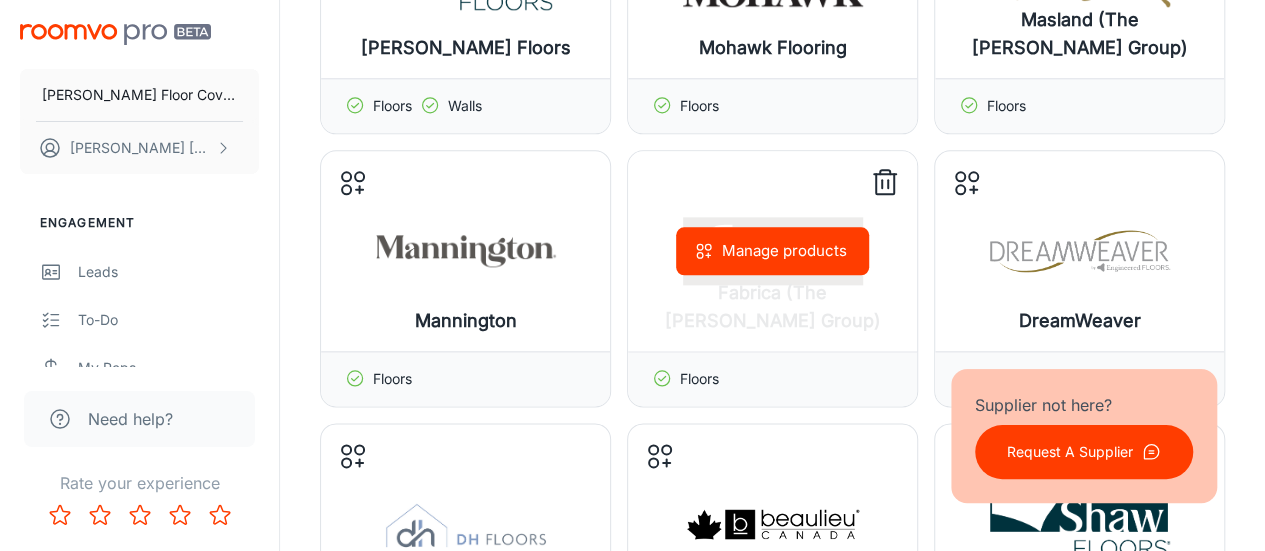 click on "Manage products" at bounding box center (772, 251) 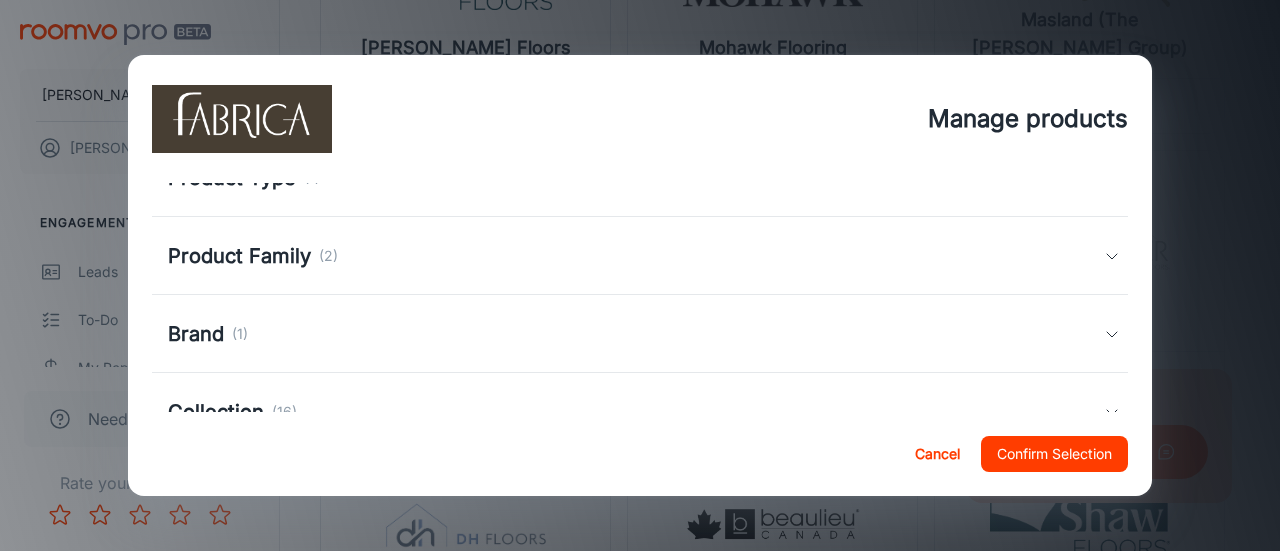click on "Product Family" at bounding box center [239, 256] 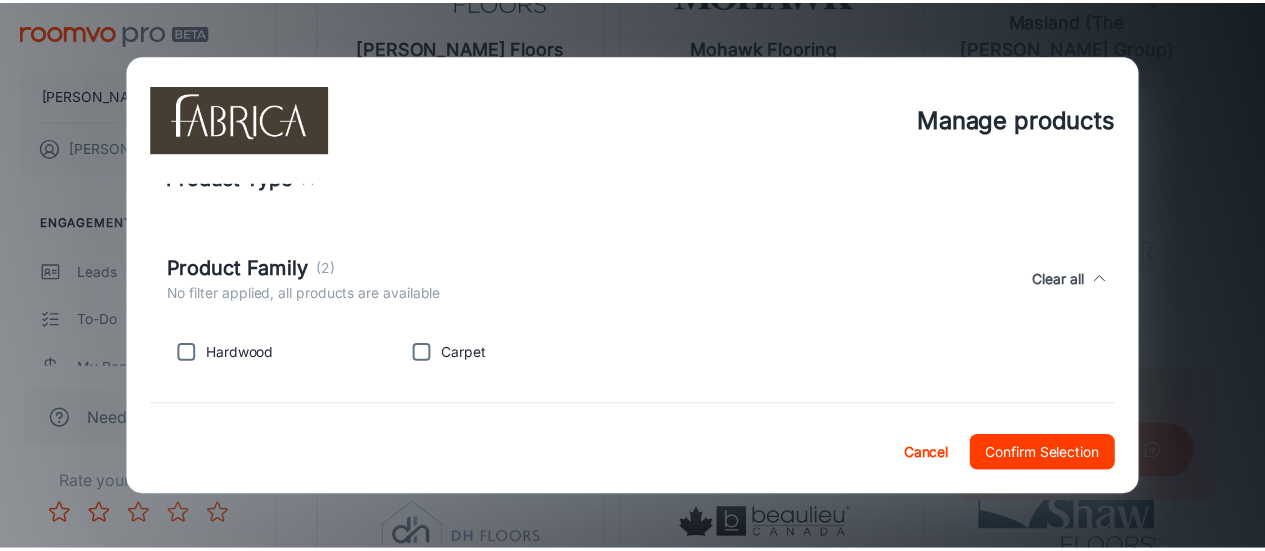 scroll, scrollTop: 200, scrollLeft: 0, axis: vertical 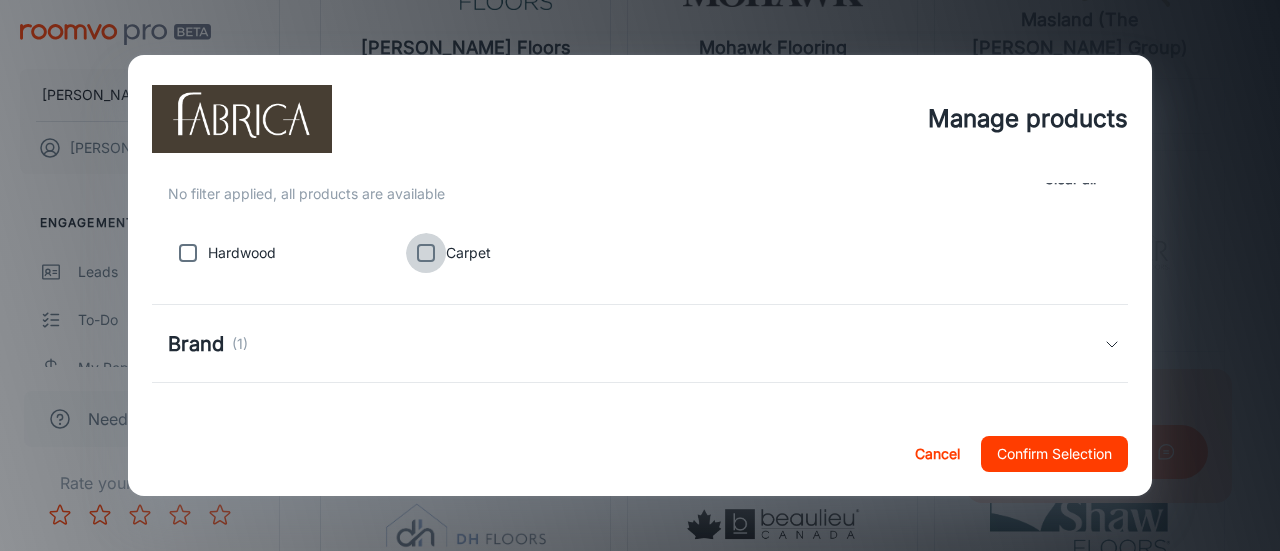 click at bounding box center [426, 253] 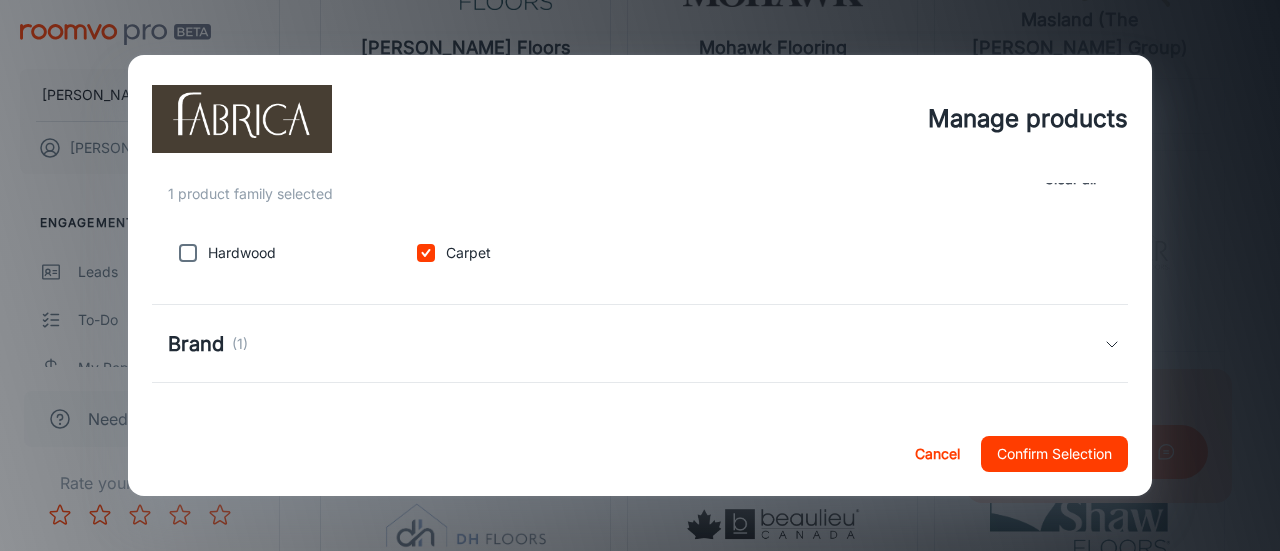 click on "Confirm Selection" at bounding box center (1054, 454) 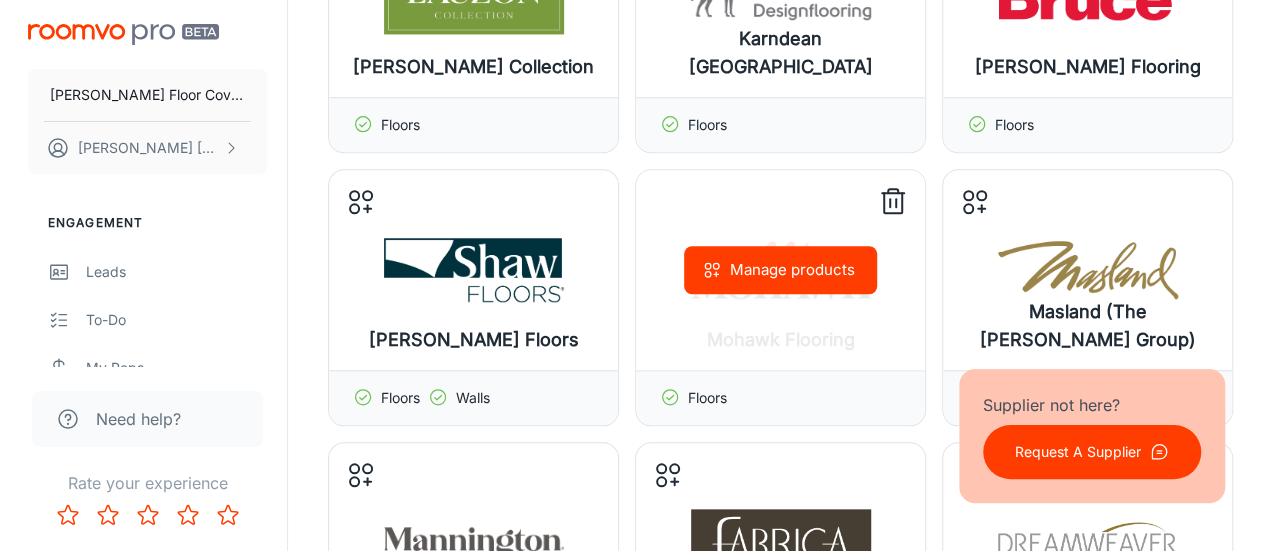 scroll, scrollTop: 800, scrollLeft: 0, axis: vertical 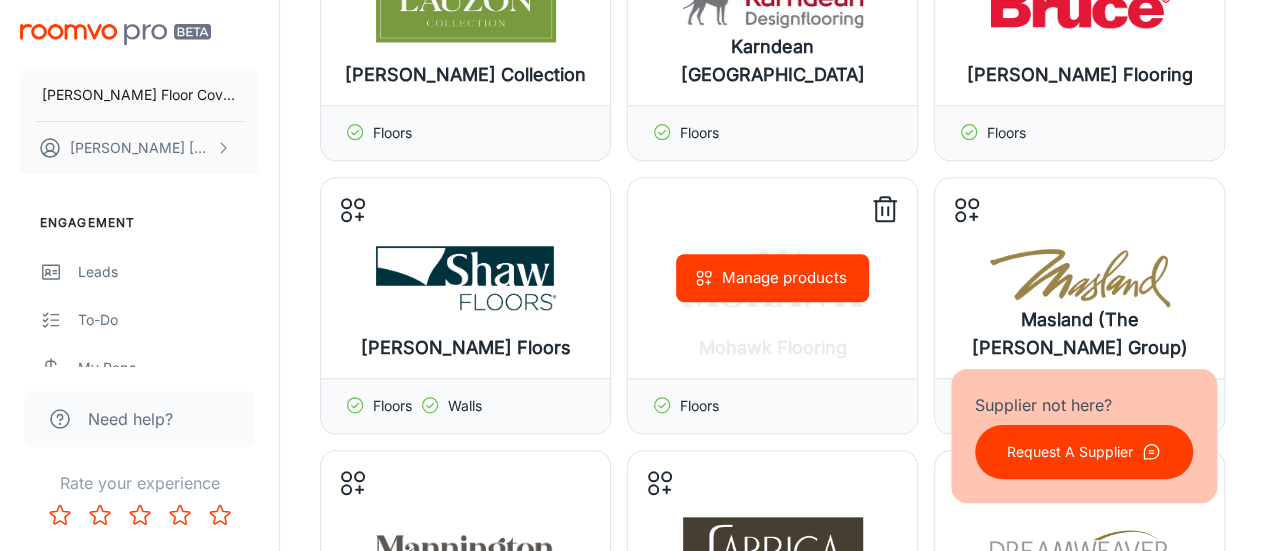 click on "Manage products" at bounding box center (772, 278) 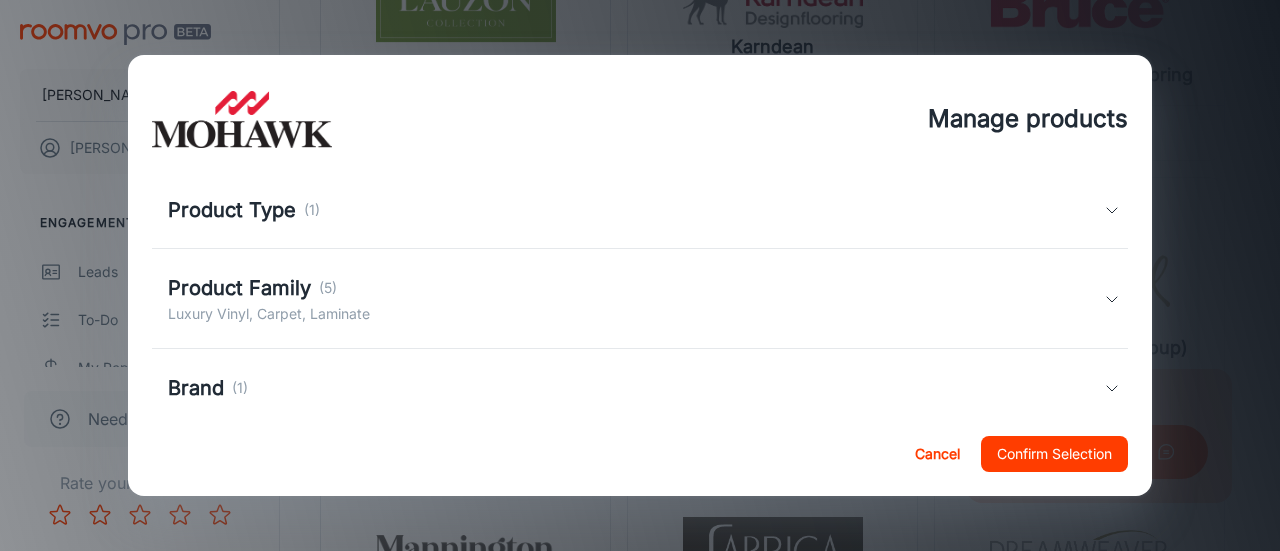 scroll, scrollTop: 100, scrollLeft: 0, axis: vertical 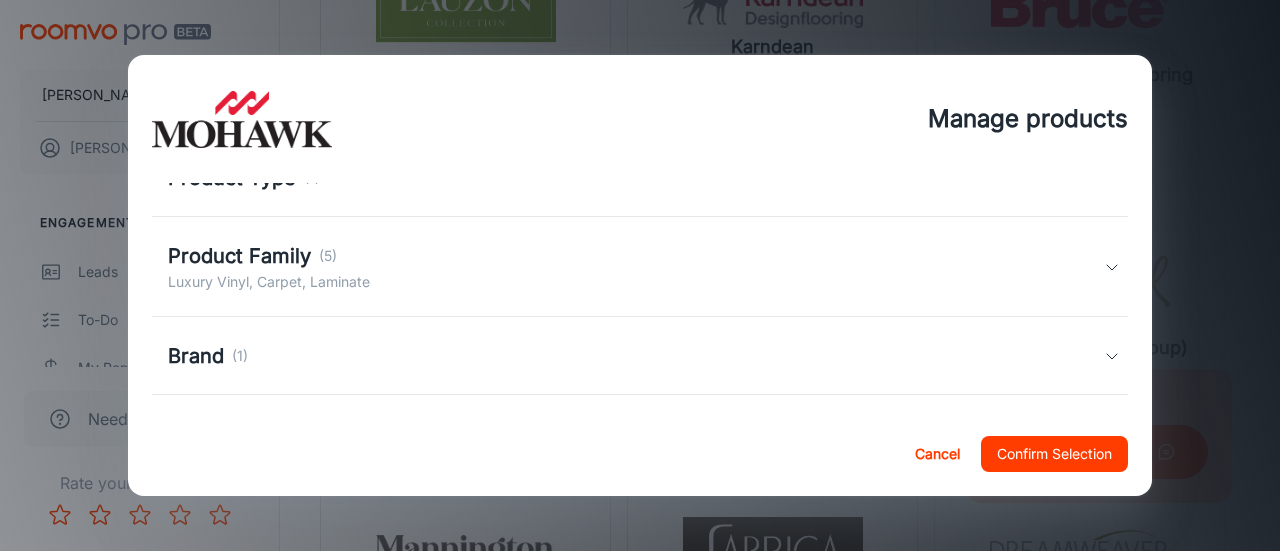 click on "Product Family" at bounding box center (239, 256) 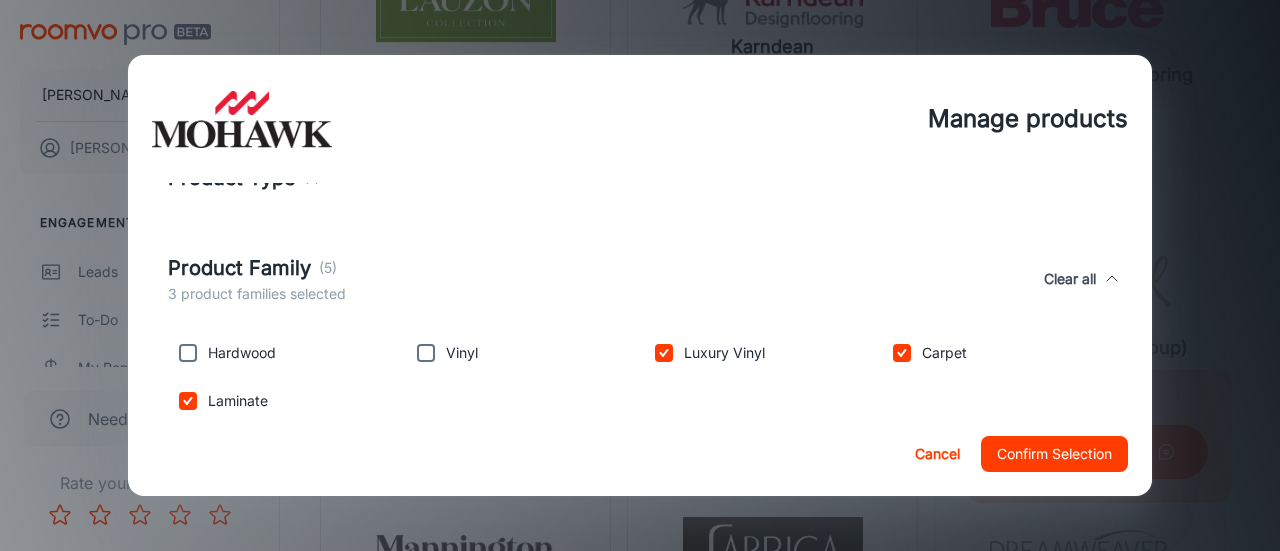 scroll, scrollTop: 200, scrollLeft: 0, axis: vertical 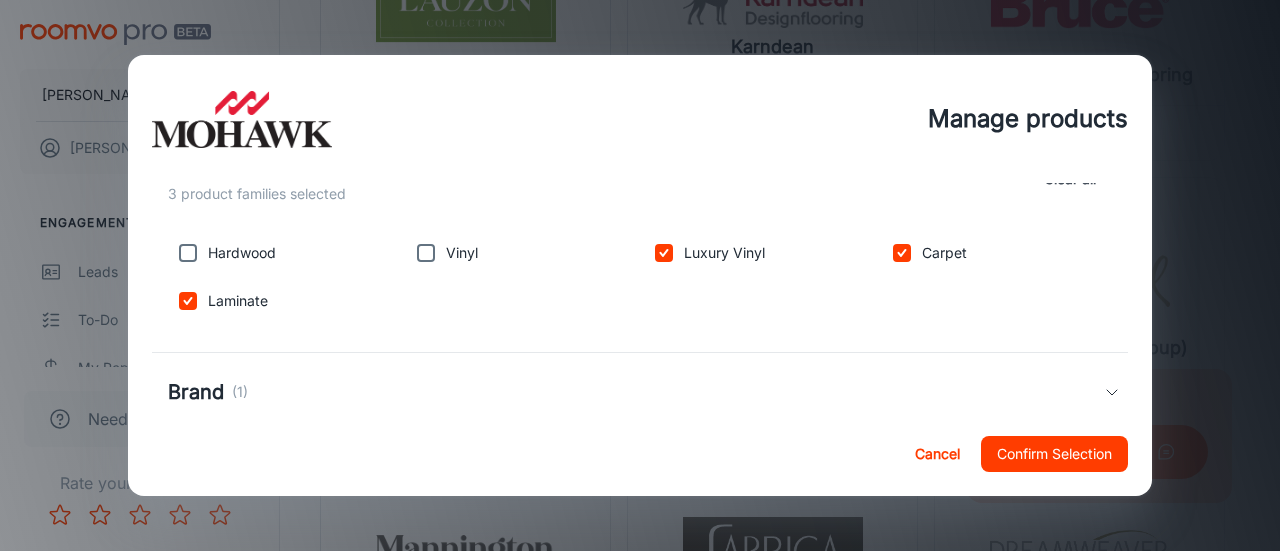 click on "Confirm Selection" at bounding box center [1054, 454] 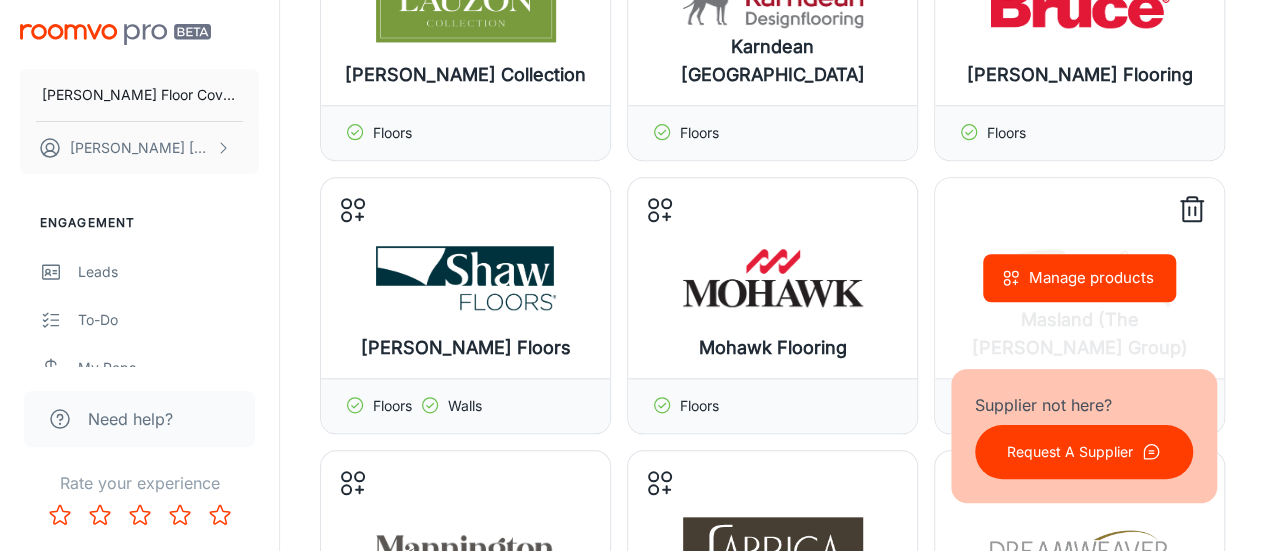 click on "Manage products" at bounding box center (1079, 278) 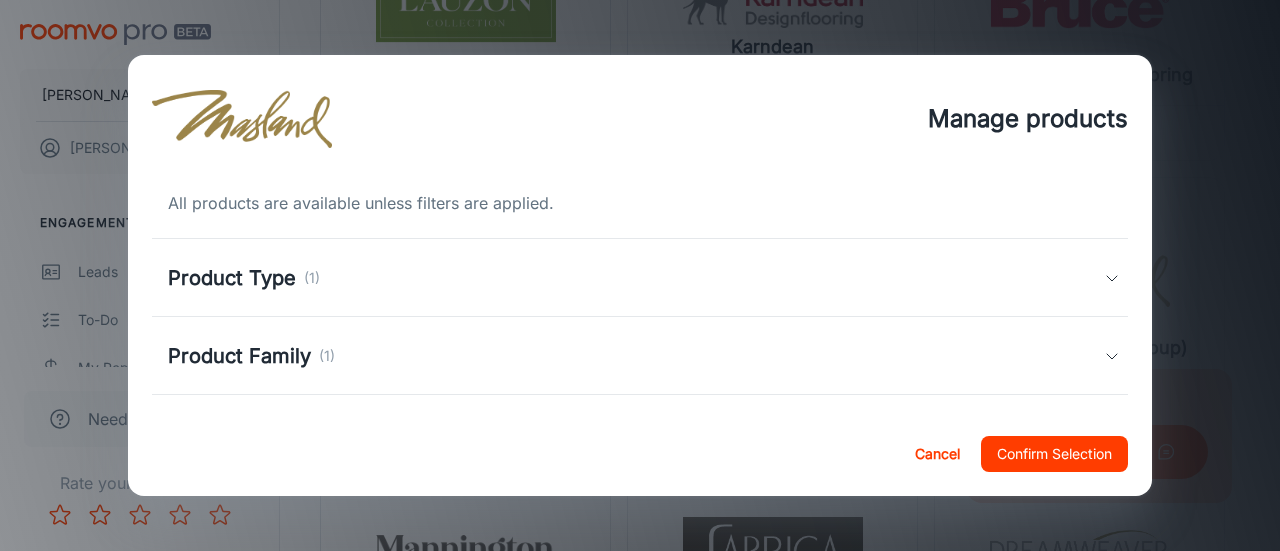 click on "Product Family" at bounding box center (239, 356) 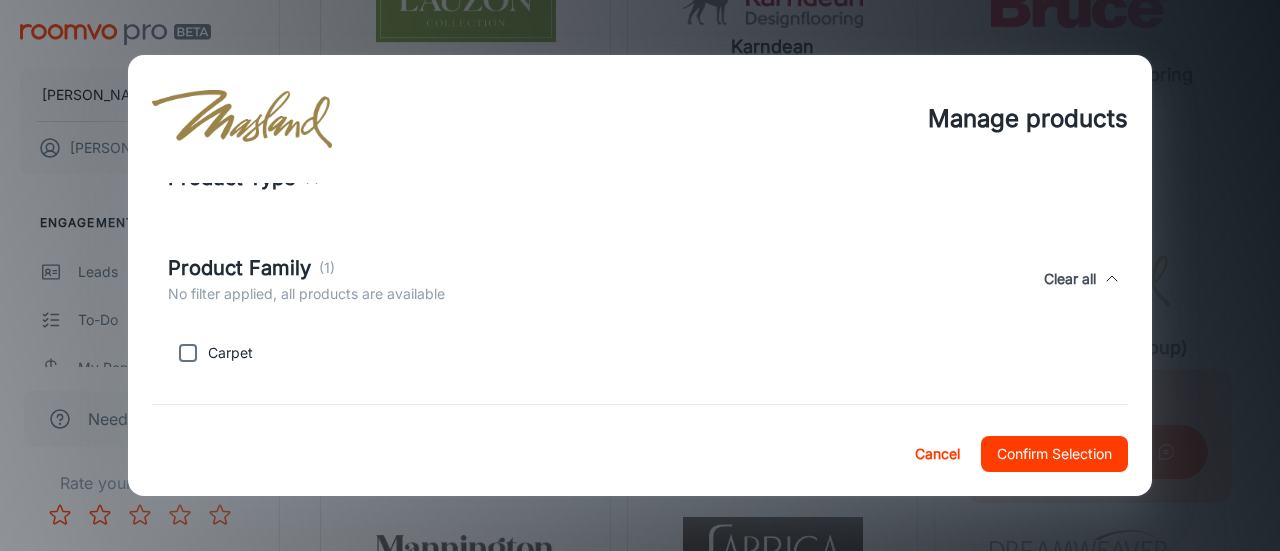 scroll, scrollTop: 200, scrollLeft: 0, axis: vertical 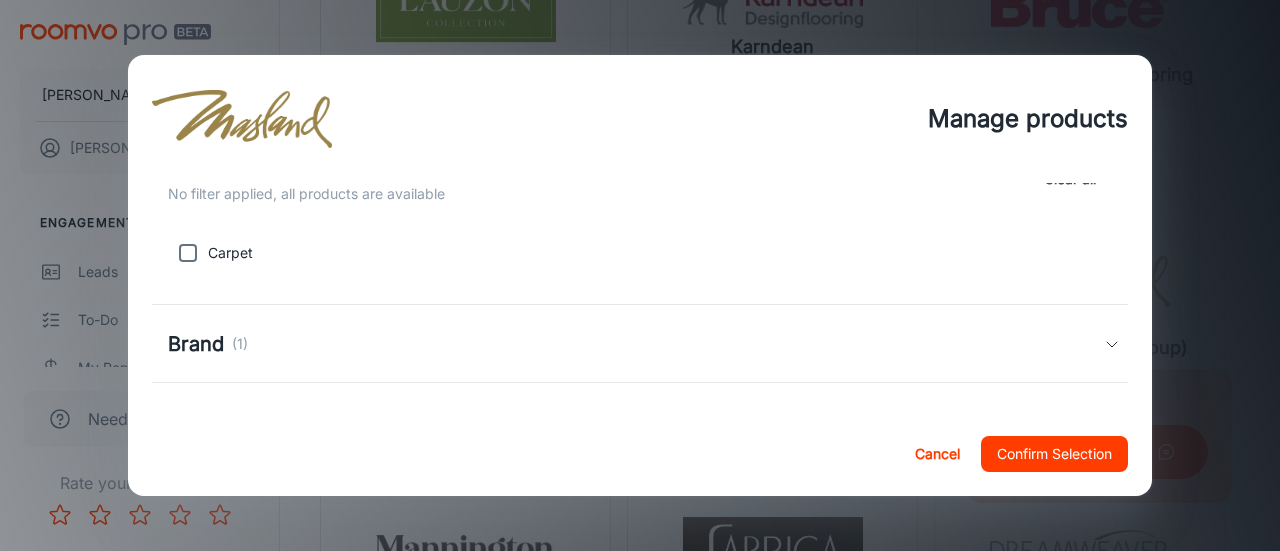 click at bounding box center (188, 253) 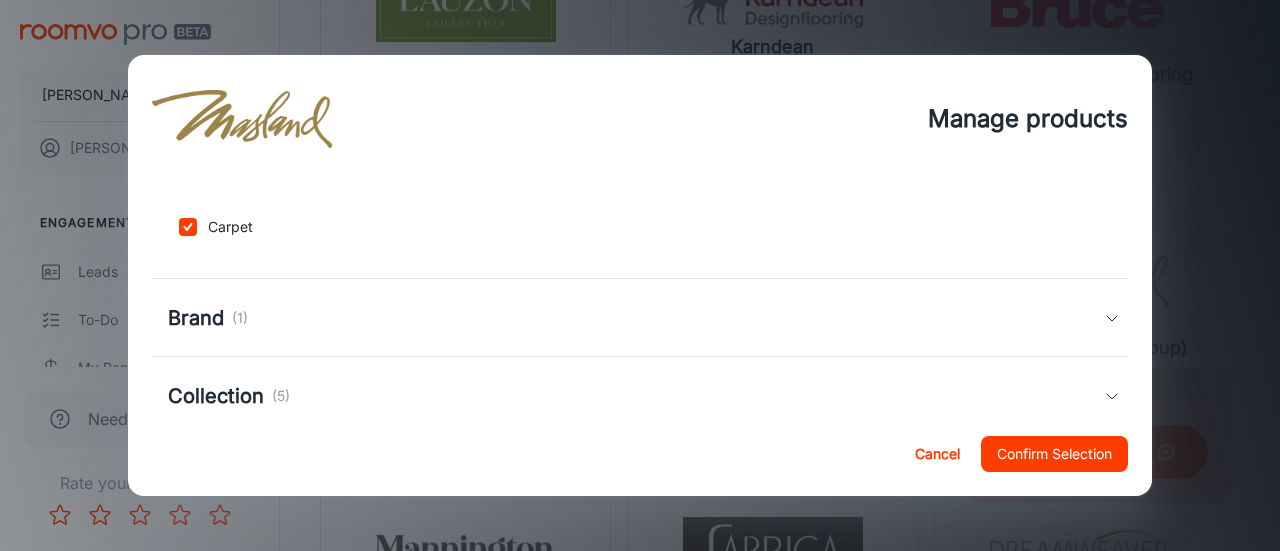 scroll, scrollTop: 300, scrollLeft: 0, axis: vertical 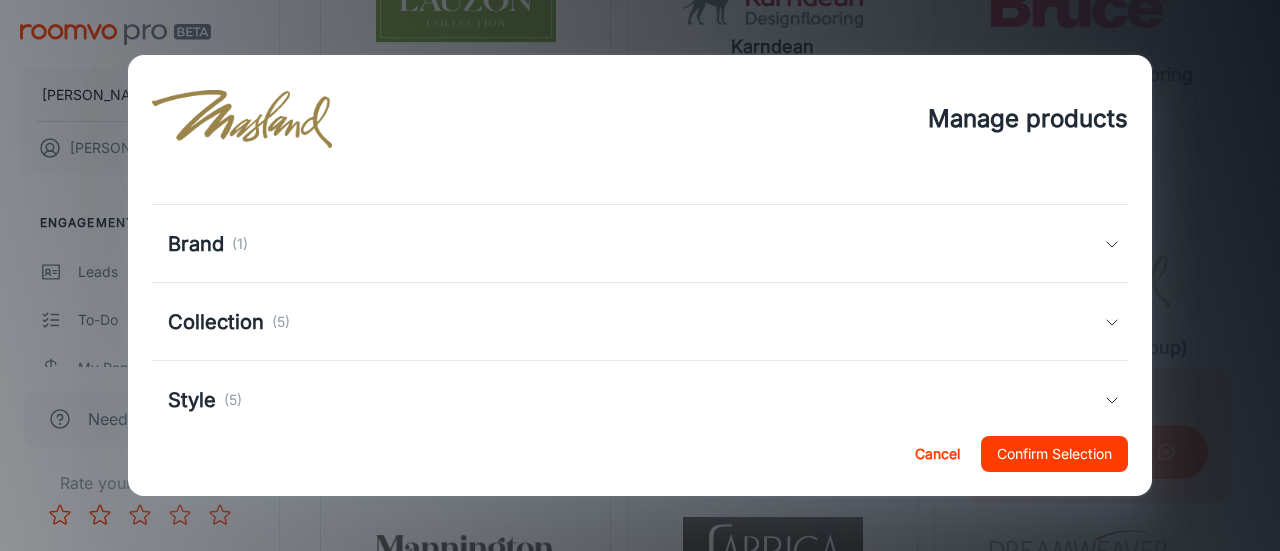 click on "Collection (5)" at bounding box center [229, 322] 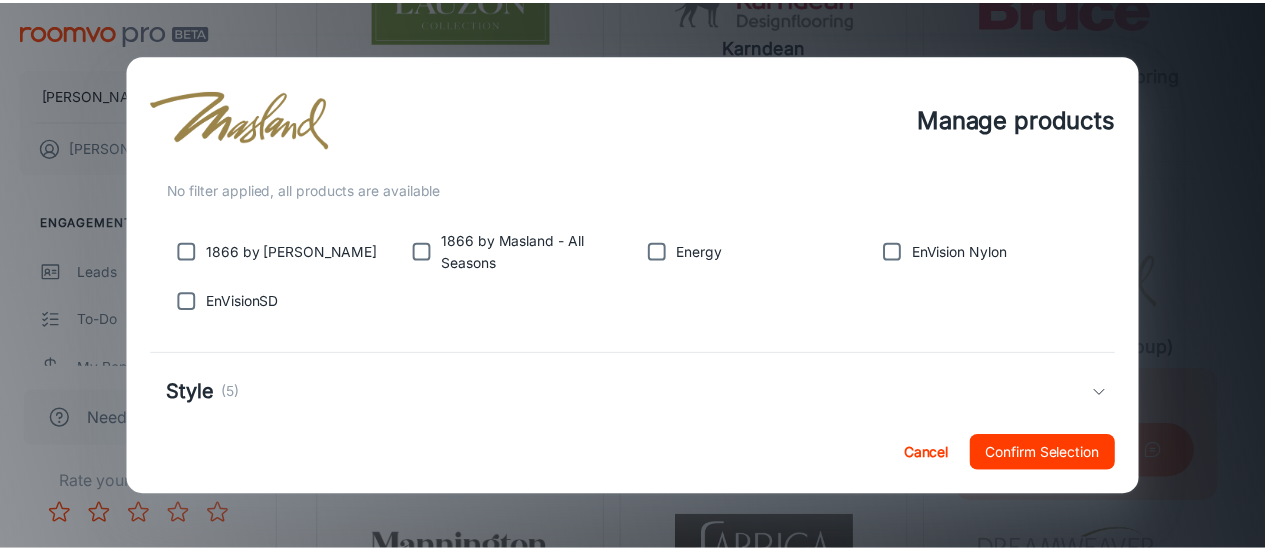 scroll, scrollTop: 500, scrollLeft: 0, axis: vertical 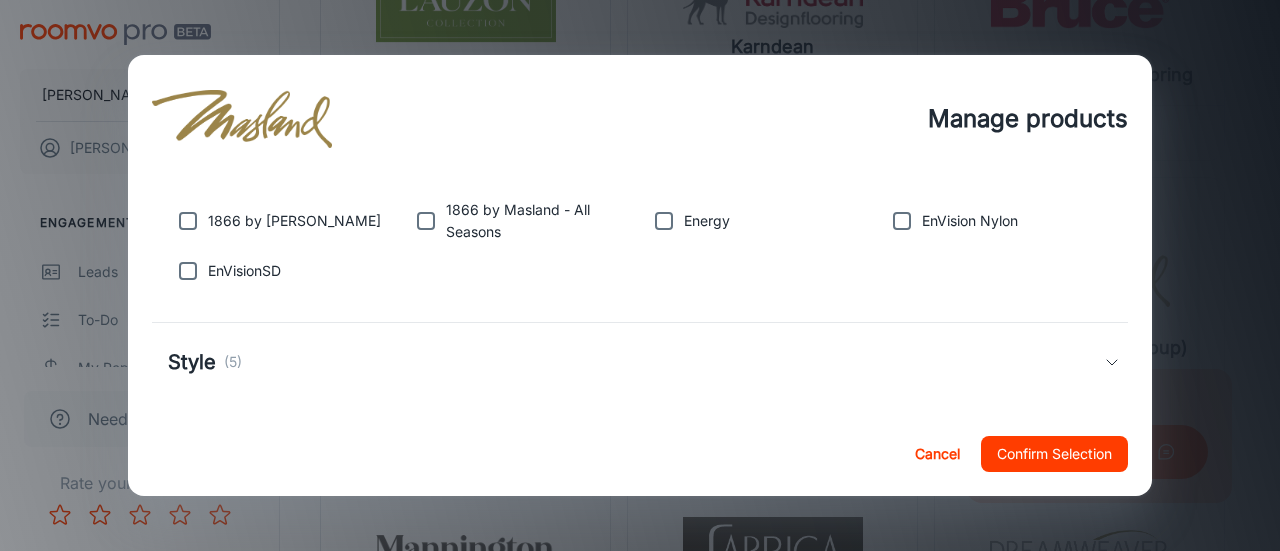 click at bounding box center (188, 221) 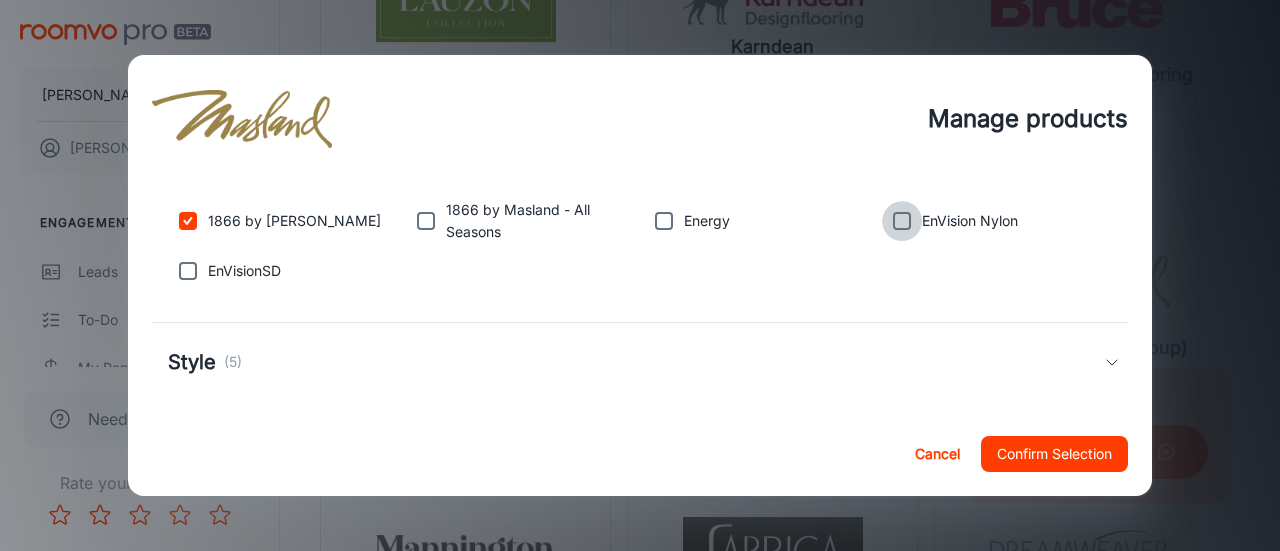 click at bounding box center [902, 221] 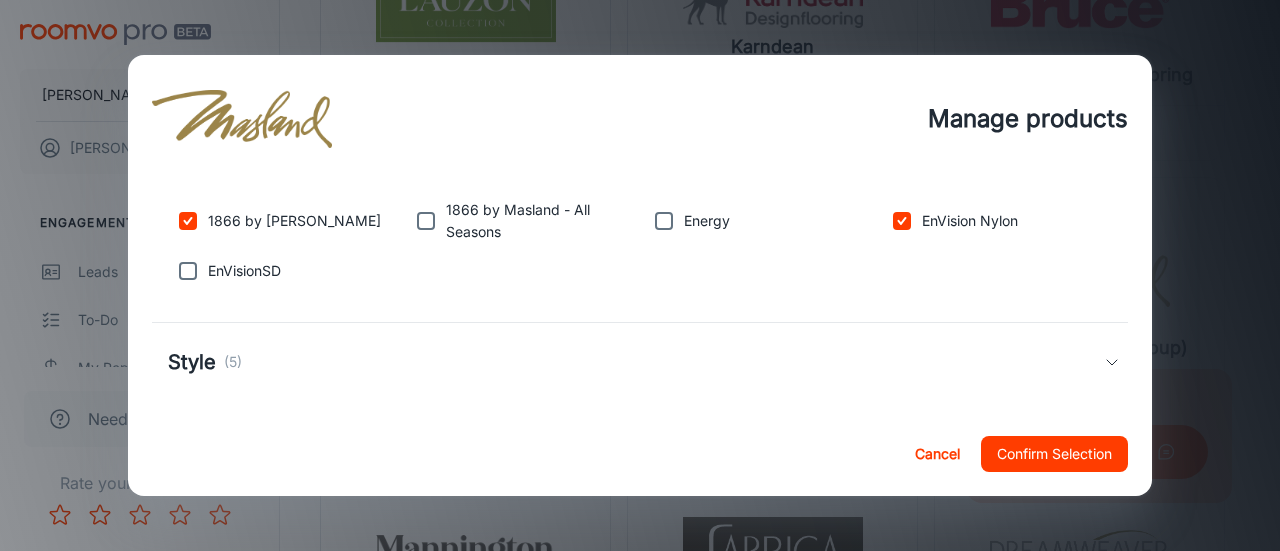 click at bounding box center [188, 271] 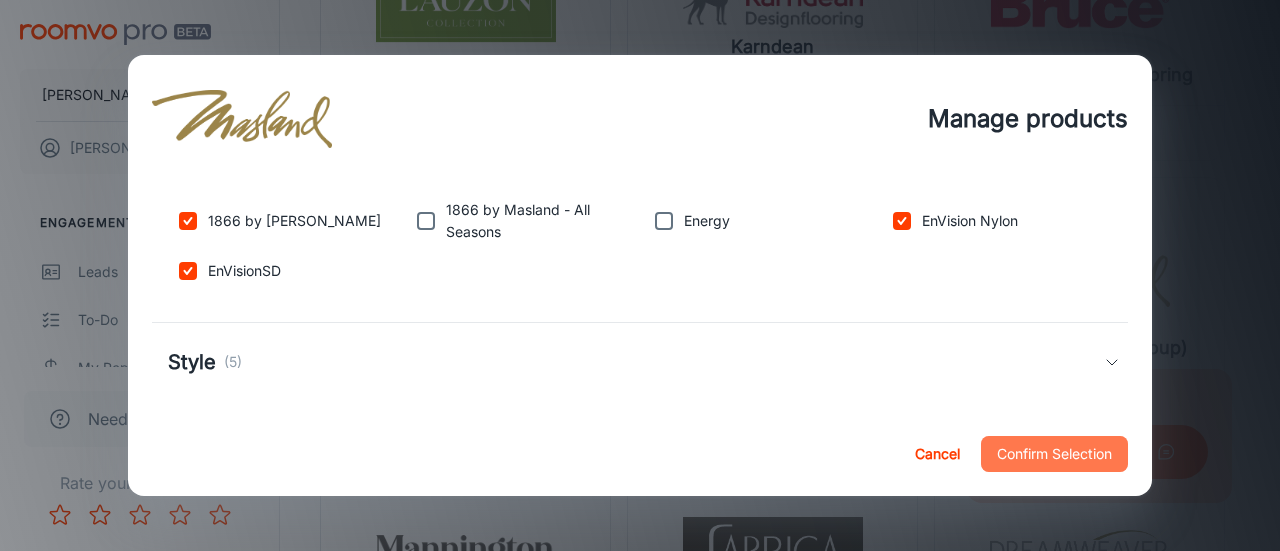 click on "Confirm Selection" at bounding box center [1054, 454] 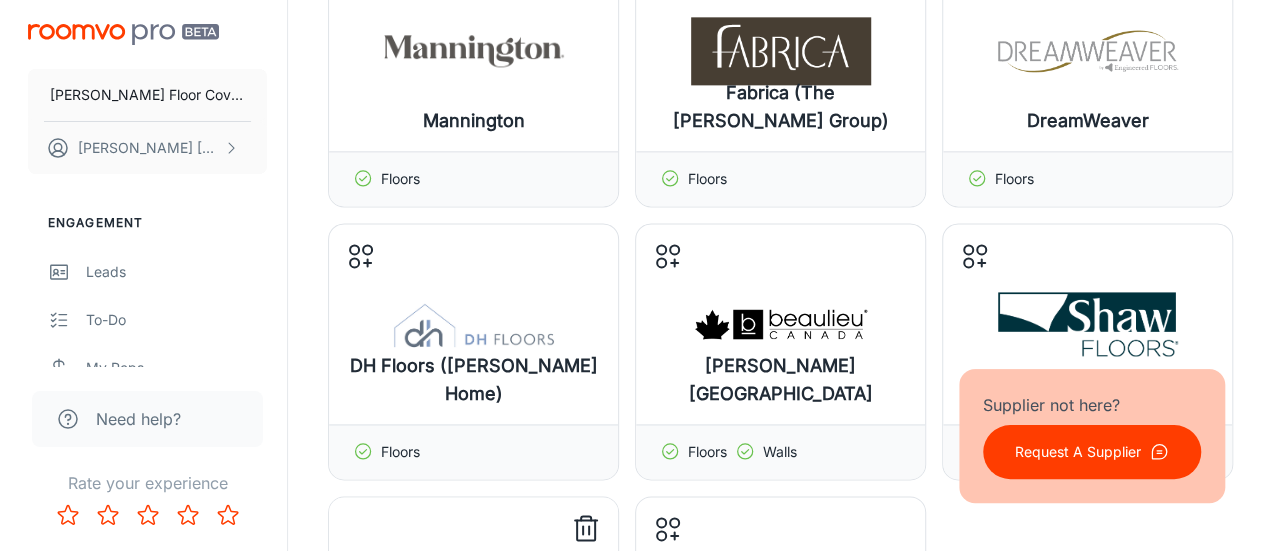 scroll, scrollTop: 1200, scrollLeft: 0, axis: vertical 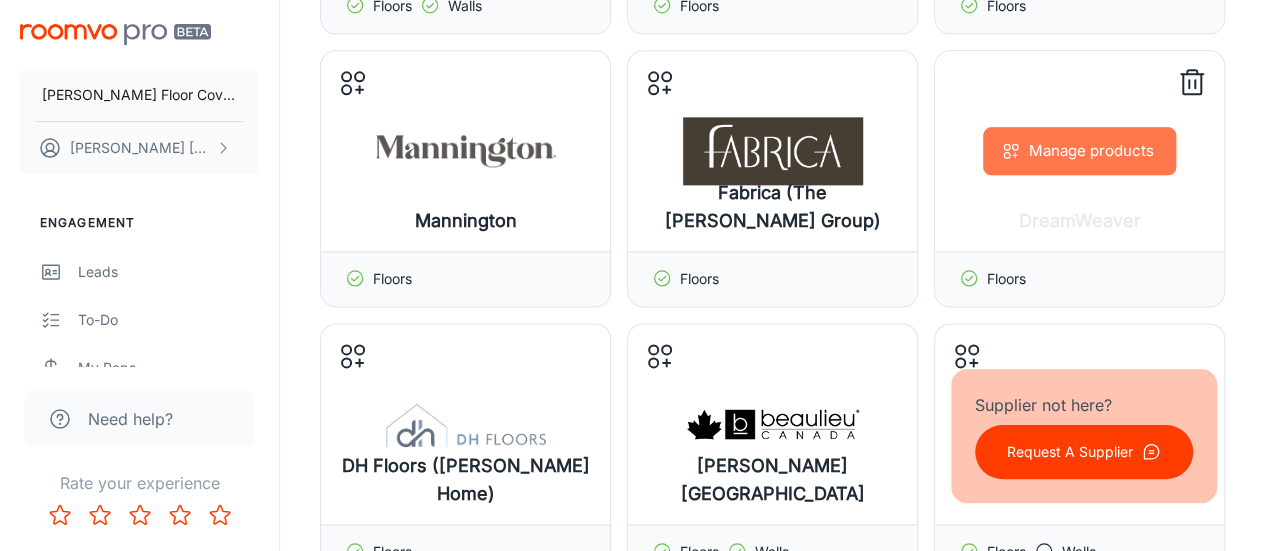 click on "Manage products" at bounding box center [1079, 151] 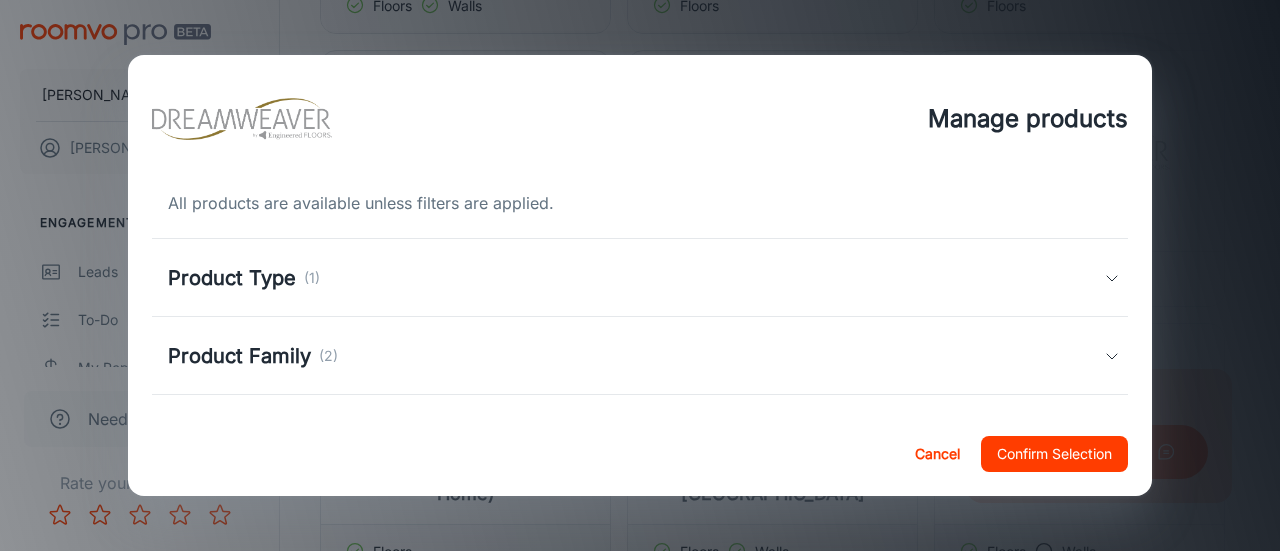 click on "Product Family (2)" at bounding box center [253, 356] 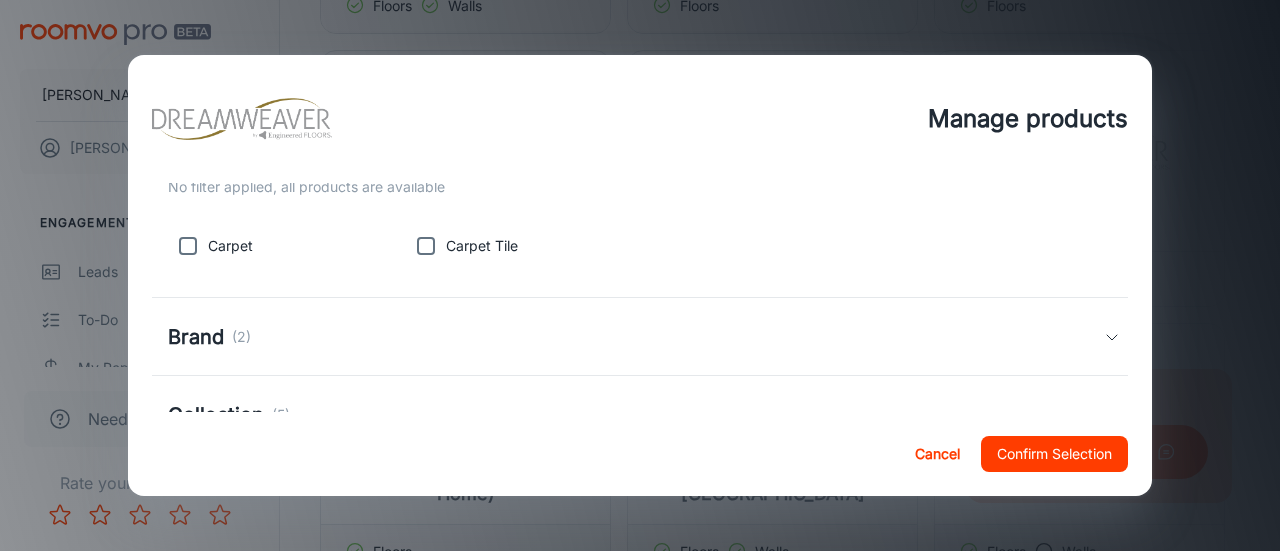 scroll, scrollTop: 300, scrollLeft: 0, axis: vertical 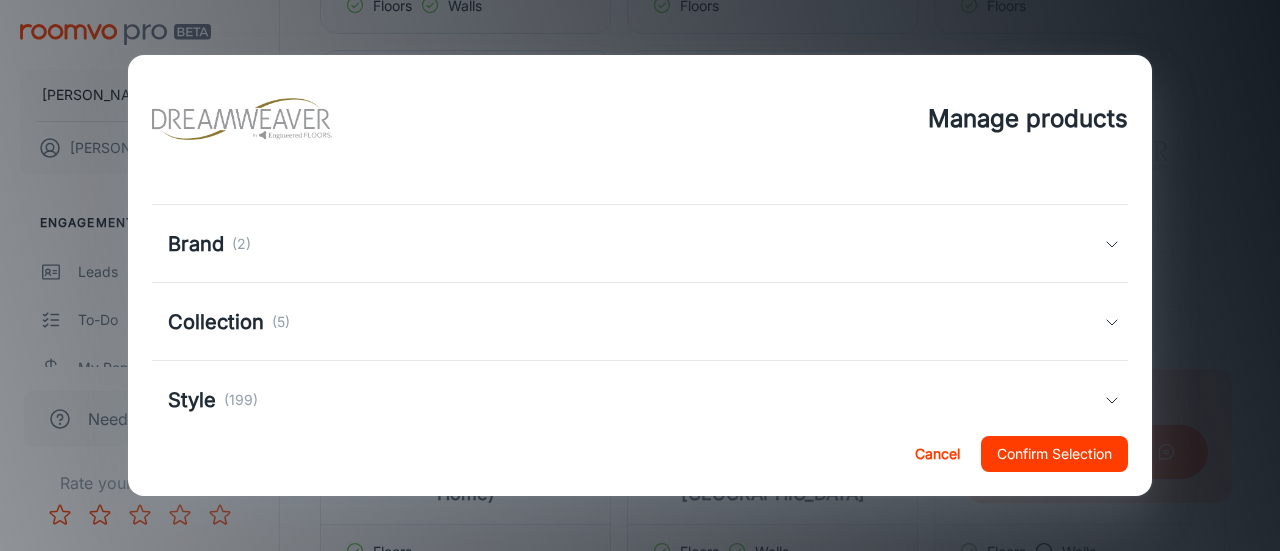 click on "Collection" at bounding box center (216, 322) 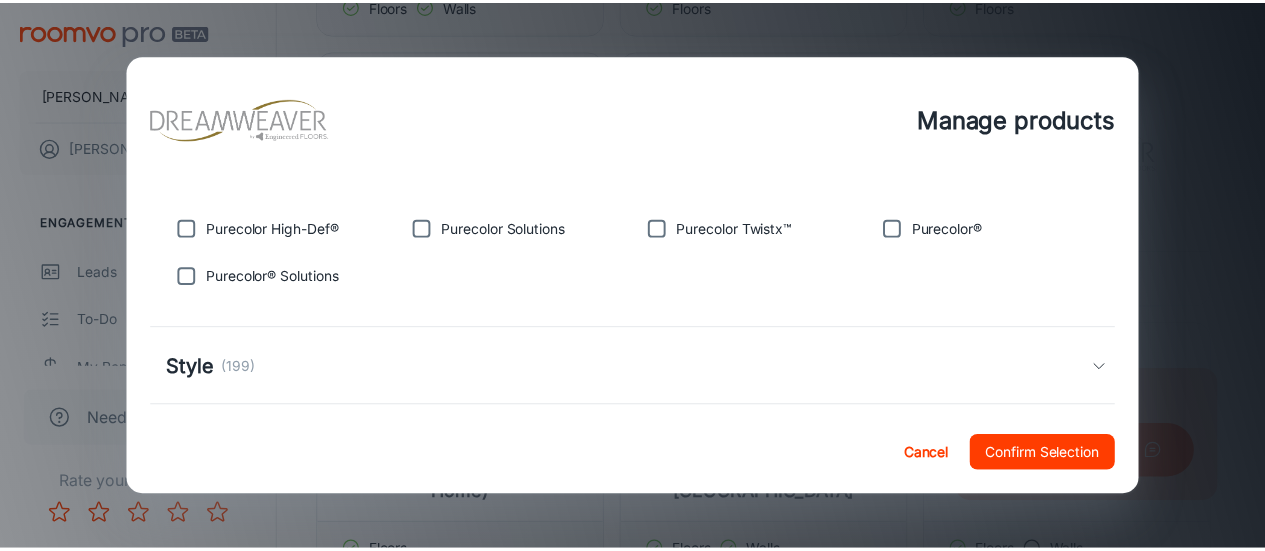 scroll, scrollTop: 500, scrollLeft: 0, axis: vertical 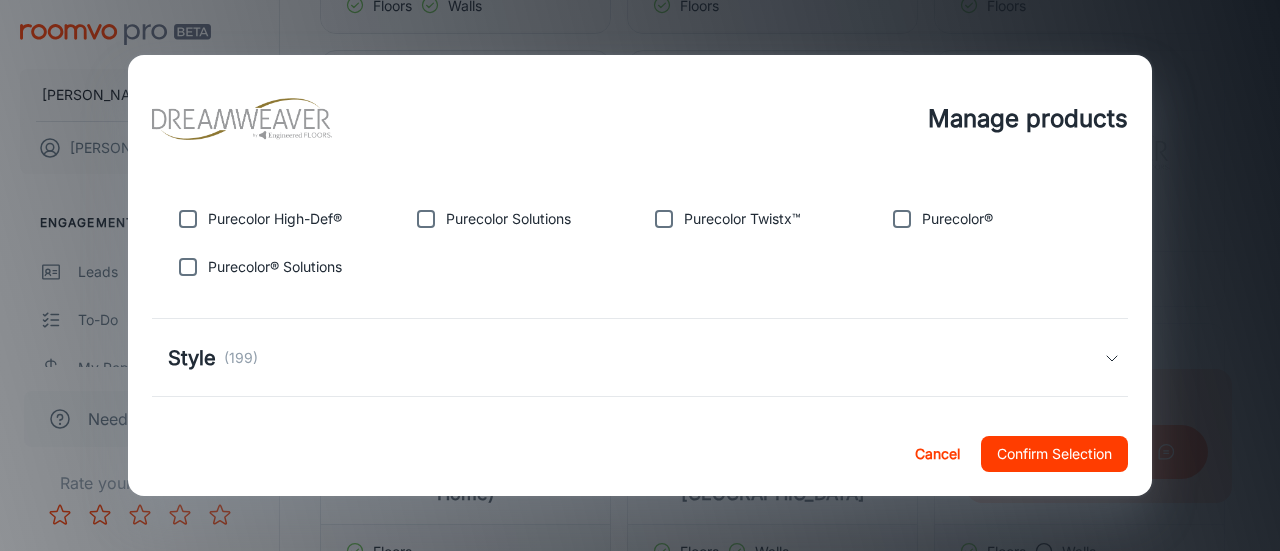 click at bounding box center [188, 219] 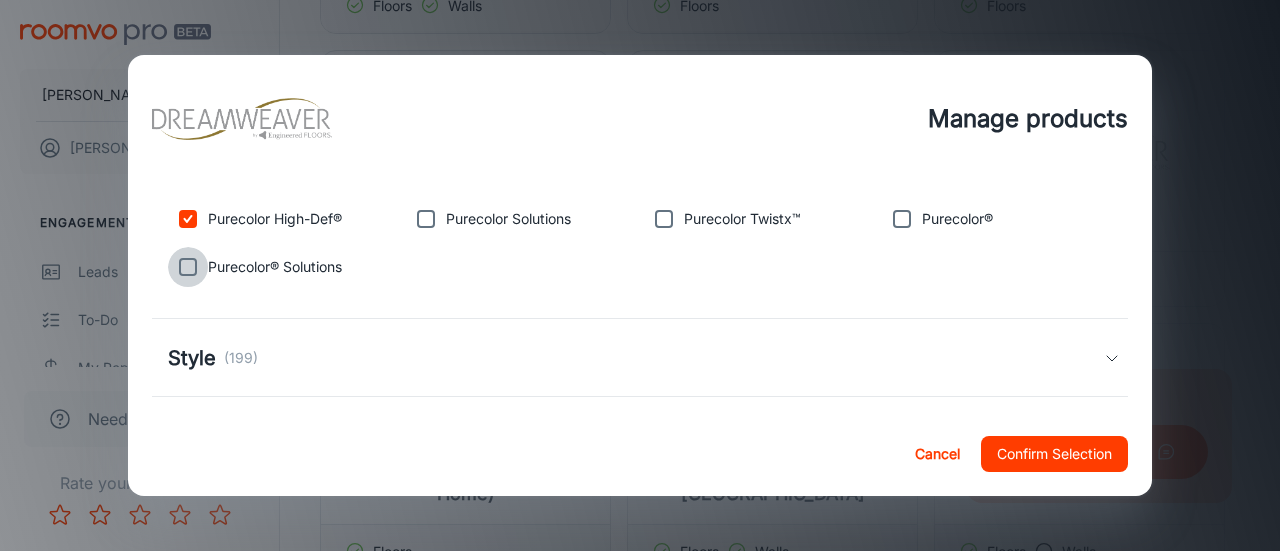 click at bounding box center [188, 267] 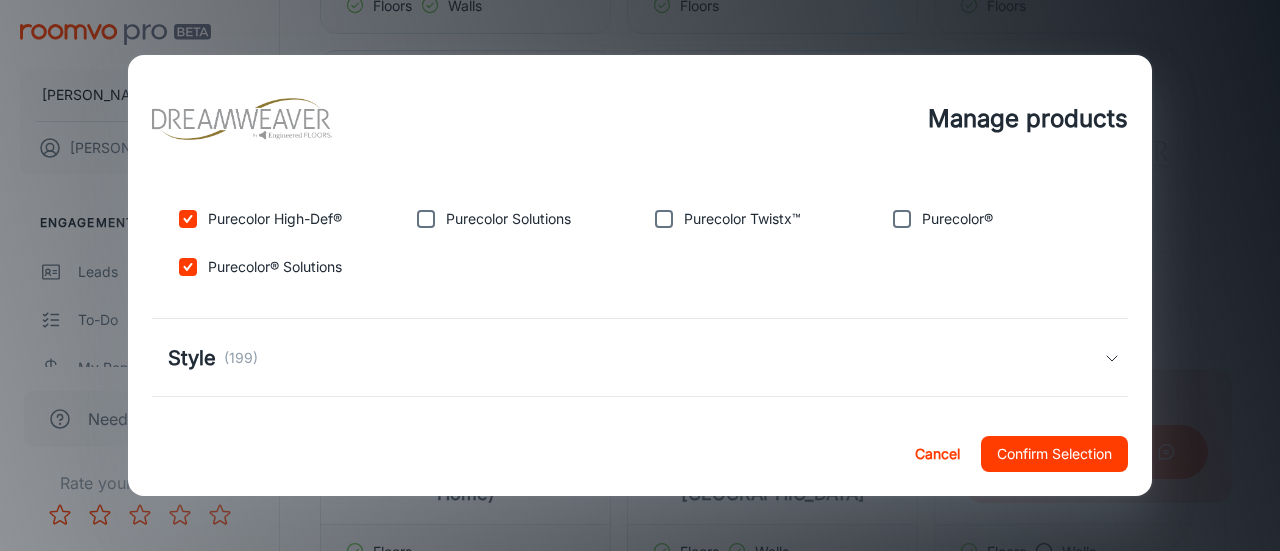 click at bounding box center [426, 219] 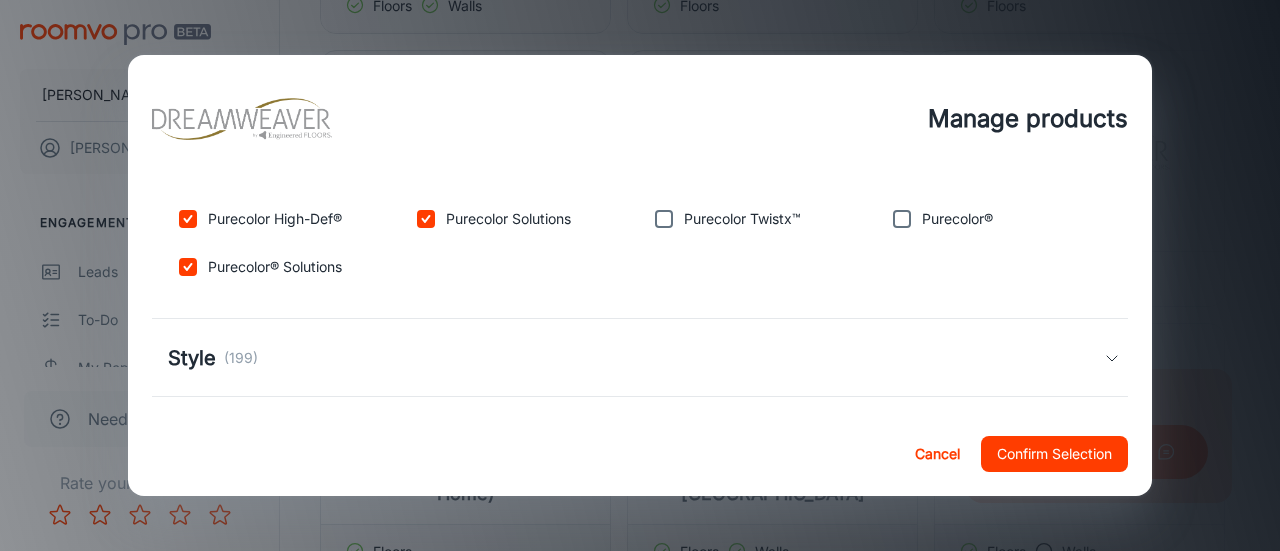 click at bounding box center [664, 219] 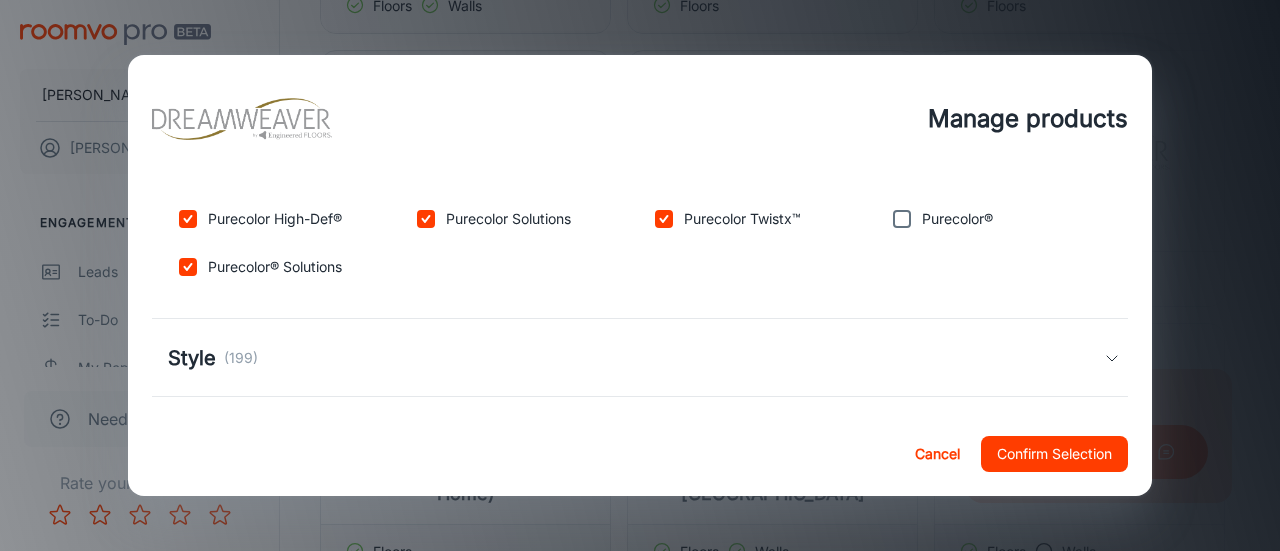 drag, startPoint x: 892, startPoint y: 213, endPoint x: 940, endPoint y: 261, distance: 67.88225 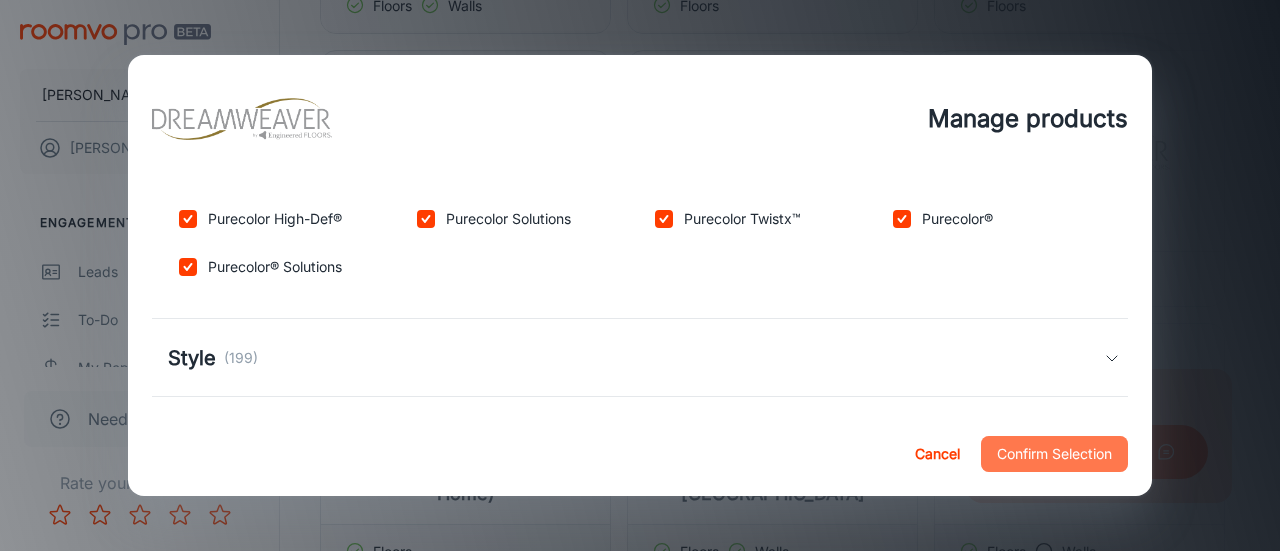 click on "Confirm Selection" at bounding box center [1054, 454] 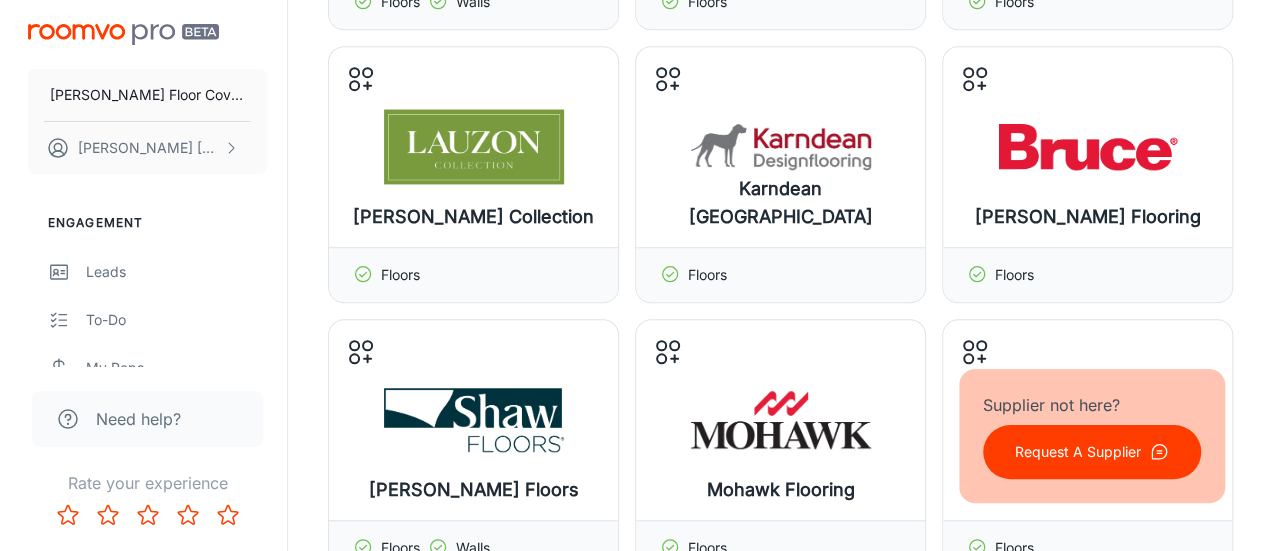 scroll, scrollTop: 600, scrollLeft: 0, axis: vertical 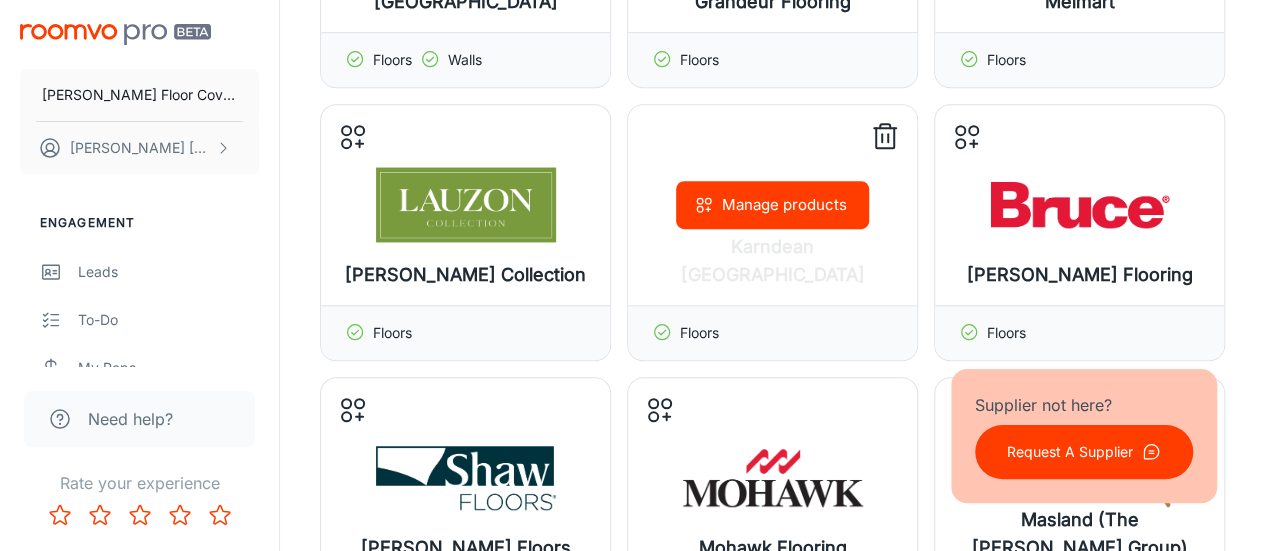 click on "Manage products" at bounding box center [772, 205] 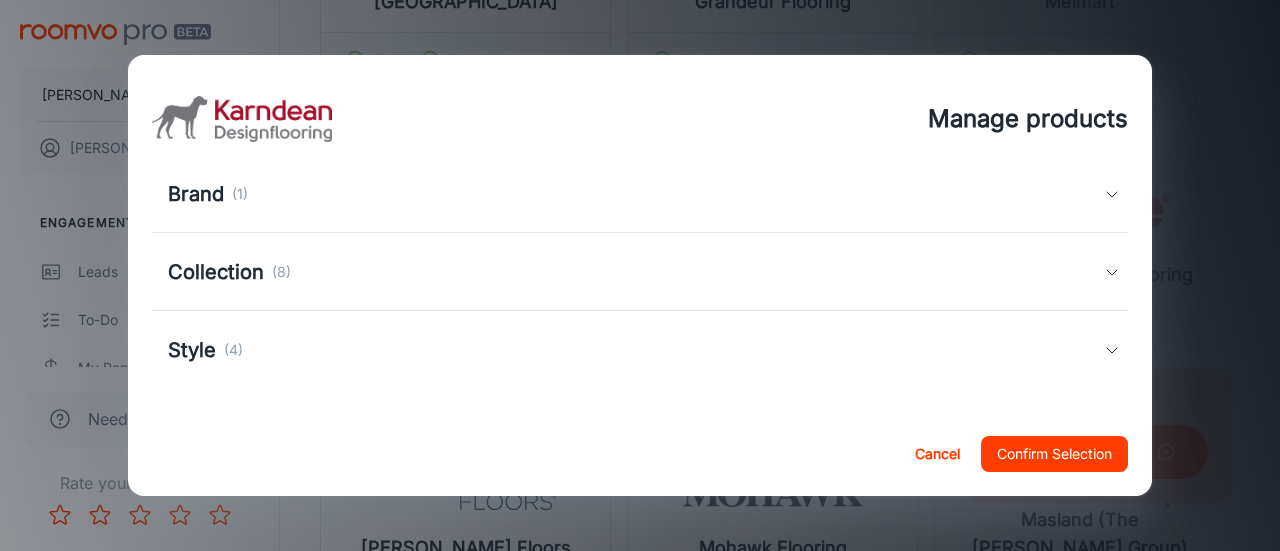 scroll, scrollTop: 240, scrollLeft: 0, axis: vertical 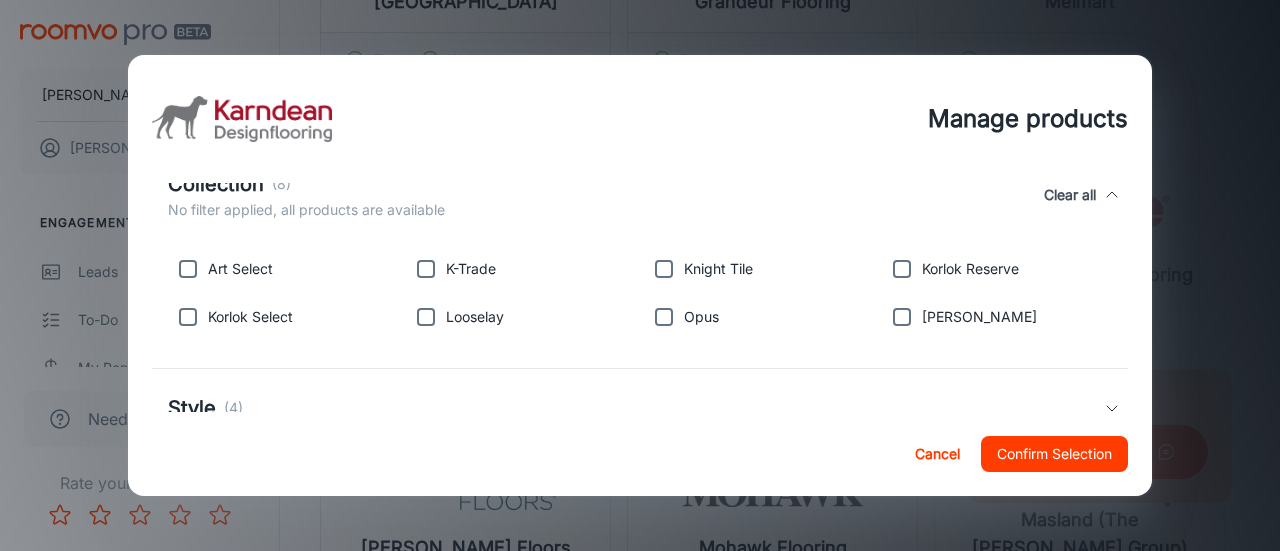 click at bounding box center [902, 269] 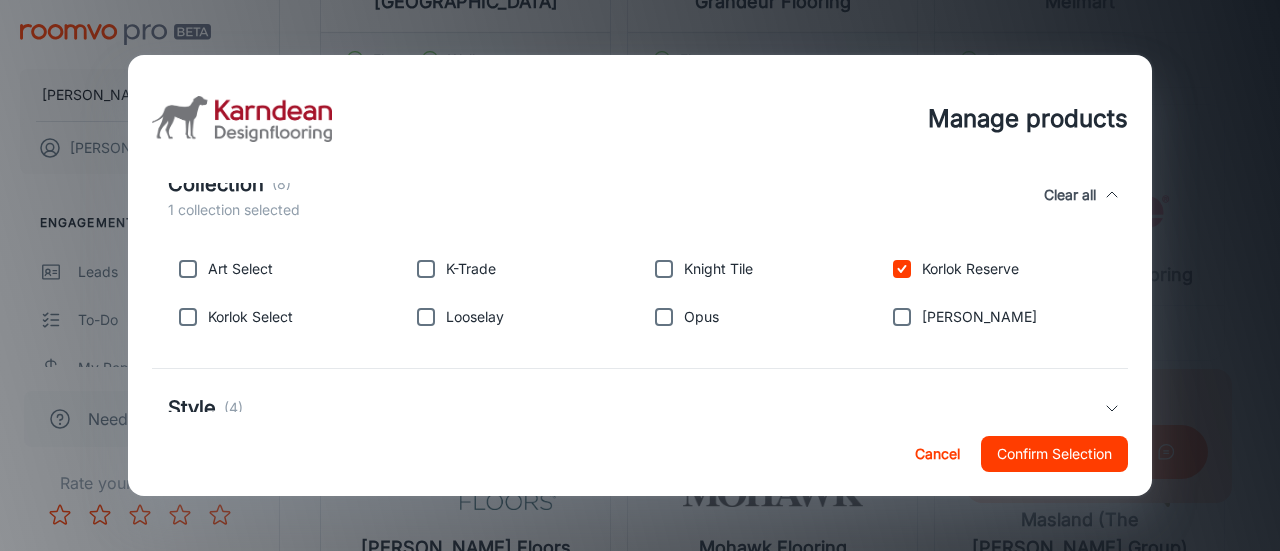 click at bounding box center (902, 317) 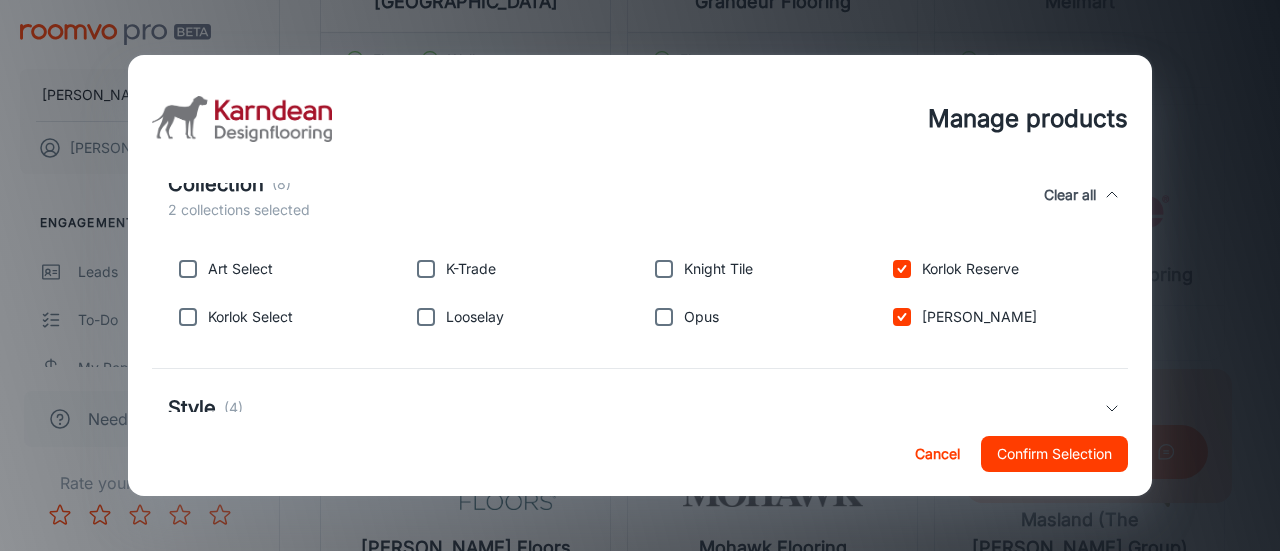 click at bounding box center [664, 269] 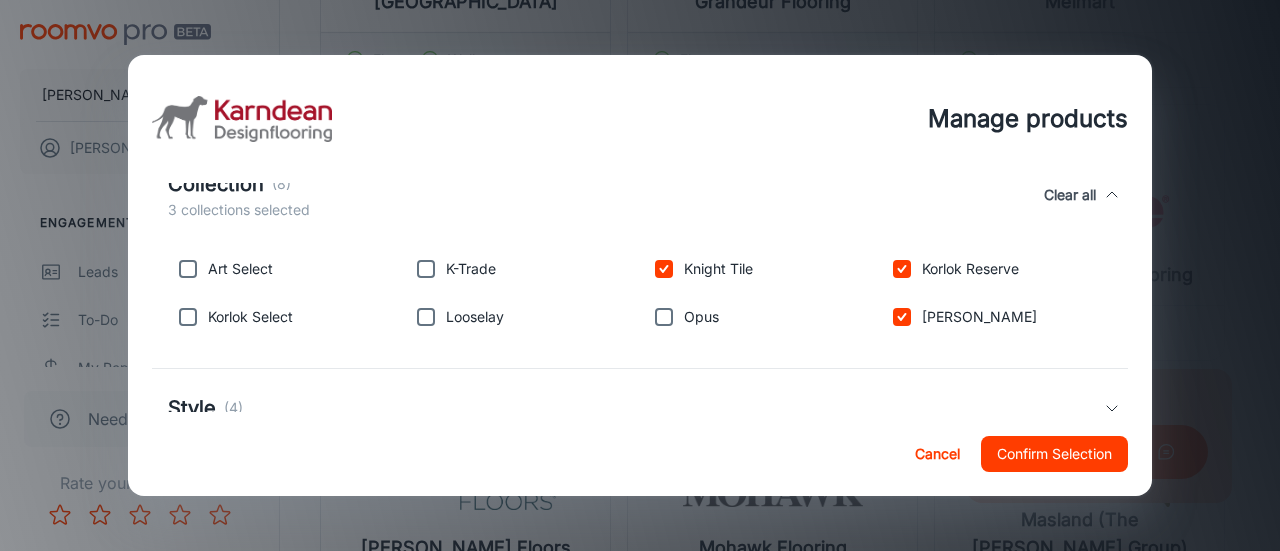 click at bounding box center (664, 317) 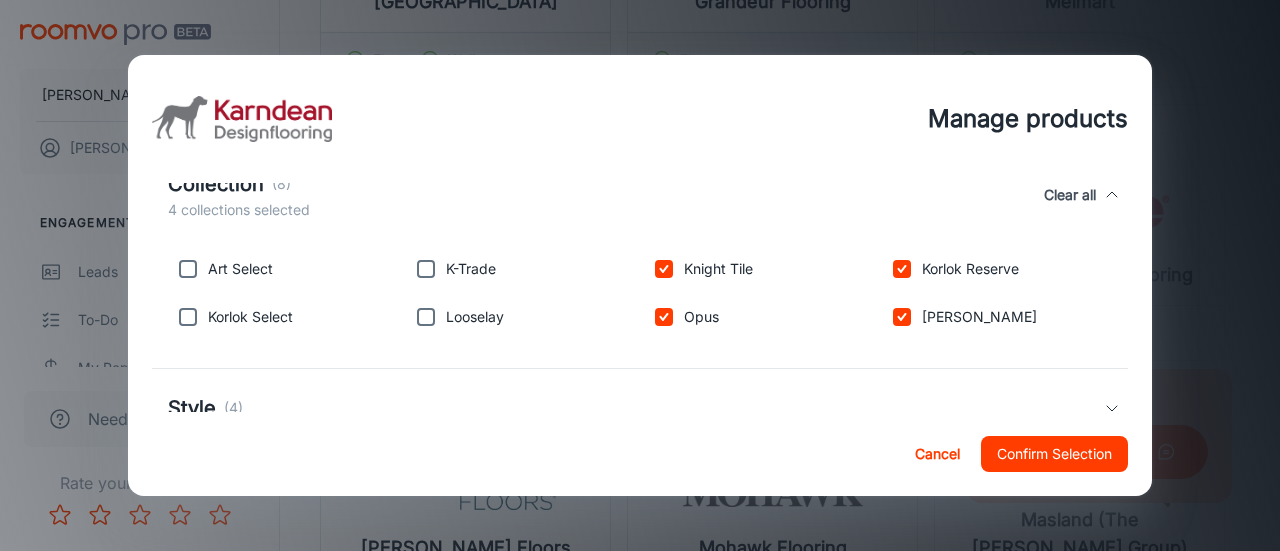 click at bounding box center [426, 269] 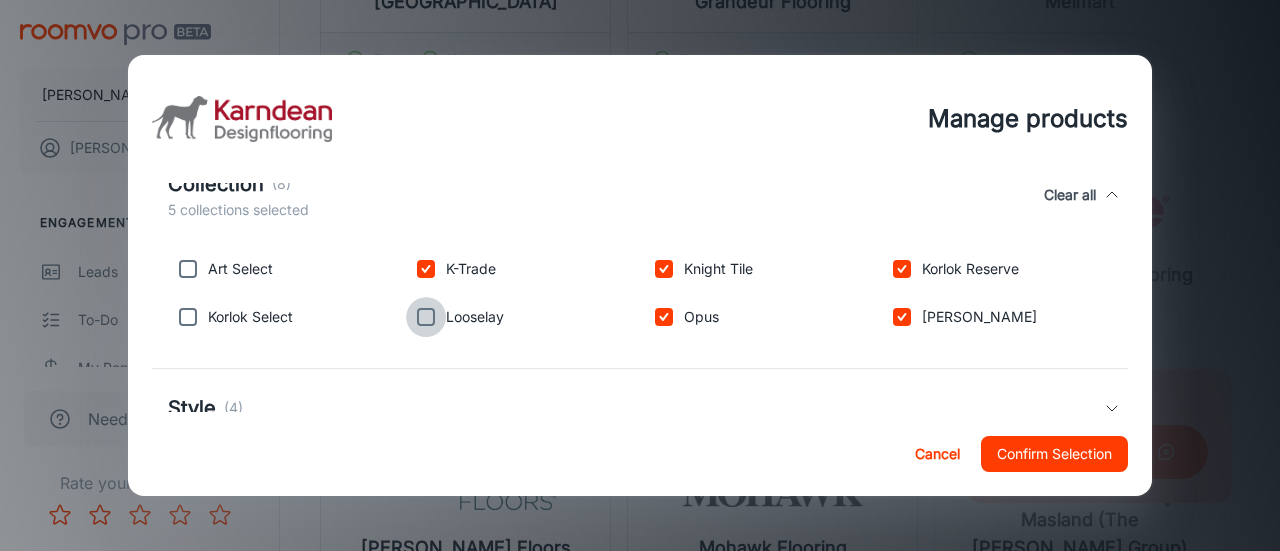click at bounding box center [426, 317] 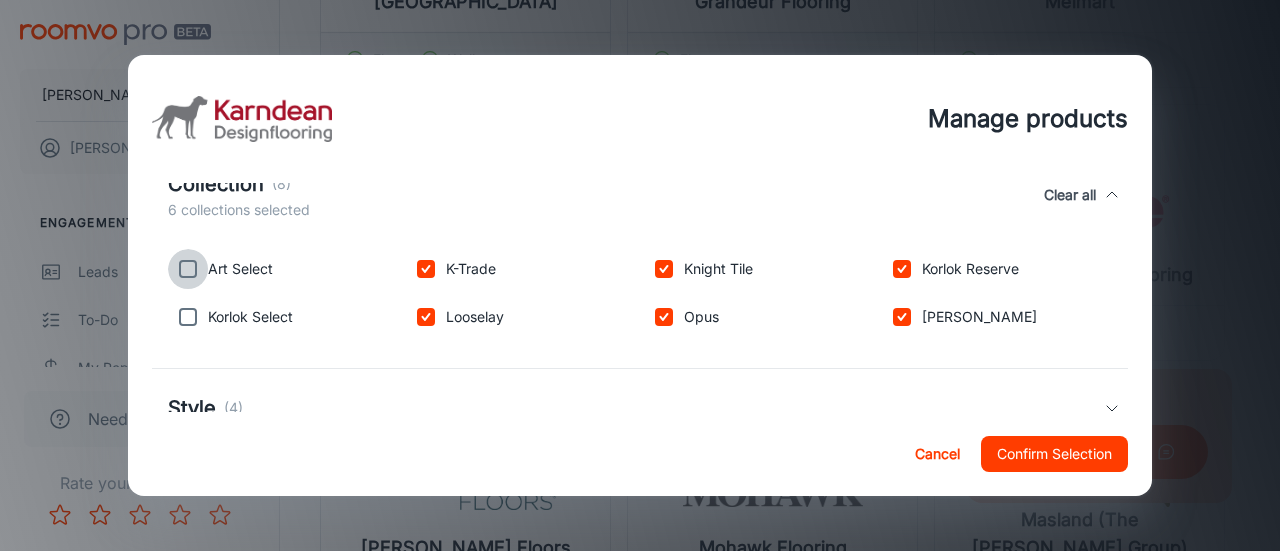 click at bounding box center [188, 269] 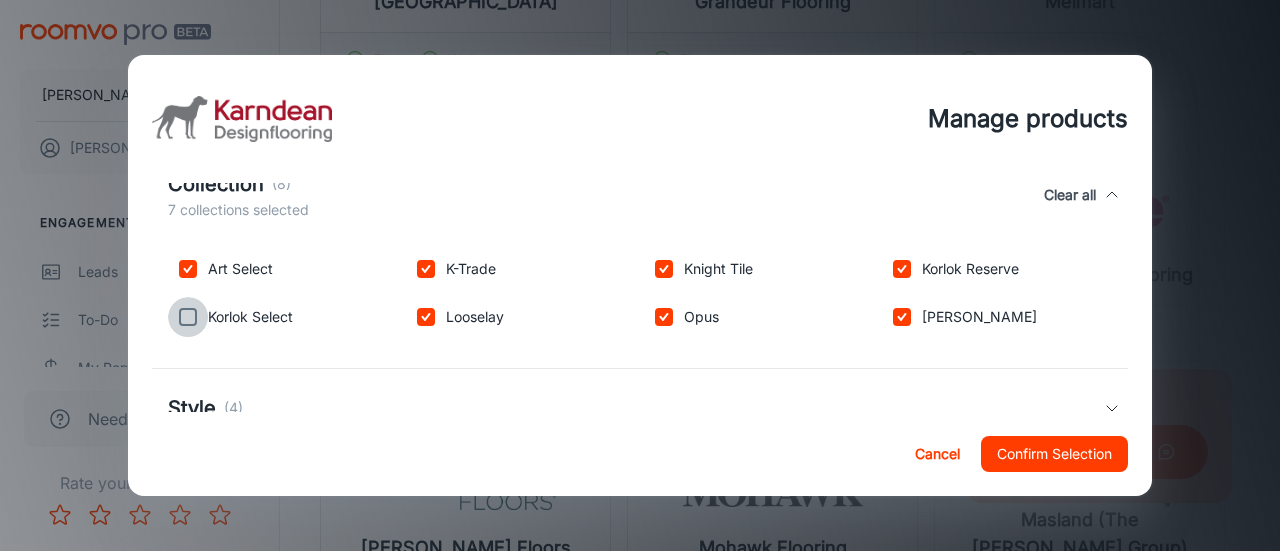 click at bounding box center (188, 317) 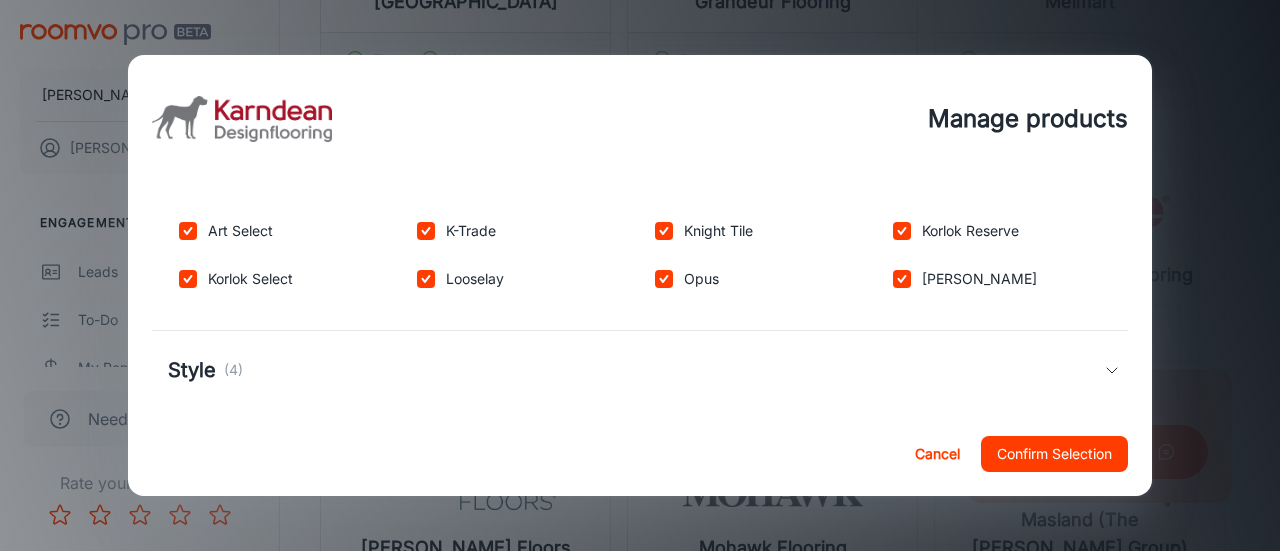 scroll, scrollTop: 398, scrollLeft: 0, axis: vertical 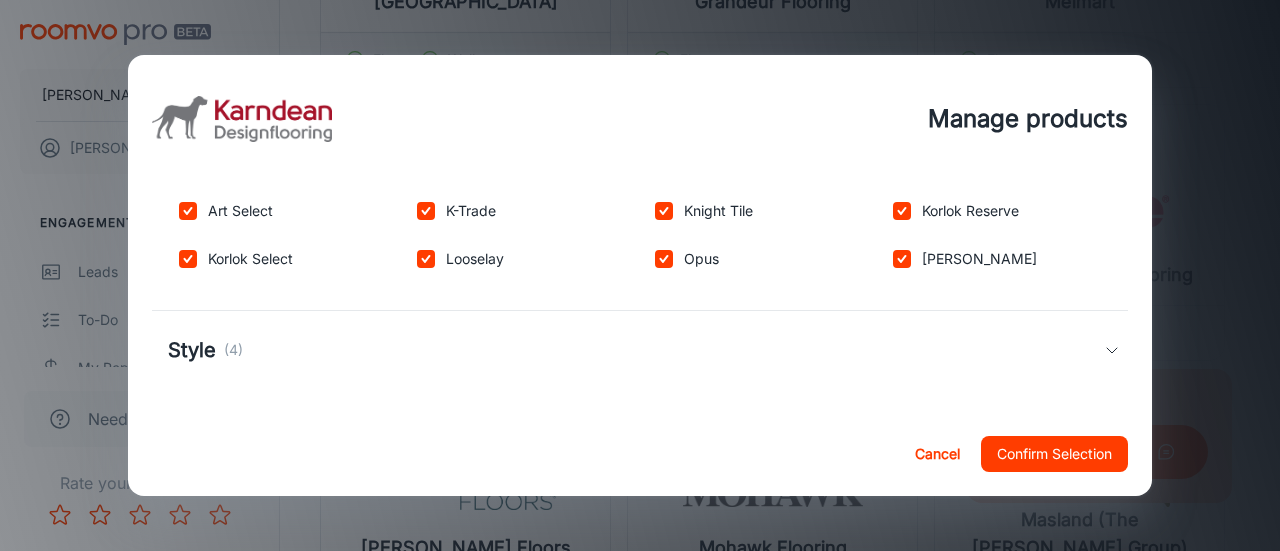 click on "Confirm Selection" at bounding box center [1054, 454] 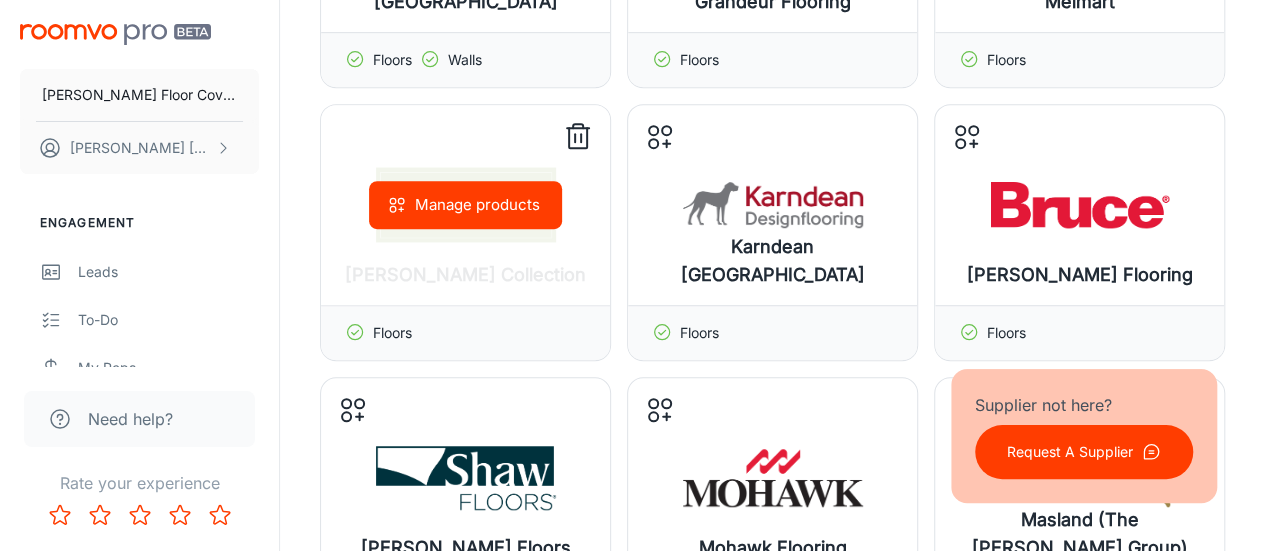 click on "Manage products" at bounding box center [465, 205] 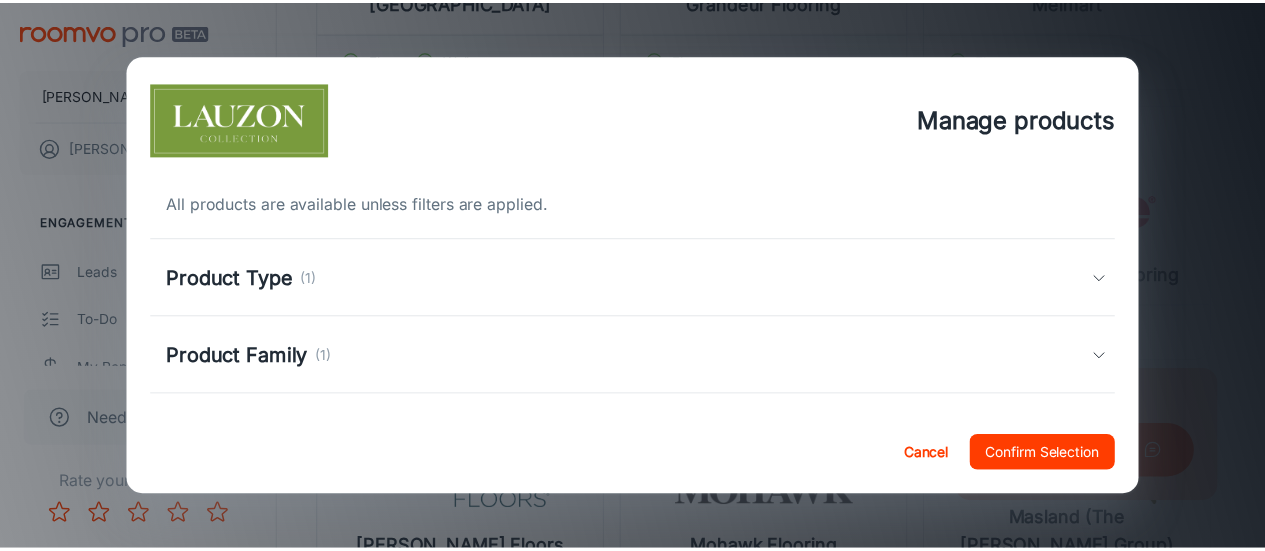 scroll, scrollTop: 162, scrollLeft: 0, axis: vertical 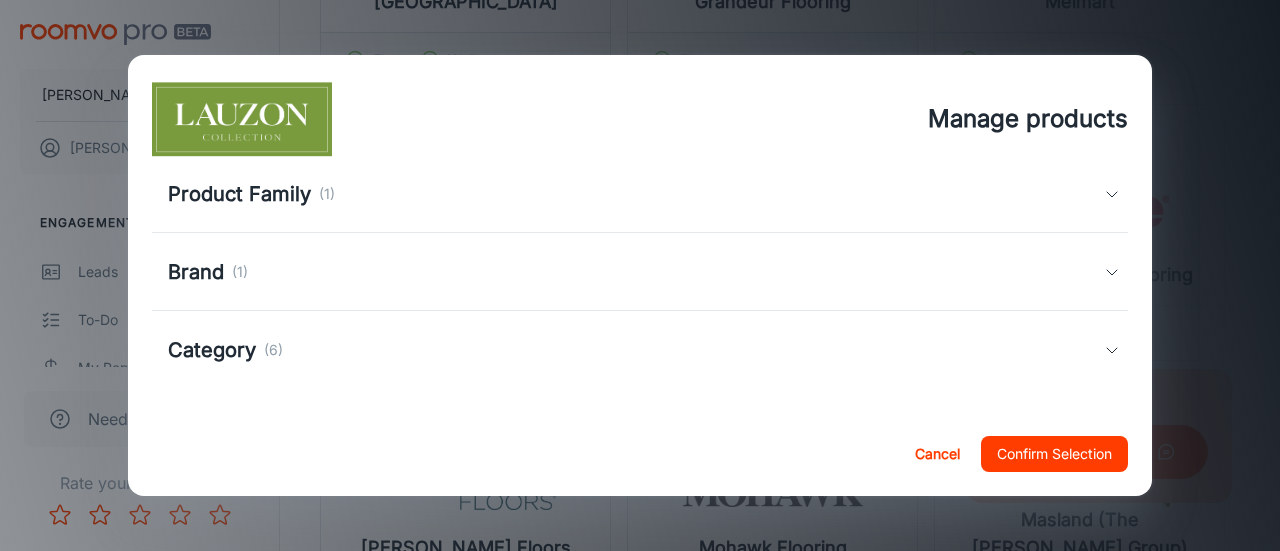click on "Brand" at bounding box center [196, 272] 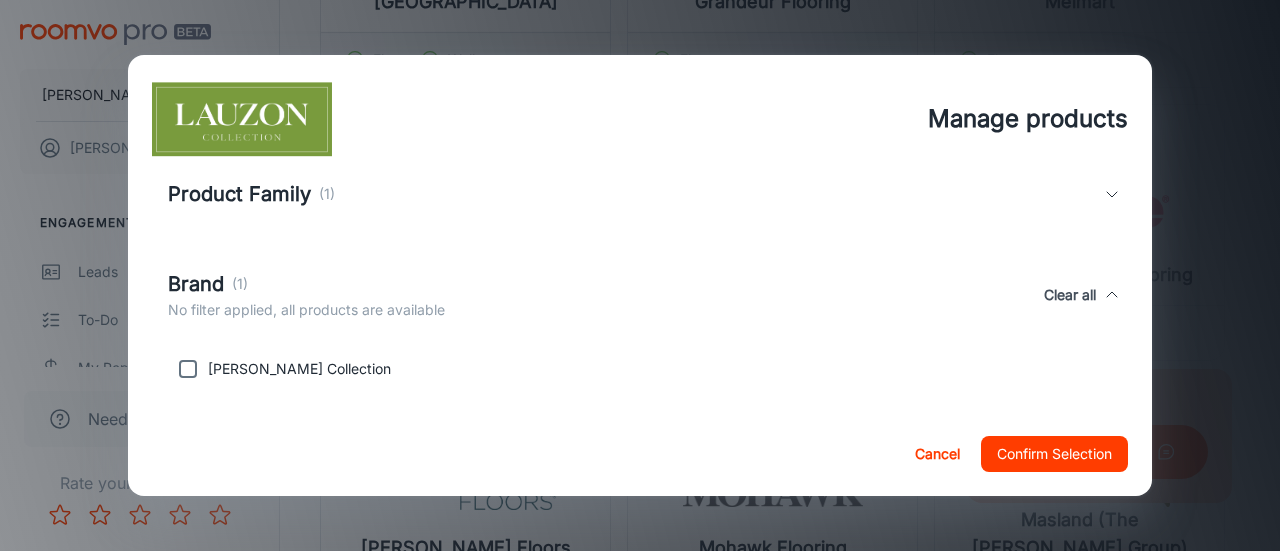 click at bounding box center [188, 369] 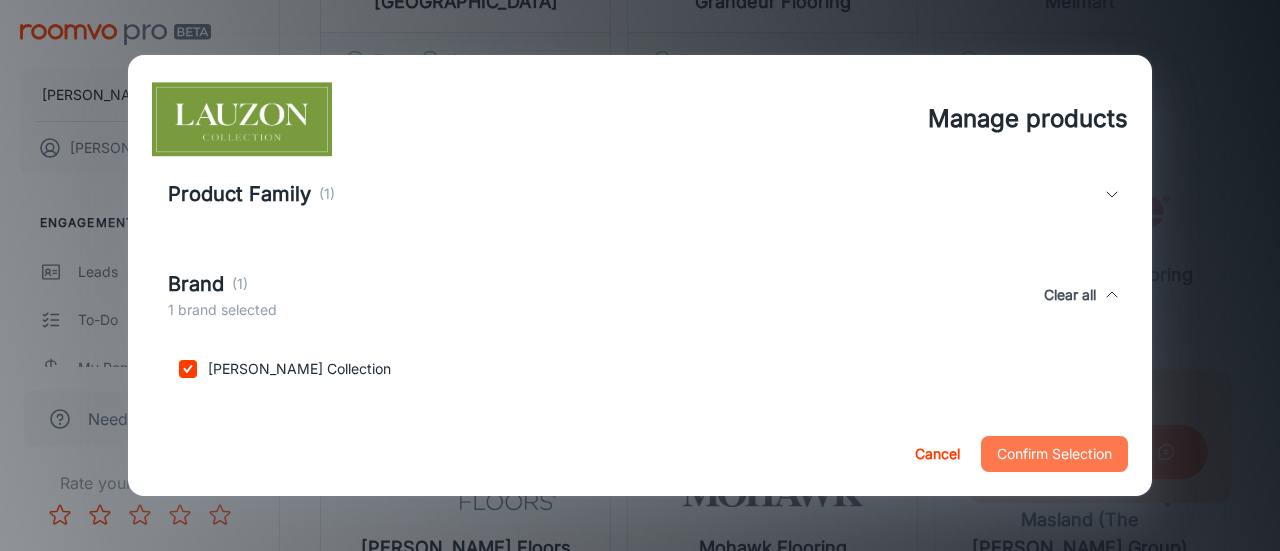 click on "Confirm Selection" at bounding box center (1054, 454) 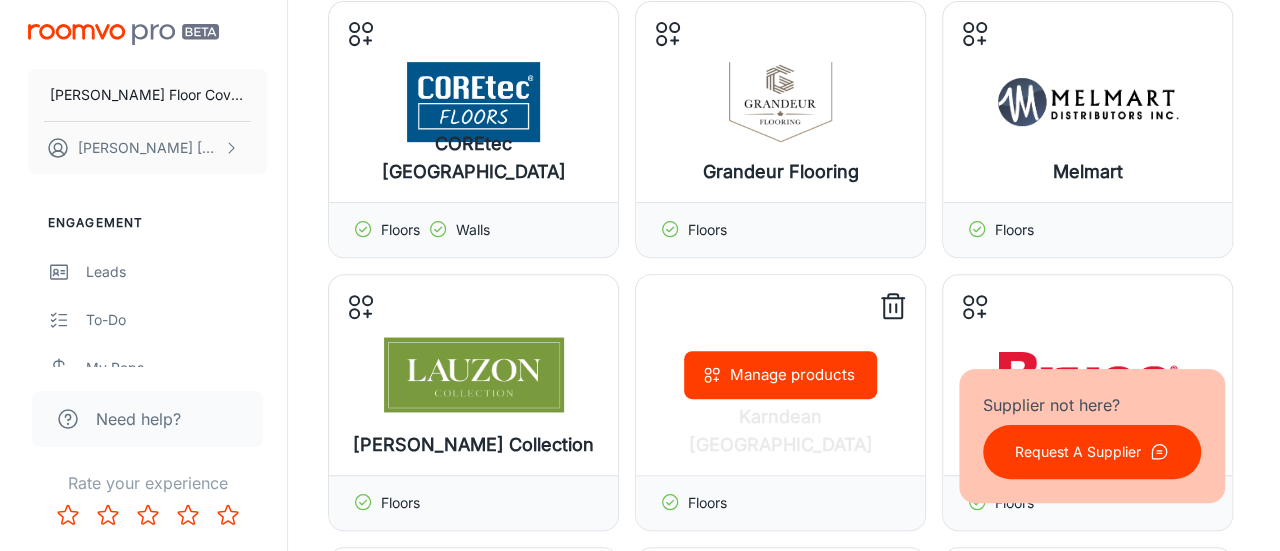 scroll, scrollTop: 400, scrollLeft: 0, axis: vertical 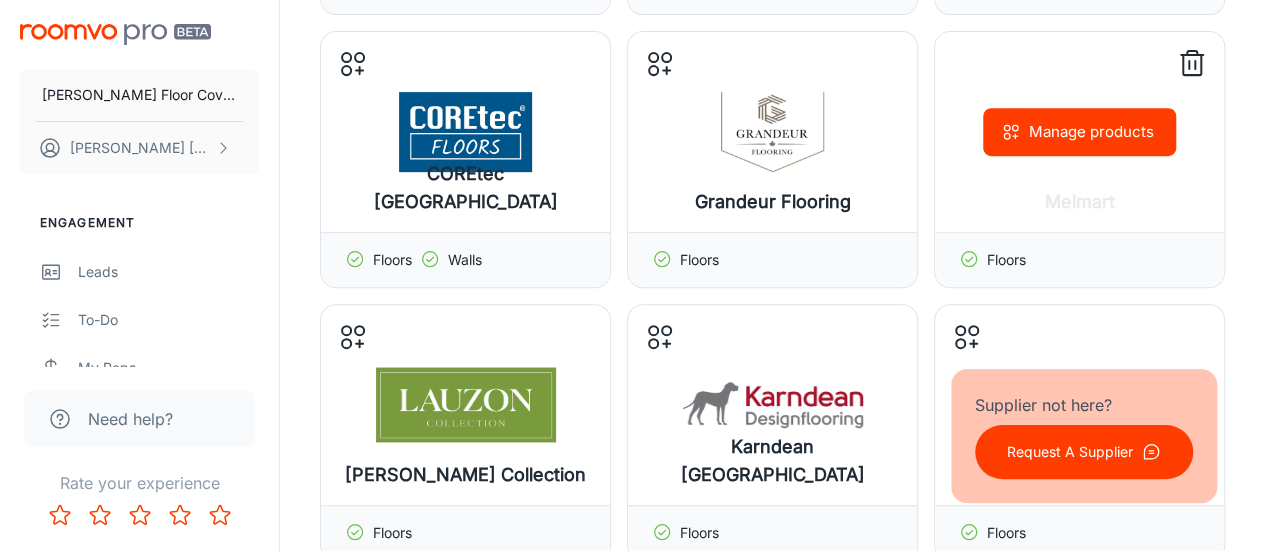 click on "Manage products" at bounding box center (1079, 132) 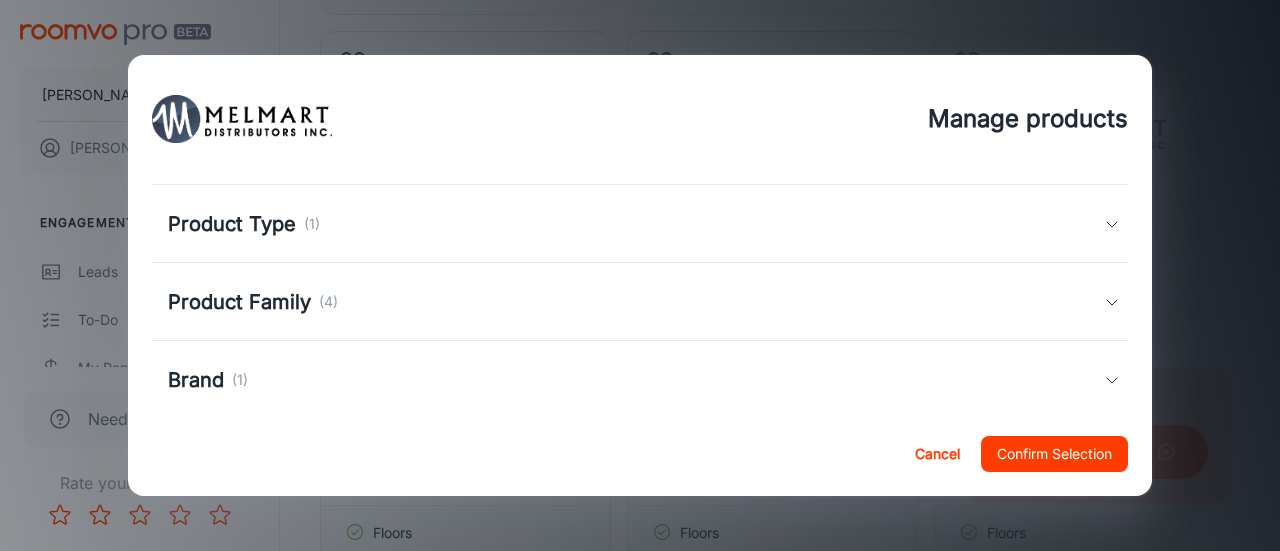scroll, scrollTop: 100, scrollLeft: 0, axis: vertical 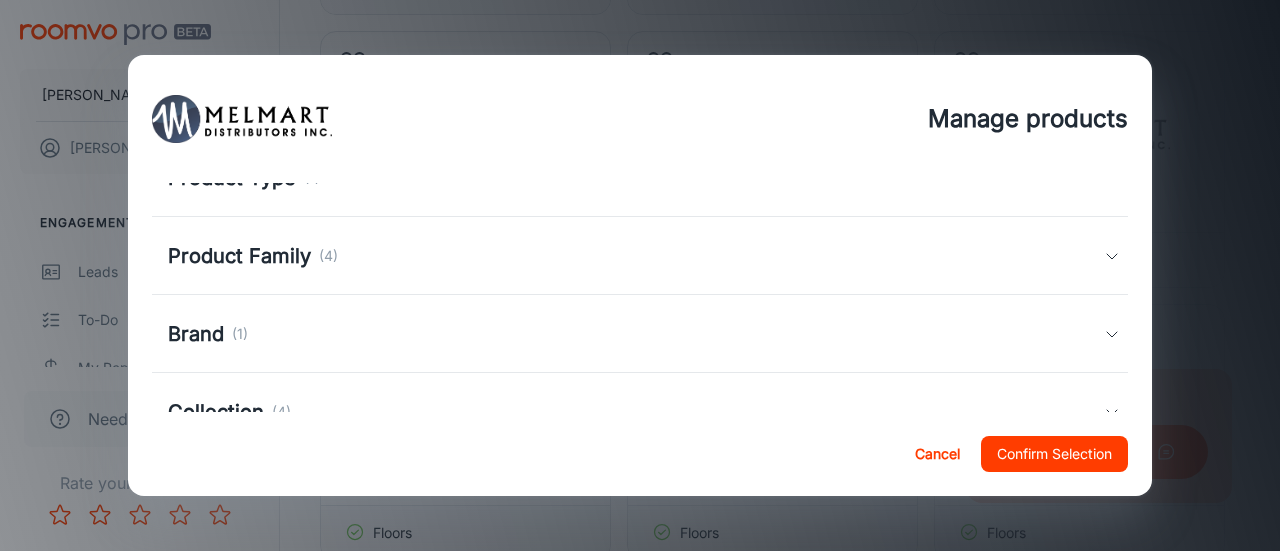 click on "Product Family (4)" at bounding box center (253, 256) 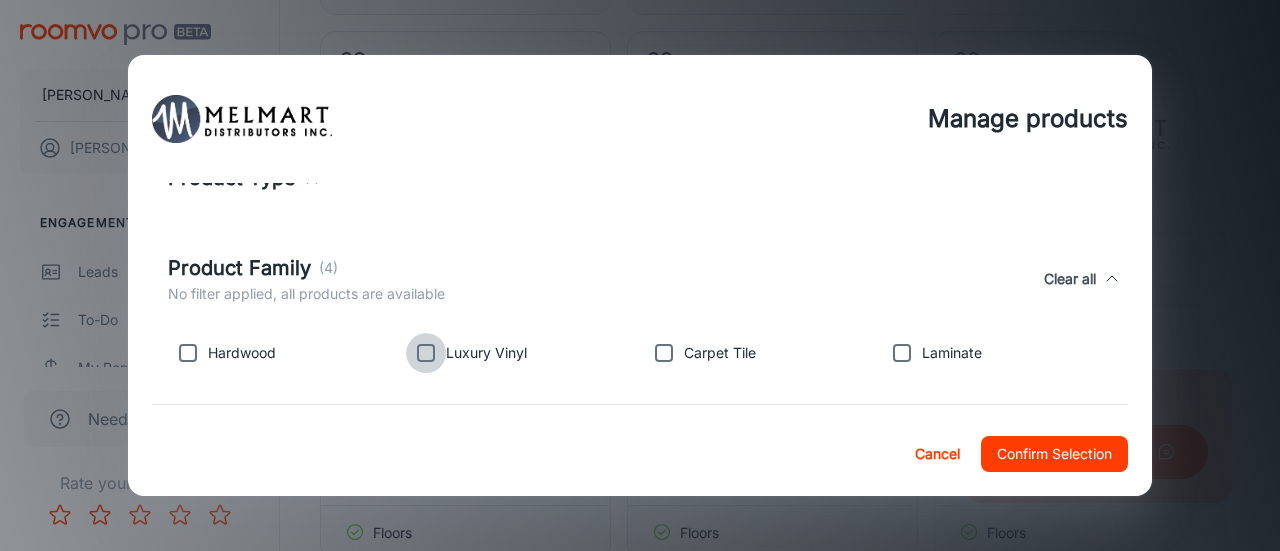 click at bounding box center [426, 353] 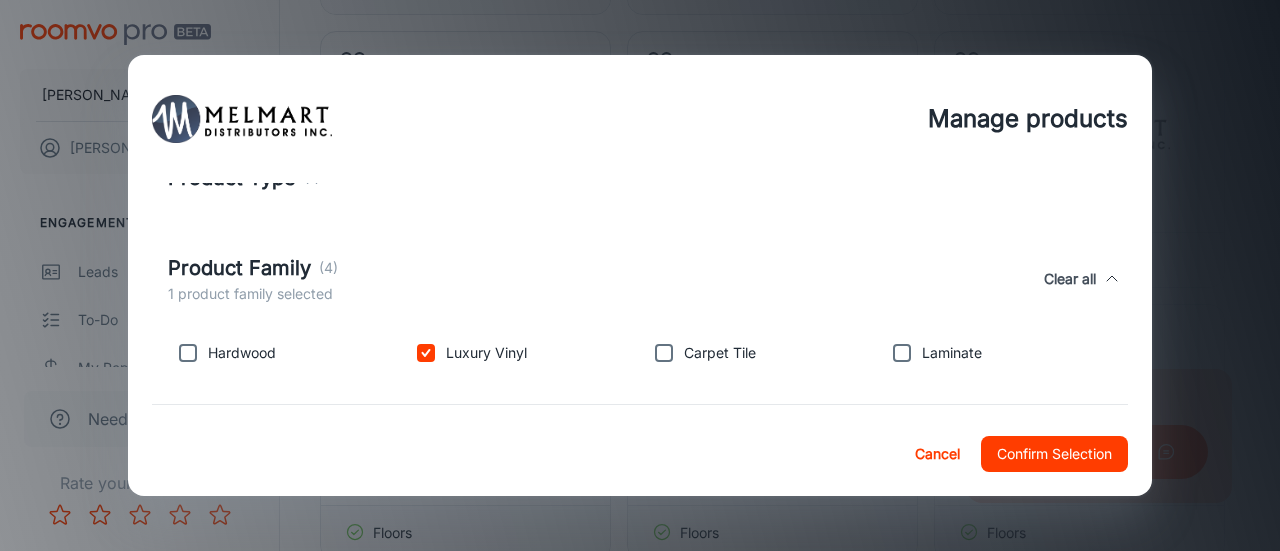 click at bounding box center [188, 353] 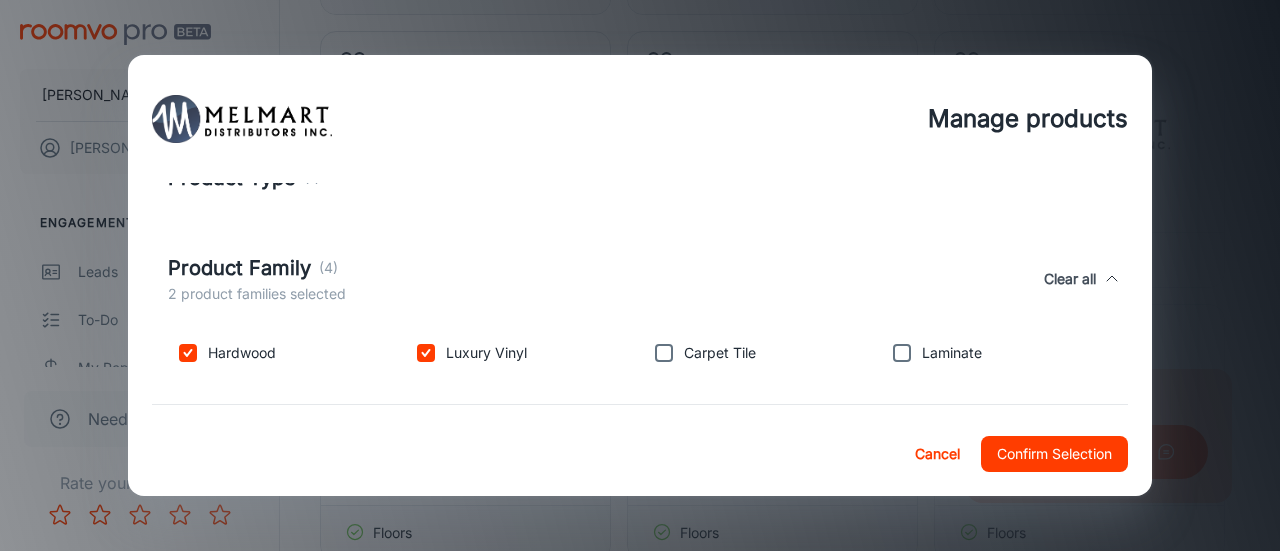 click at bounding box center [902, 353] 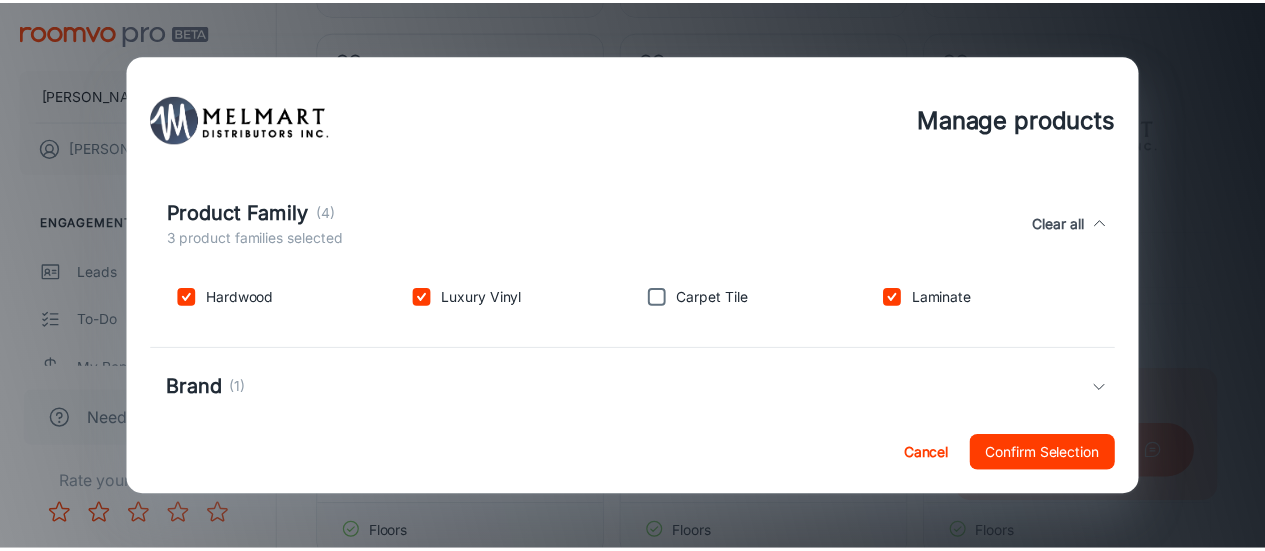 scroll, scrollTop: 200, scrollLeft: 0, axis: vertical 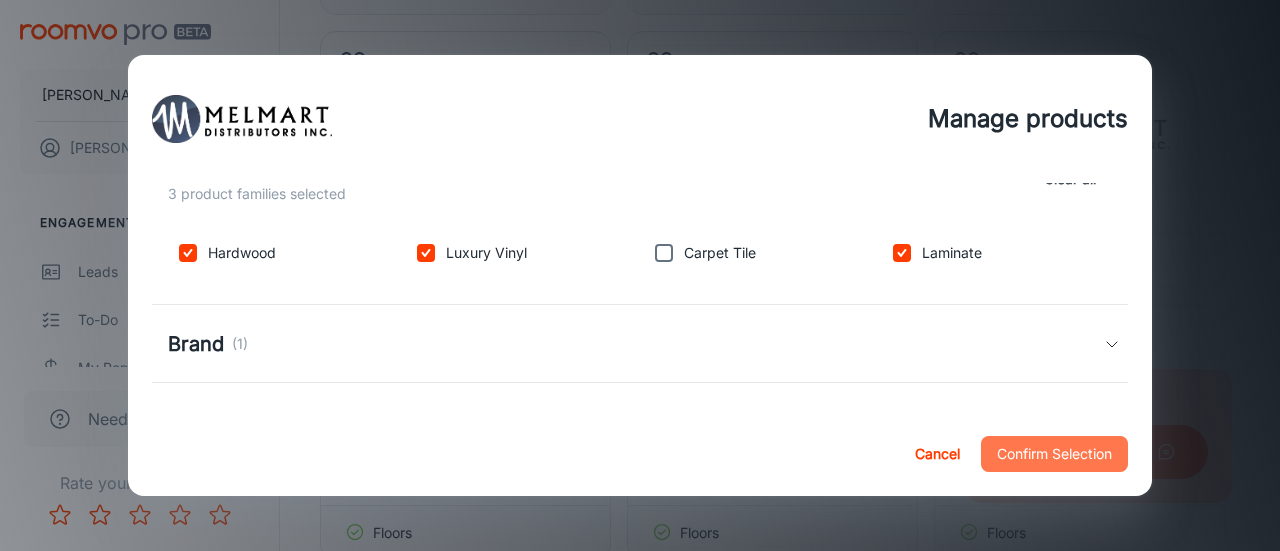 click on "Confirm Selection" at bounding box center [1054, 454] 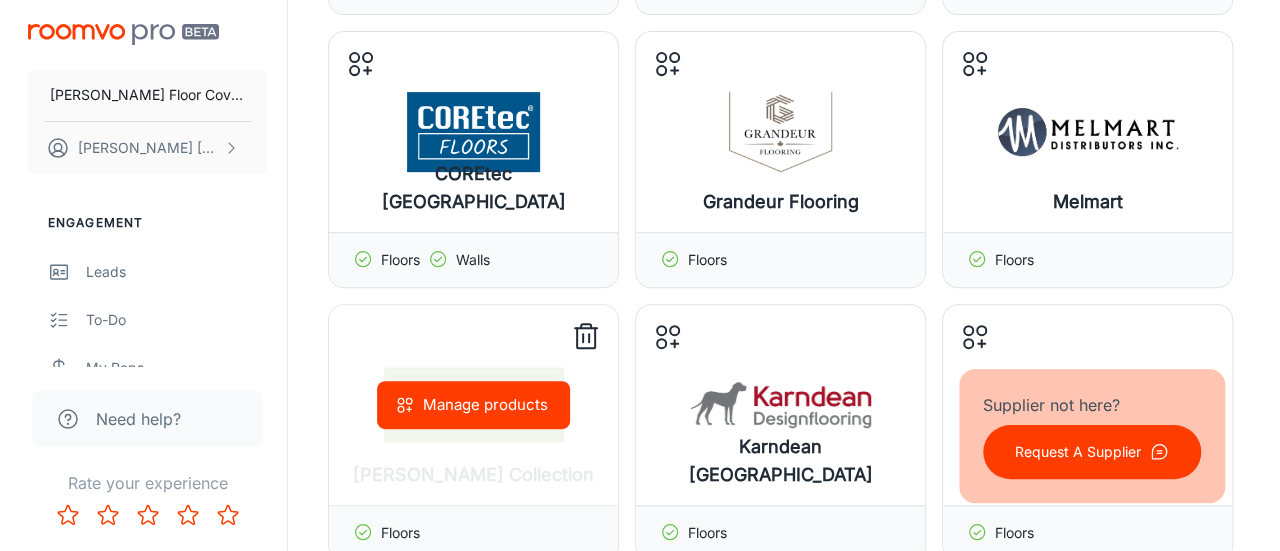 scroll, scrollTop: 300, scrollLeft: 0, axis: vertical 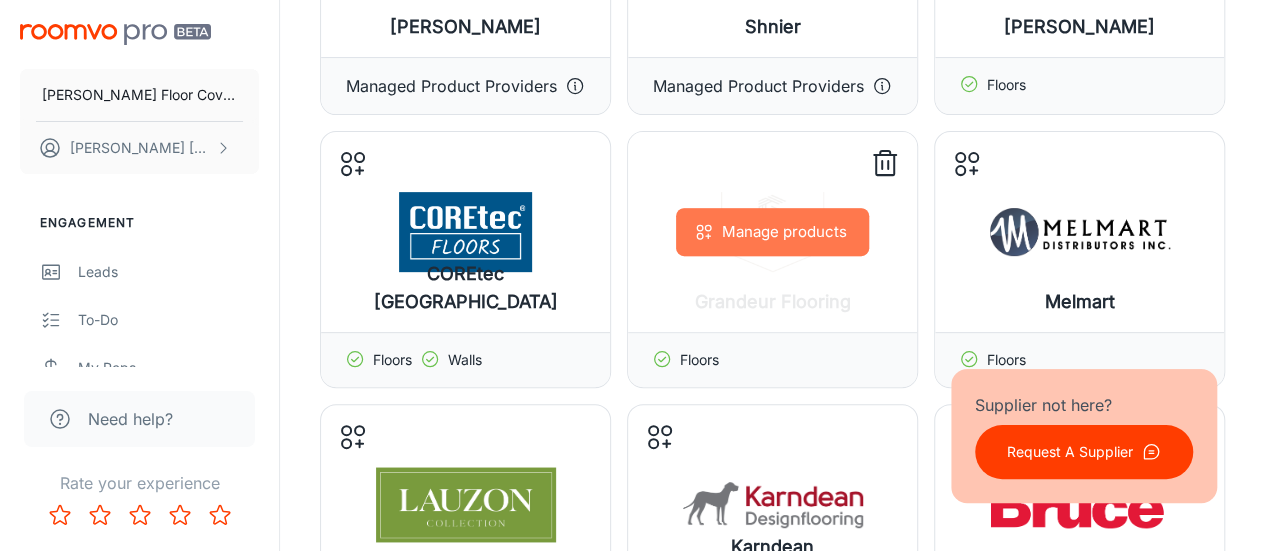 click on "Manage products" at bounding box center (772, 232) 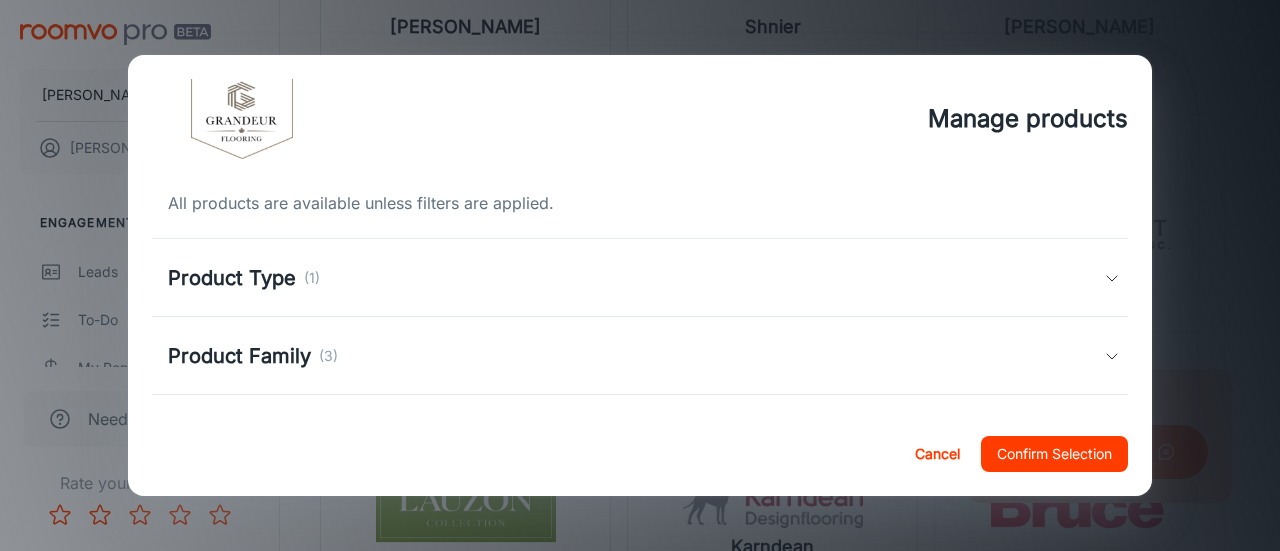 click on "Product Family" at bounding box center (239, 356) 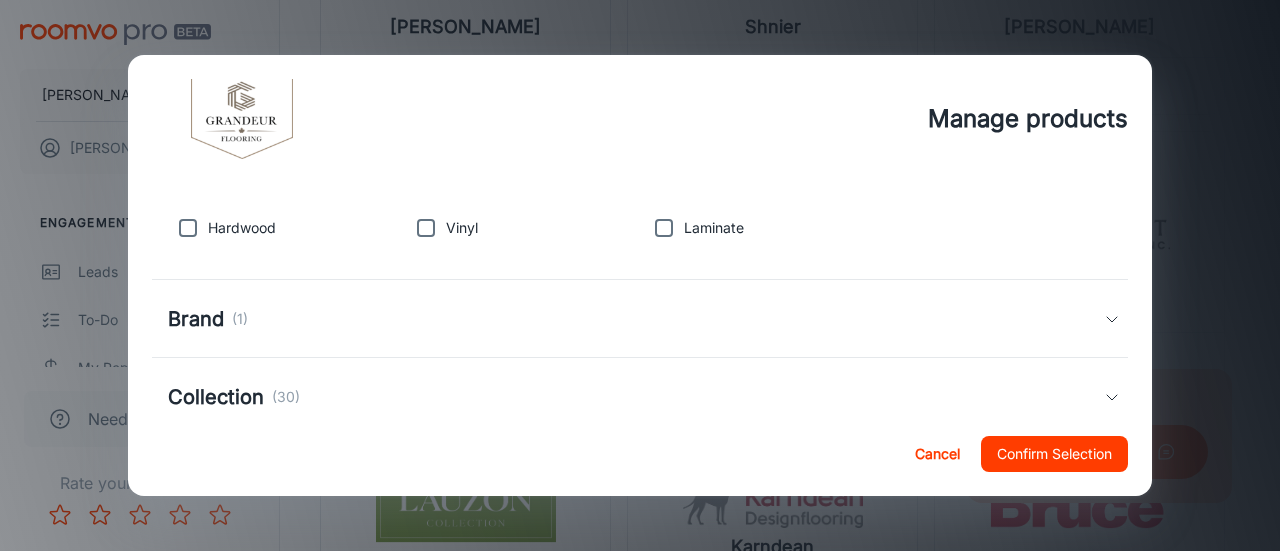 scroll, scrollTop: 300, scrollLeft: 0, axis: vertical 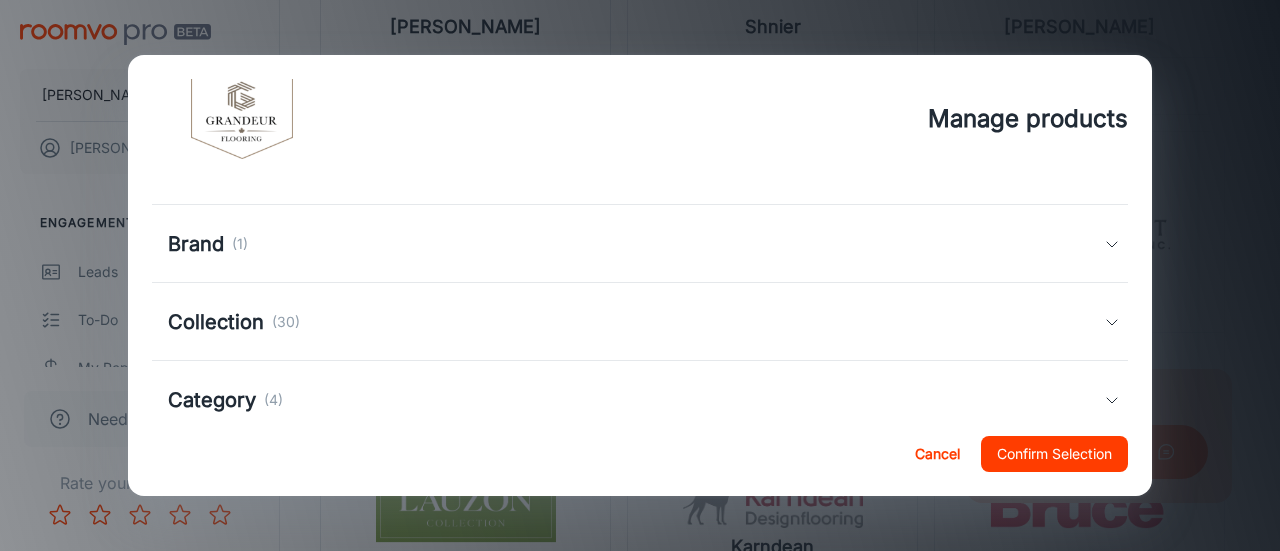 click on "Collection (30)" at bounding box center [640, 322] 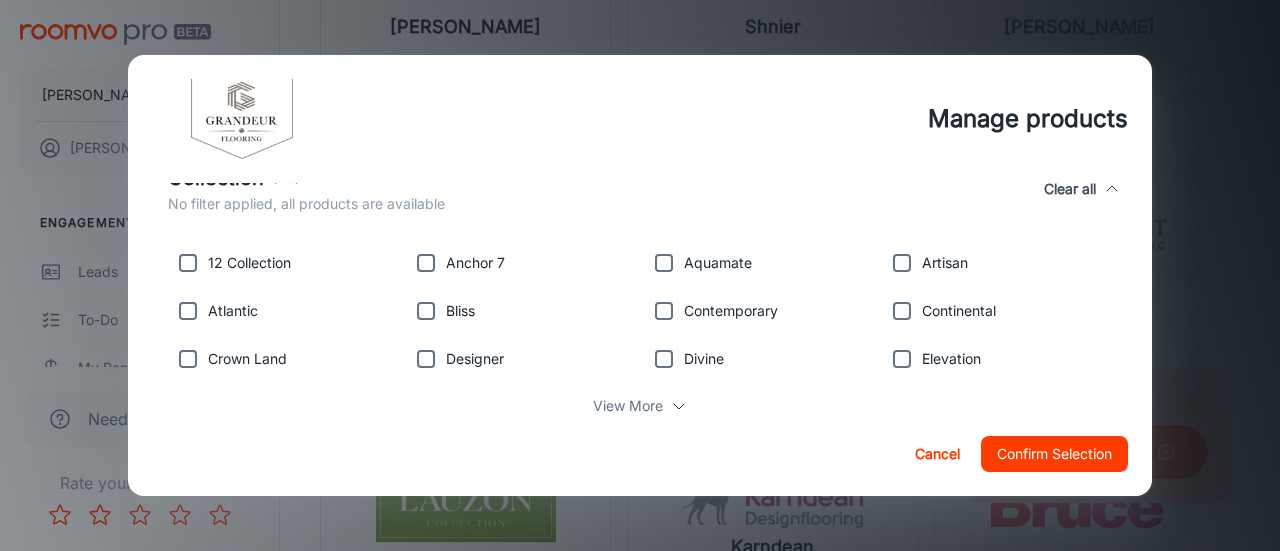 scroll, scrollTop: 500, scrollLeft: 0, axis: vertical 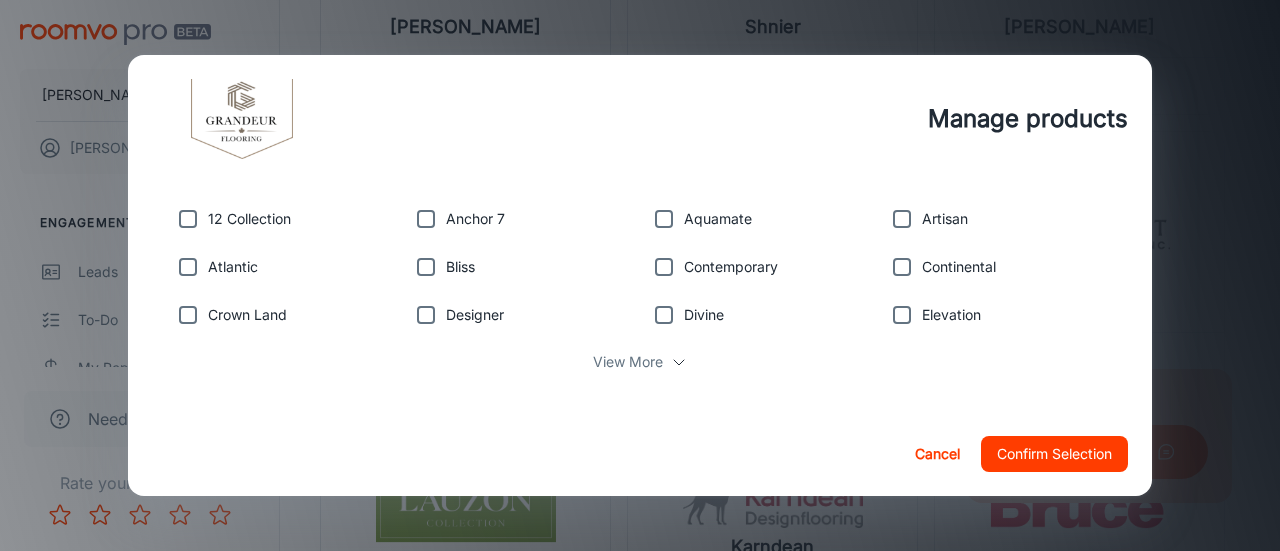 click on "View More" at bounding box center (640, 362) 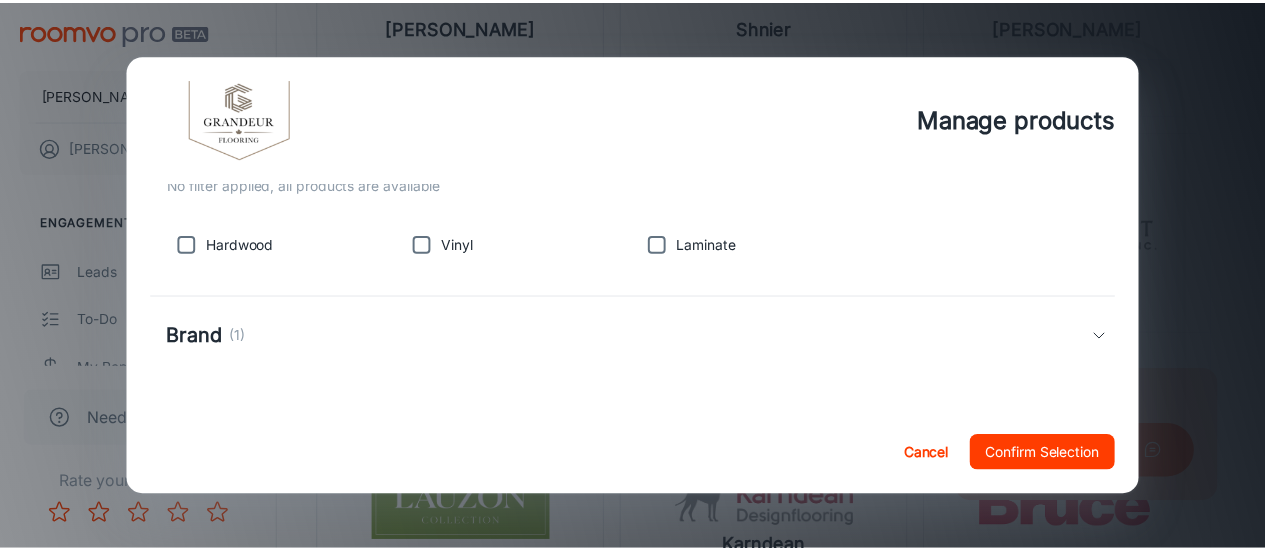 scroll, scrollTop: 100, scrollLeft: 0, axis: vertical 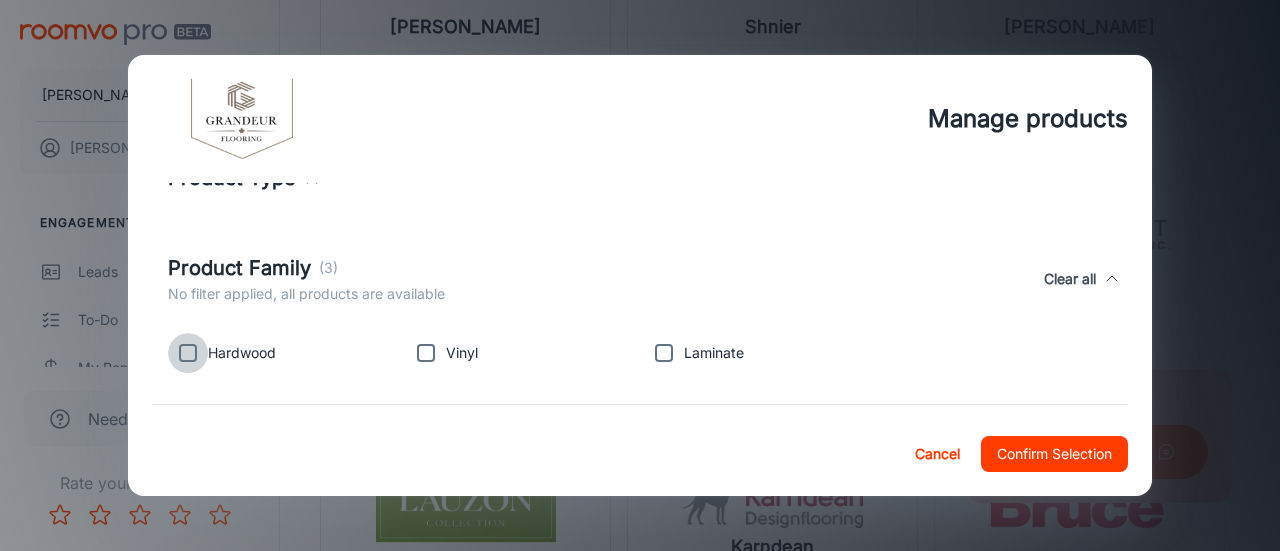 click at bounding box center (188, 353) 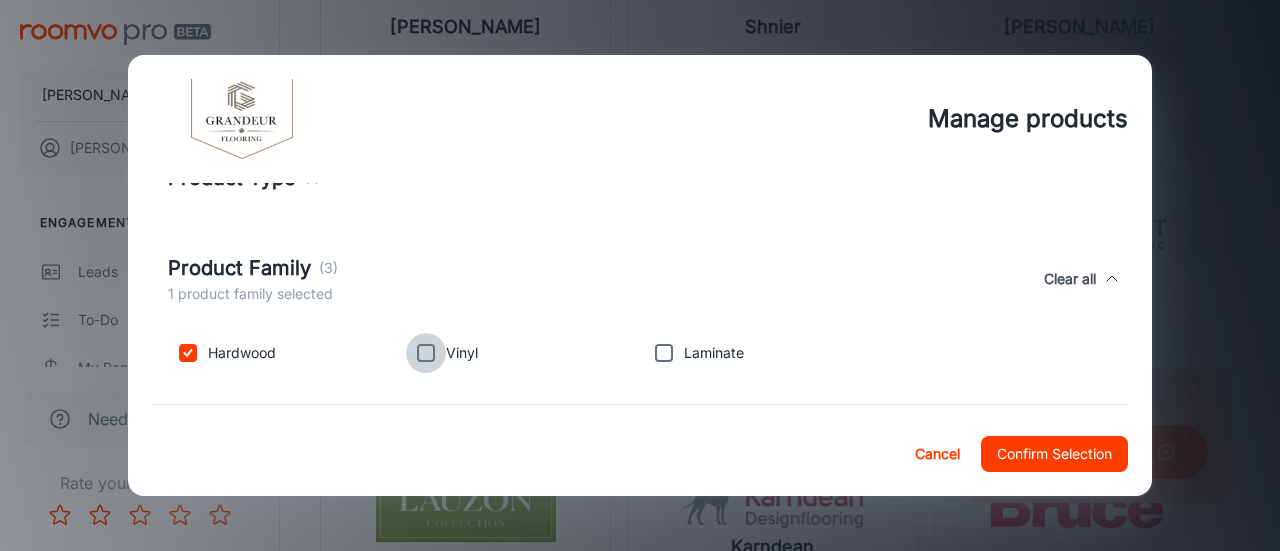 click at bounding box center (426, 353) 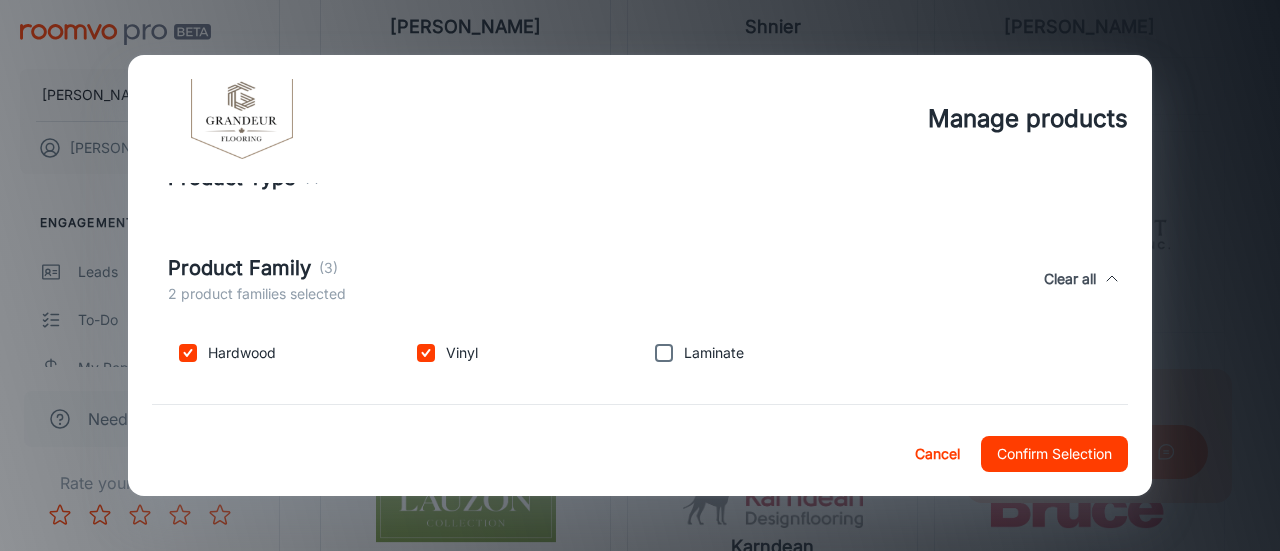 click at bounding box center [664, 353] 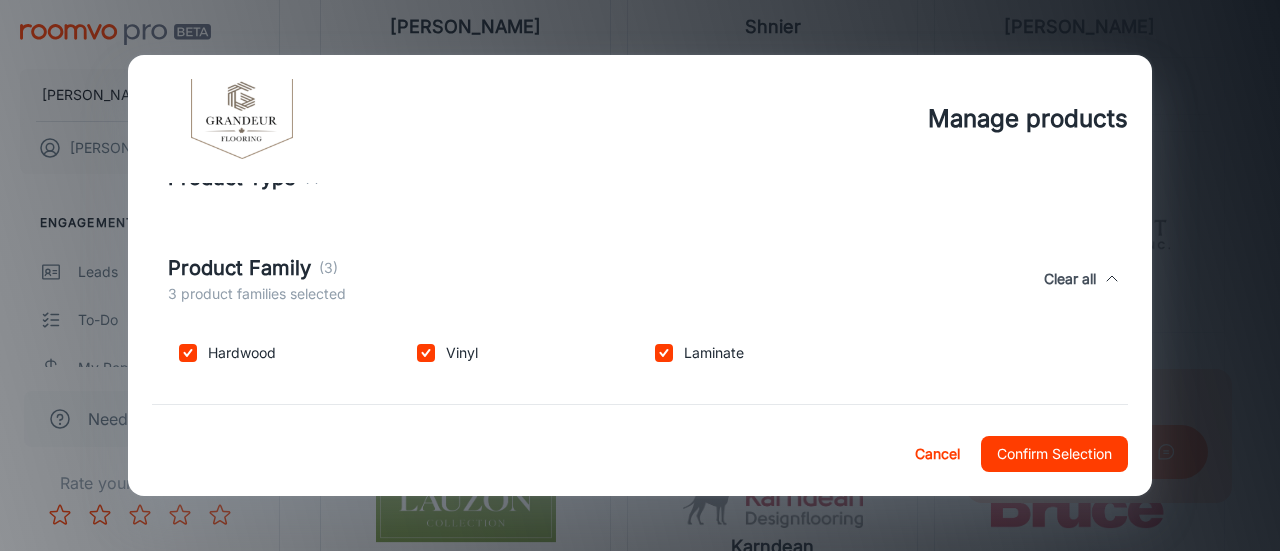 click on "Confirm Selection" at bounding box center [1054, 454] 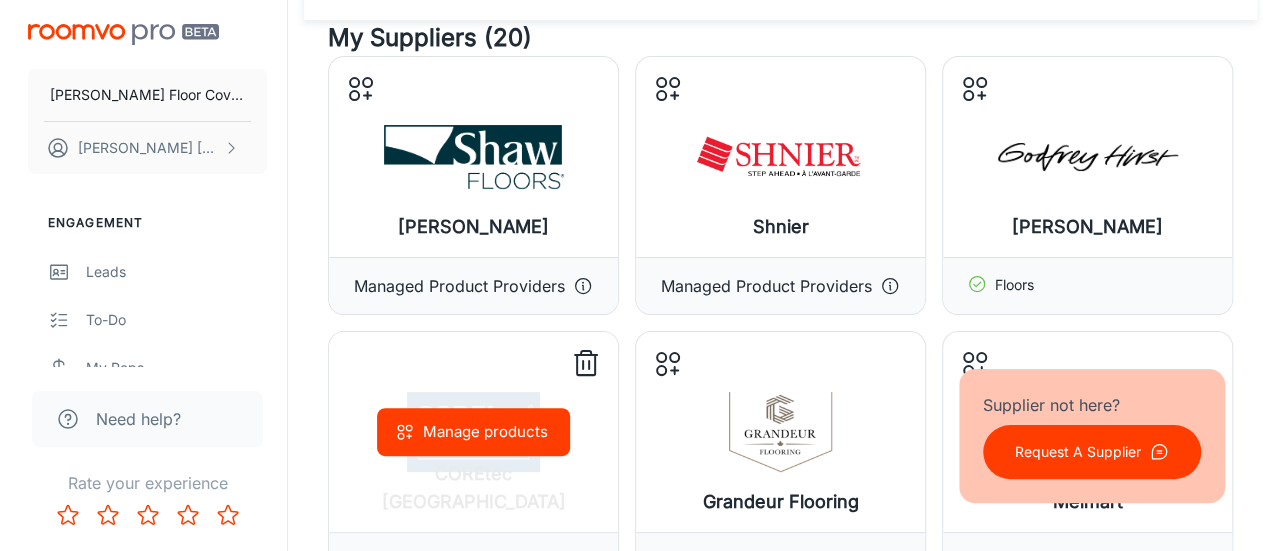 scroll, scrollTop: 100, scrollLeft: 0, axis: vertical 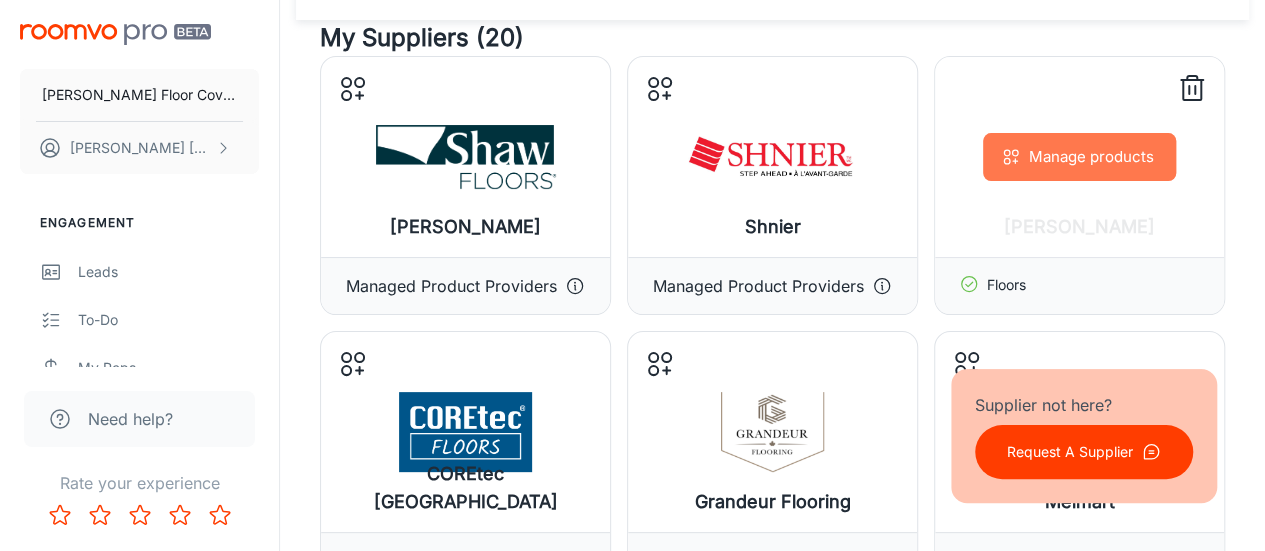 click on "Manage products" at bounding box center (1079, 157) 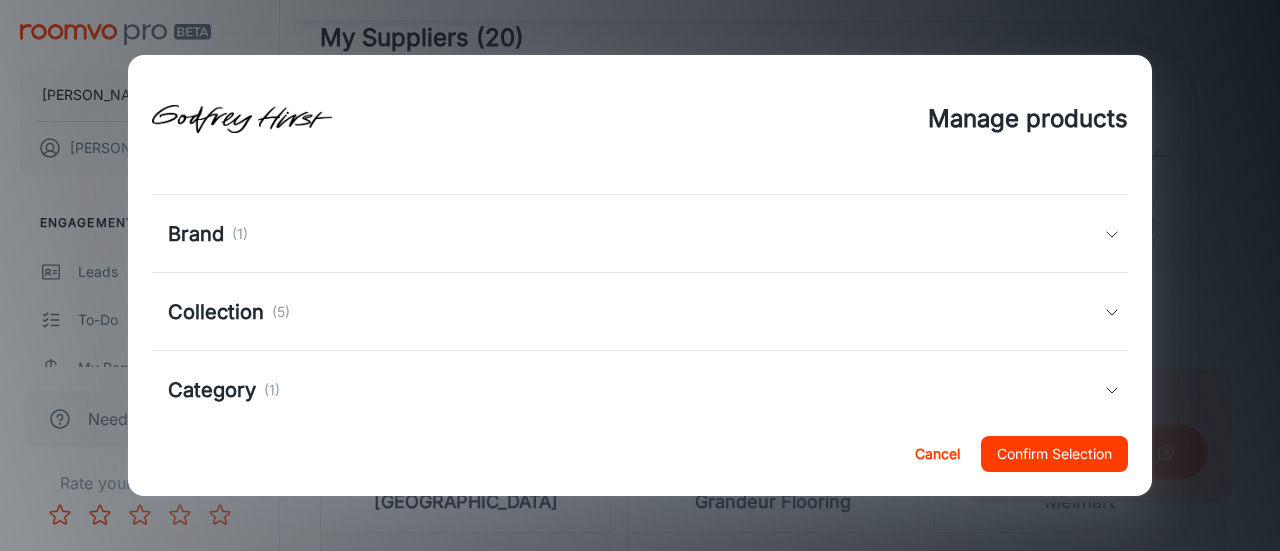 click on "Collection (5)" at bounding box center (229, 312) 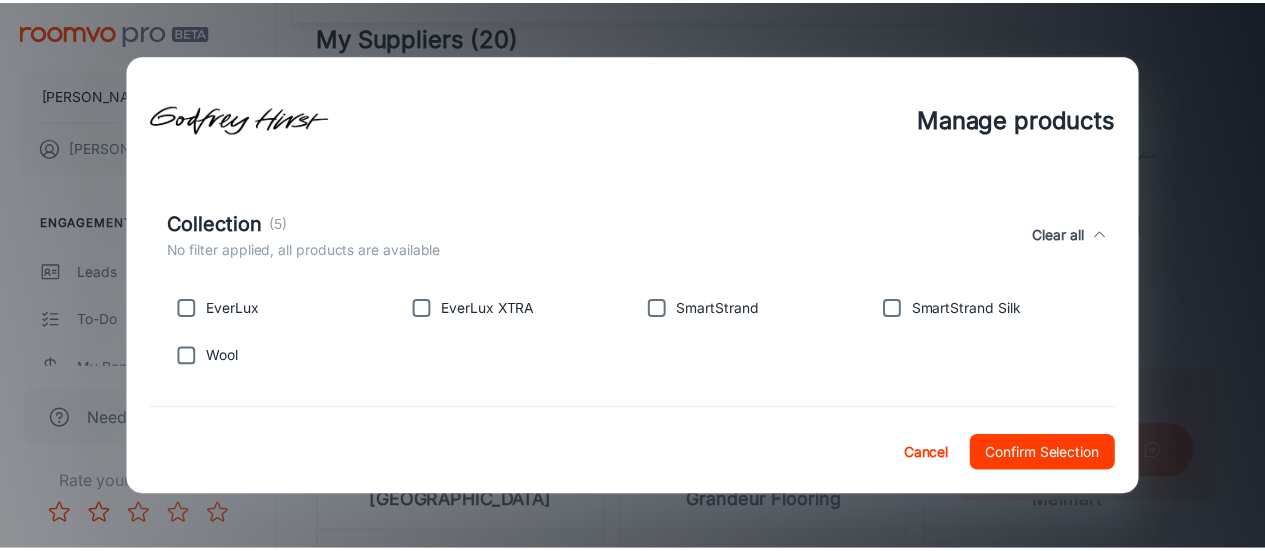 scroll, scrollTop: 400, scrollLeft: 0, axis: vertical 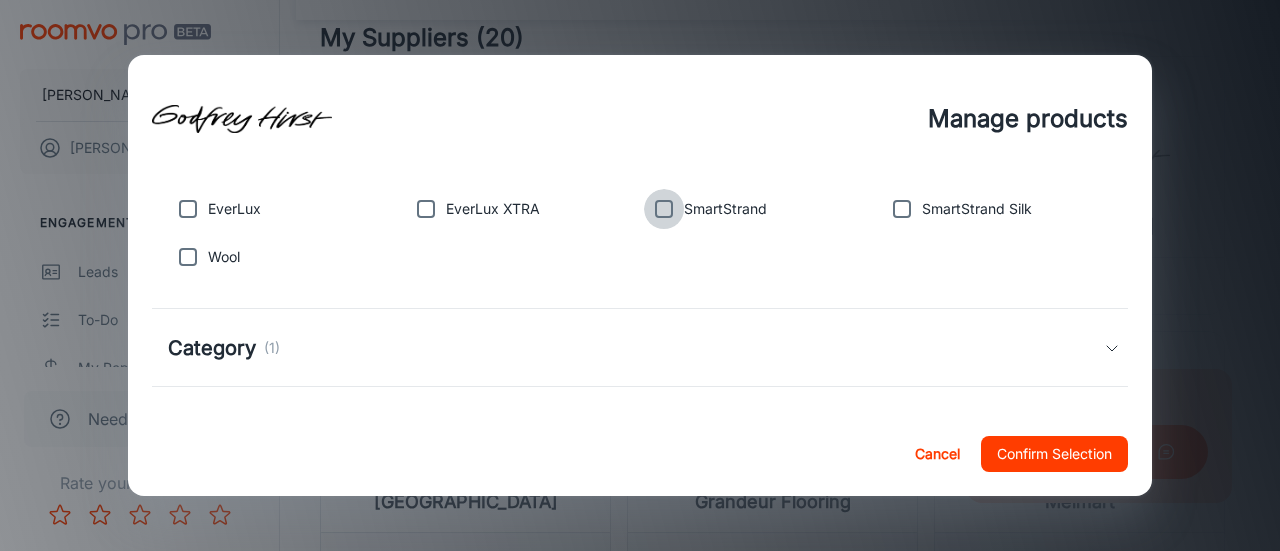 click at bounding box center (664, 209) 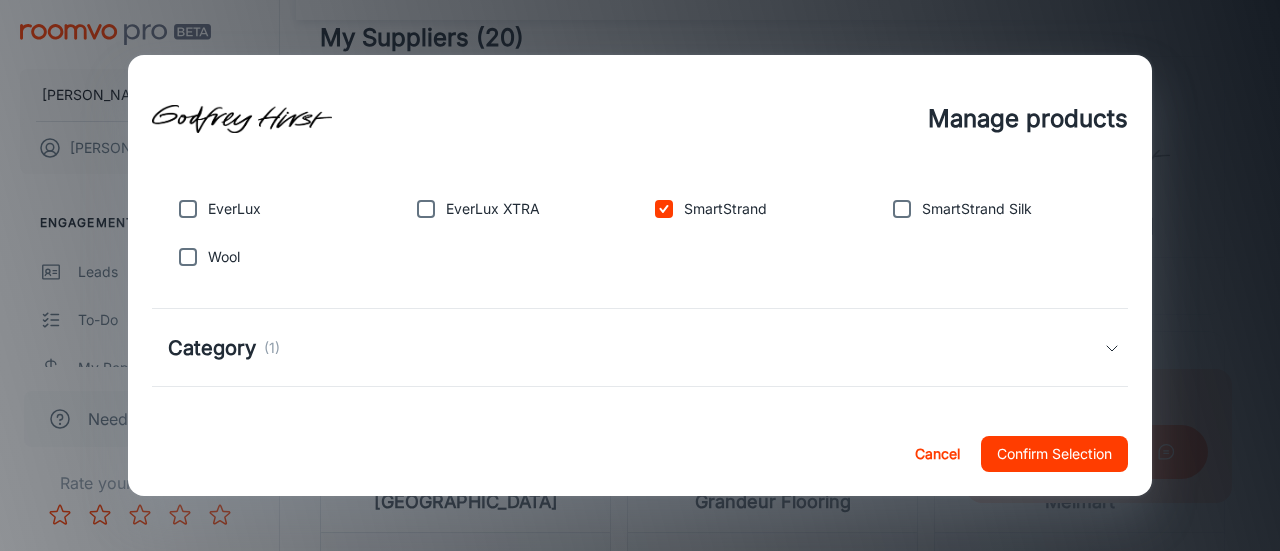 click at bounding box center [188, 257] 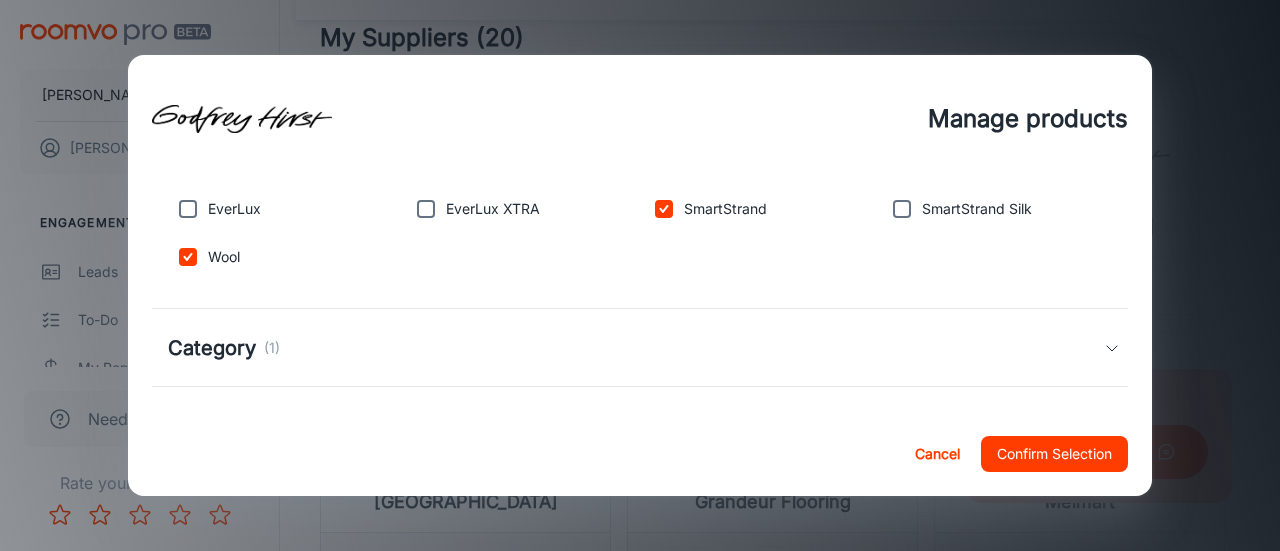 click on "Confirm Selection" at bounding box center [1054, 454] 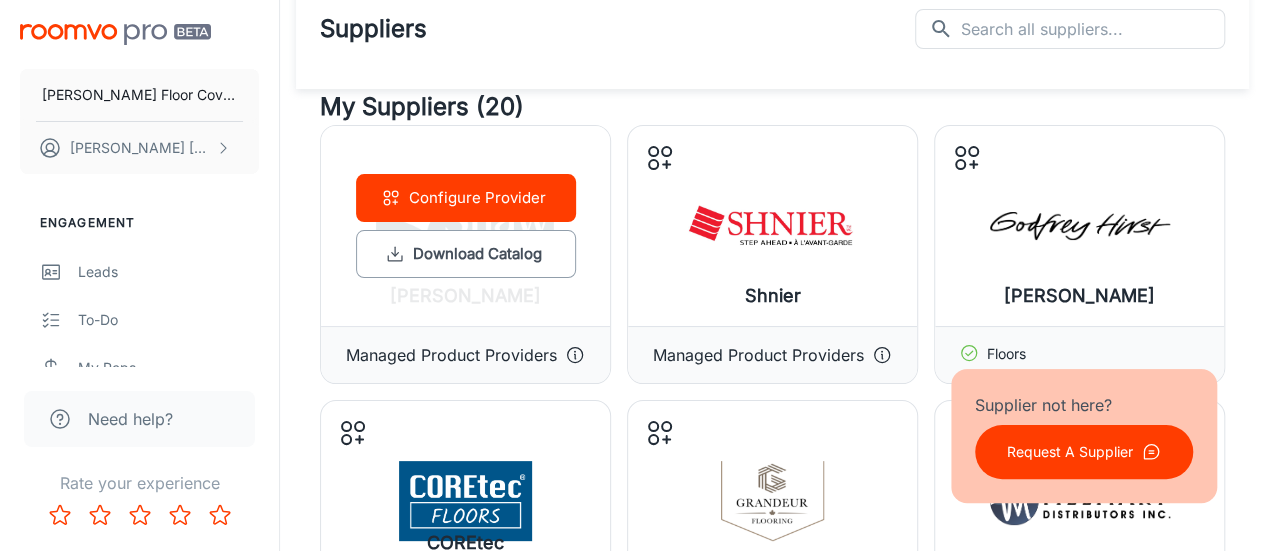 scroll, scrollTop: 0, scrollLeft: 0, axis: both 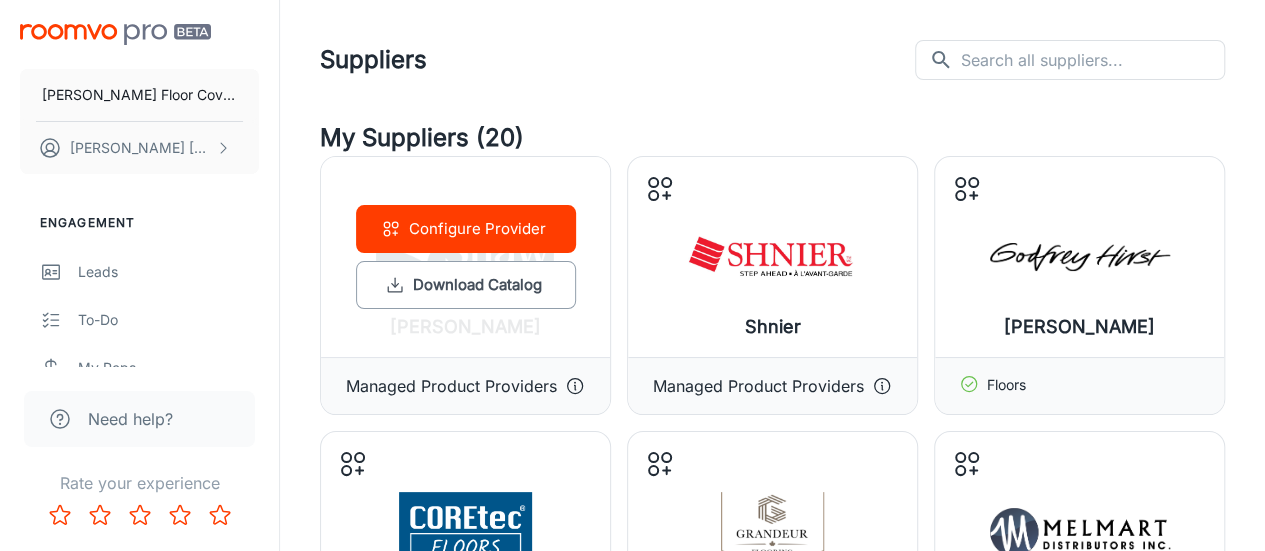 click on "Configure Provider Download Catalog" at bounding box center (465, 257) 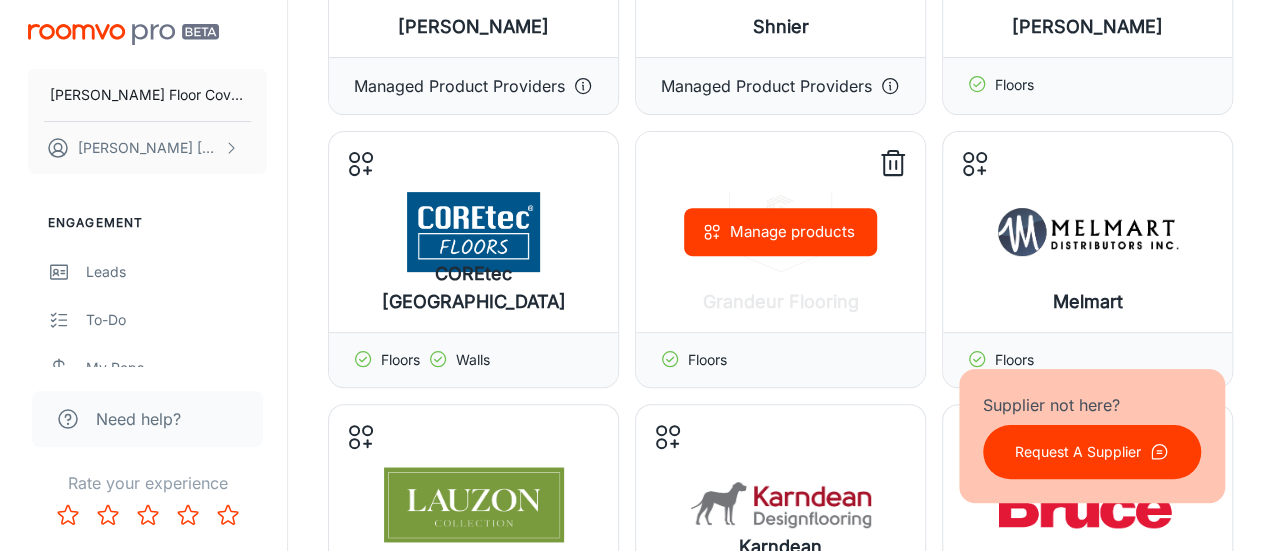 scroll, scrollTop: 400, scrollLeft: 0, axis: vertical 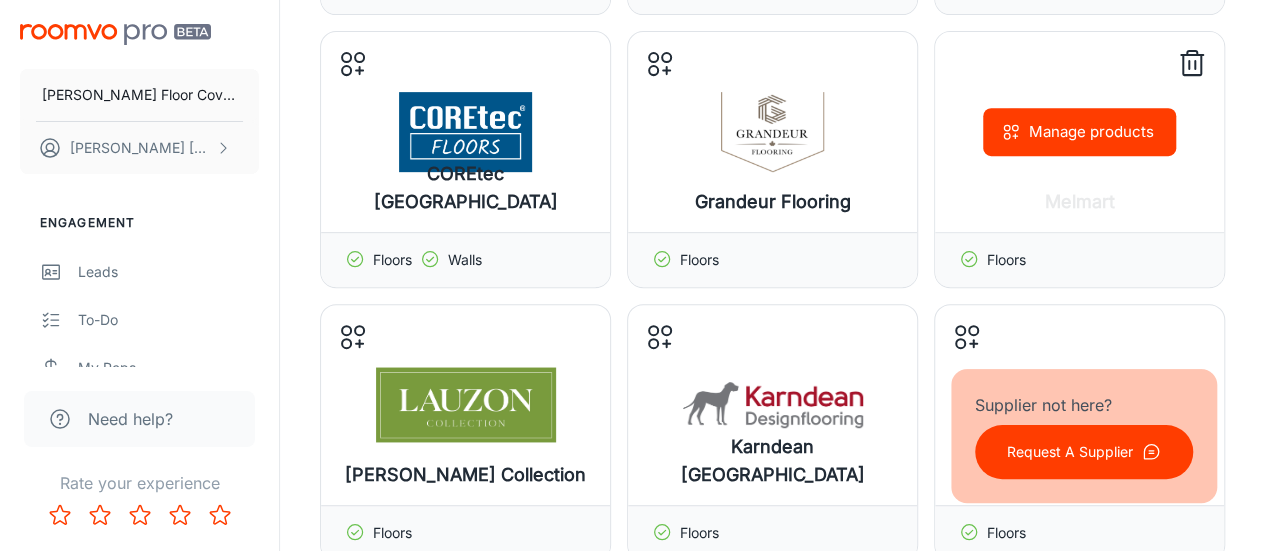 click on "Manage products" at bounding box center [1079, 132] 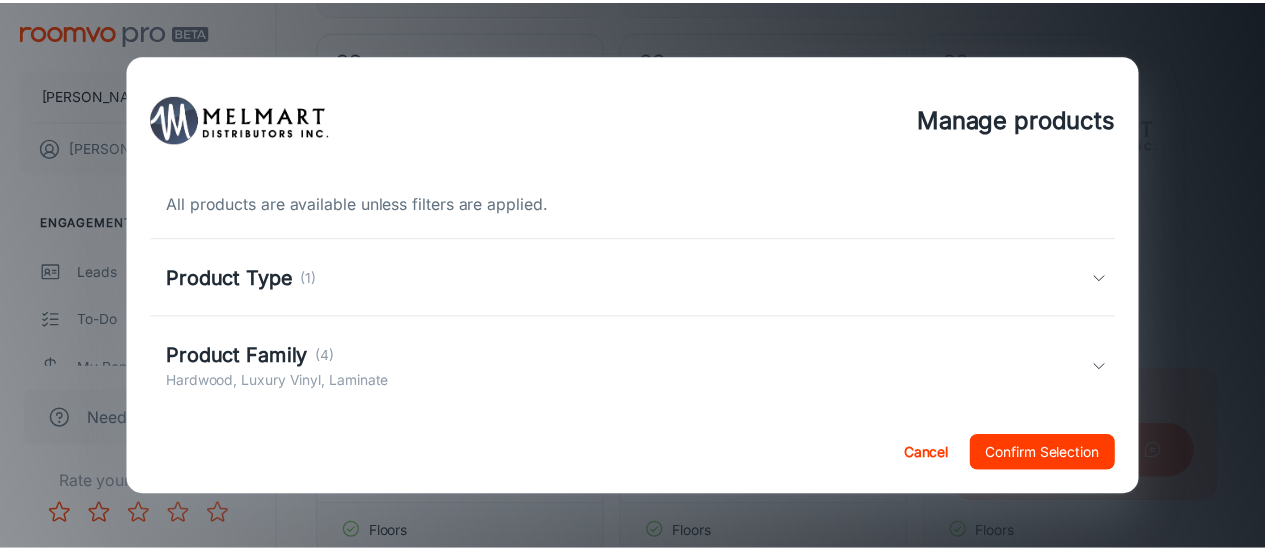 scroll, scrollTop: 100, scrollLeft: 0, axis: vertical 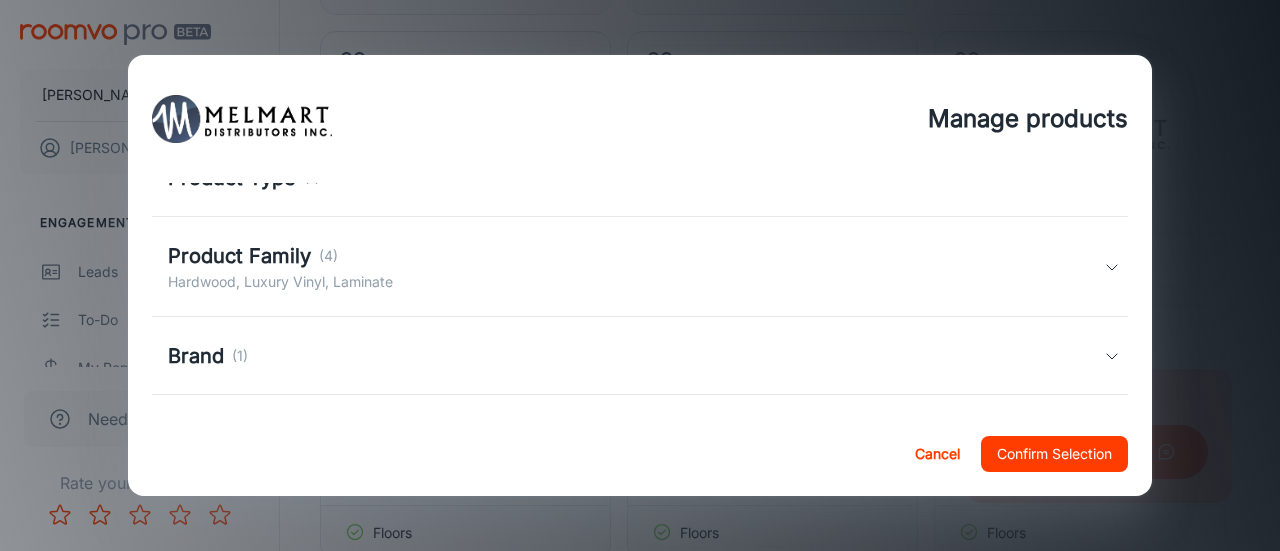 drag, startPoint x: 952, startPoint y: 445, endPoint x: 642, endPoint y: 311, distance: 337.72177 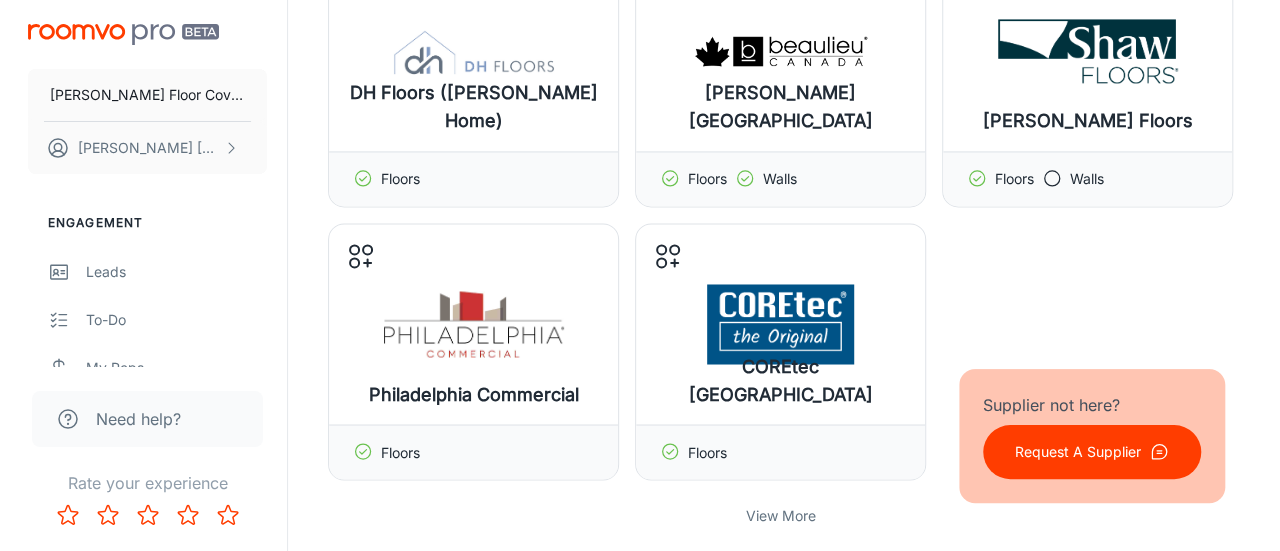scroll, scrollTop: 1600, scrollLeft: 0, axis: vertical 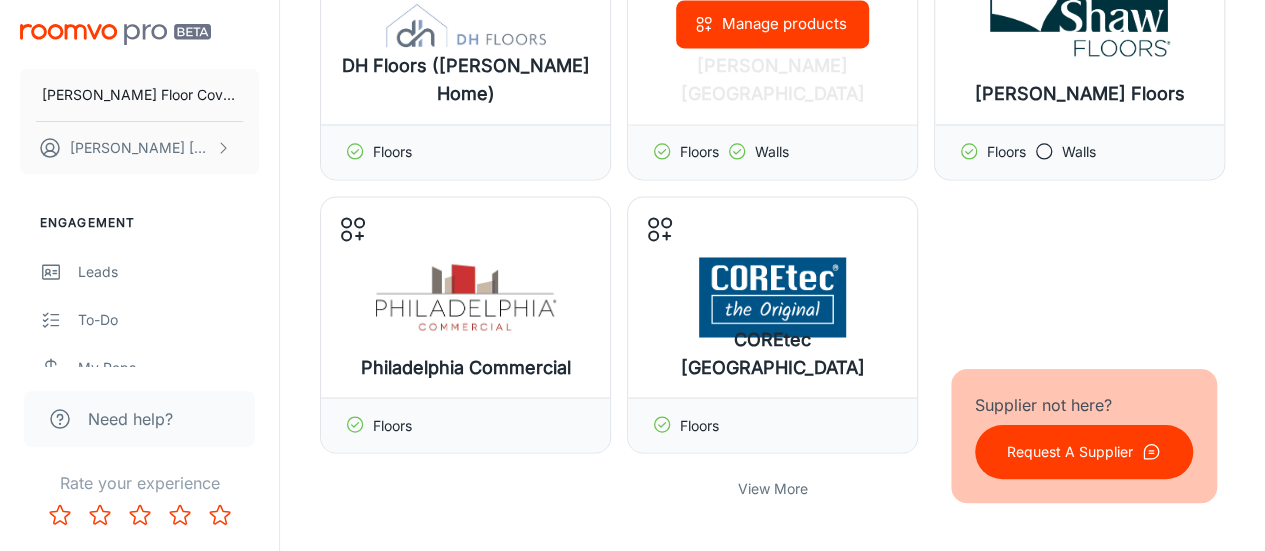 click on "Manage products" at bounding box center [772, 24] 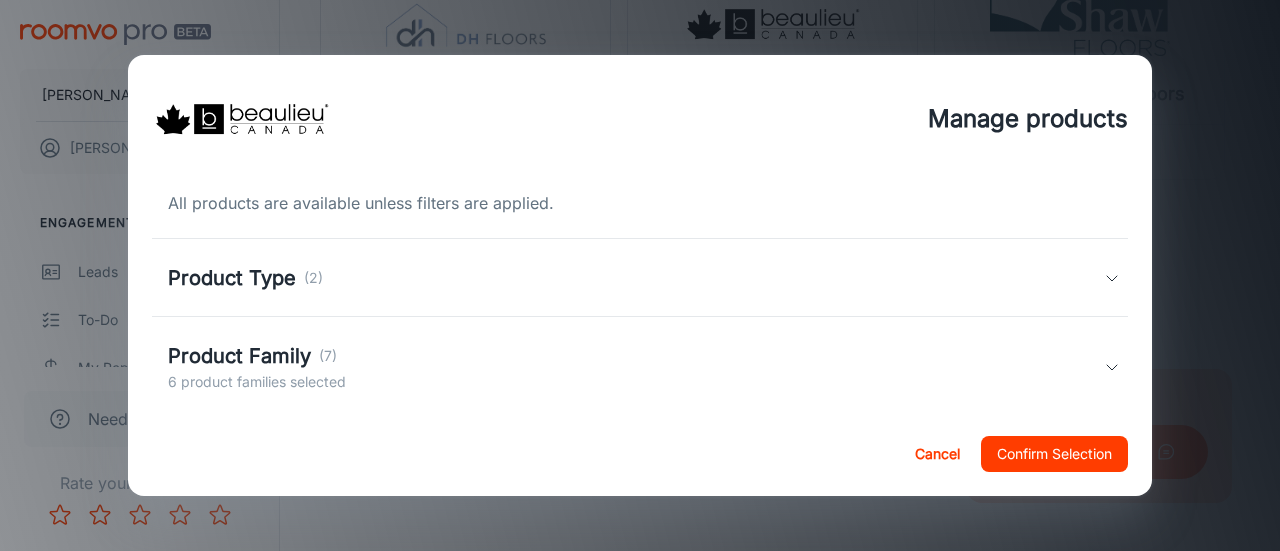 scroll, scrollTop: 100, scrollLeft: 0, axis: vertical 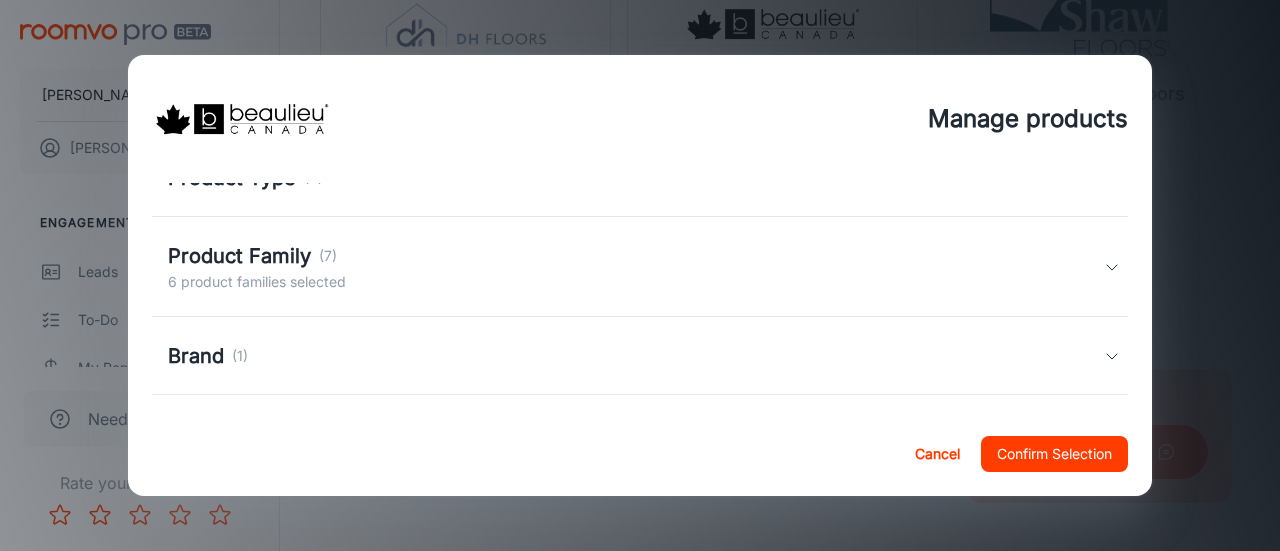 click on "Product Family" at bounding box center (239, 256) 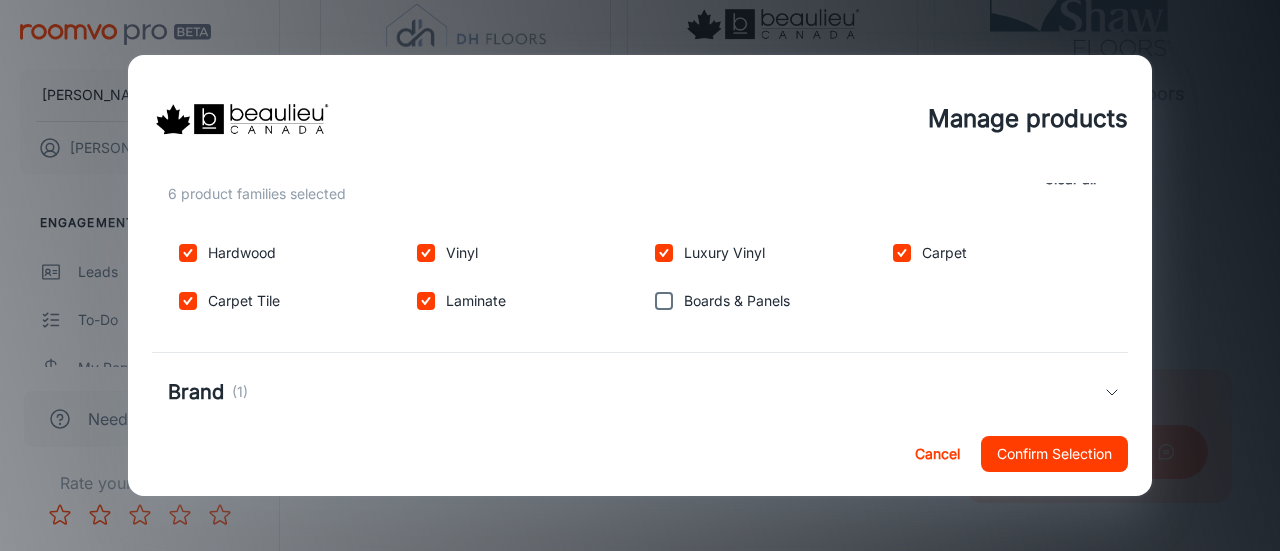 scroll, scrollTop: 400, scrollLeft: 0, axis: vertical 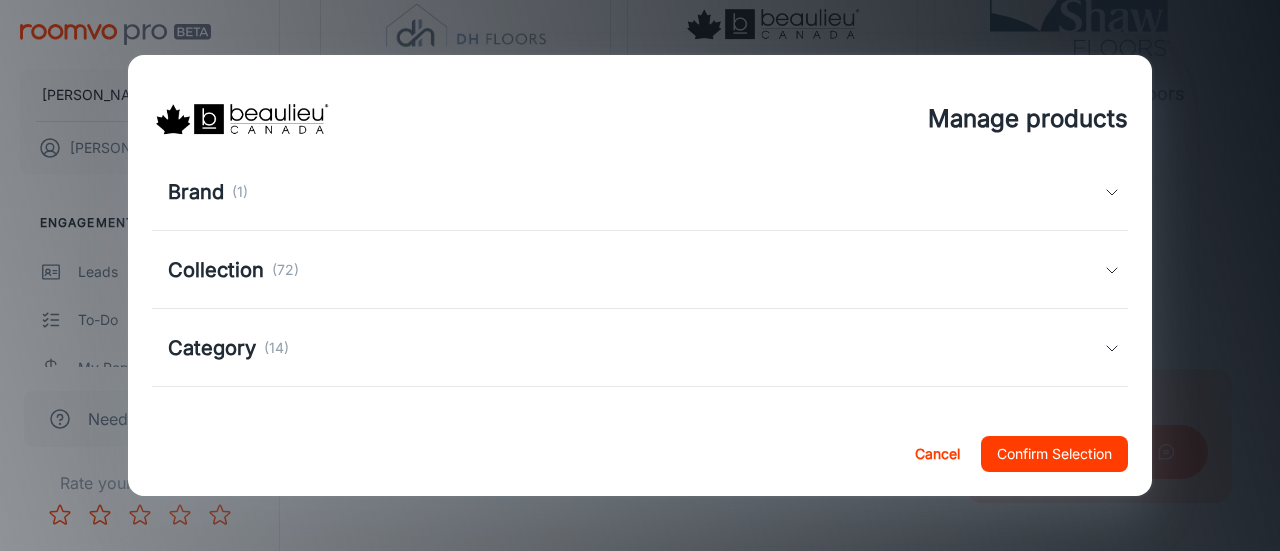 click on "Collection (72)" at bounding box center (233, 270) 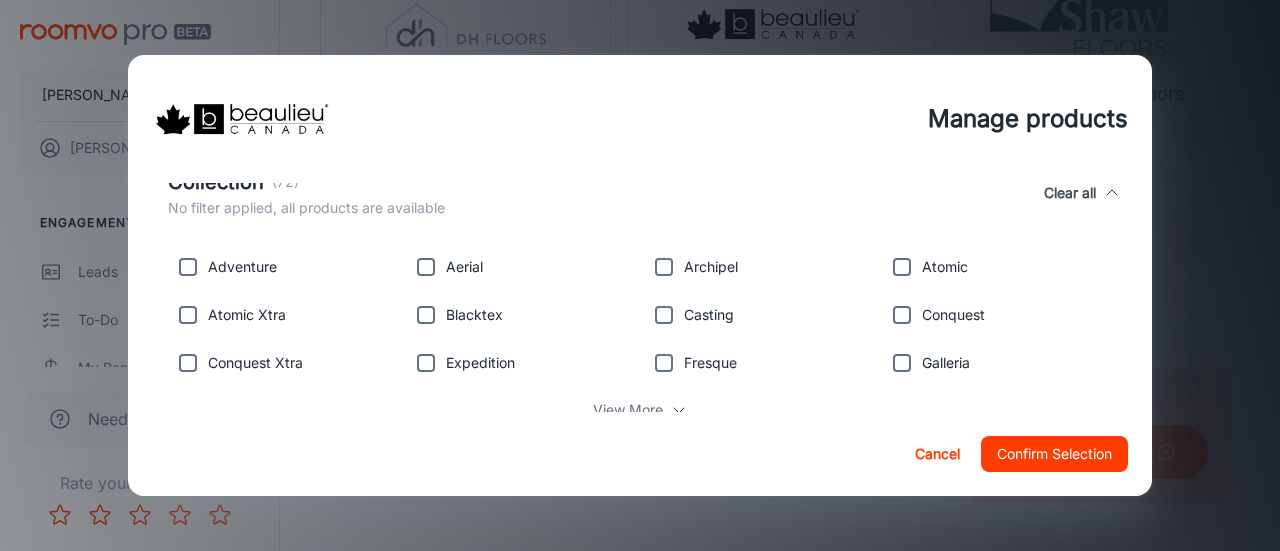 scroll, scrollTop: 600, scrollLeft: 0, axis: vertical 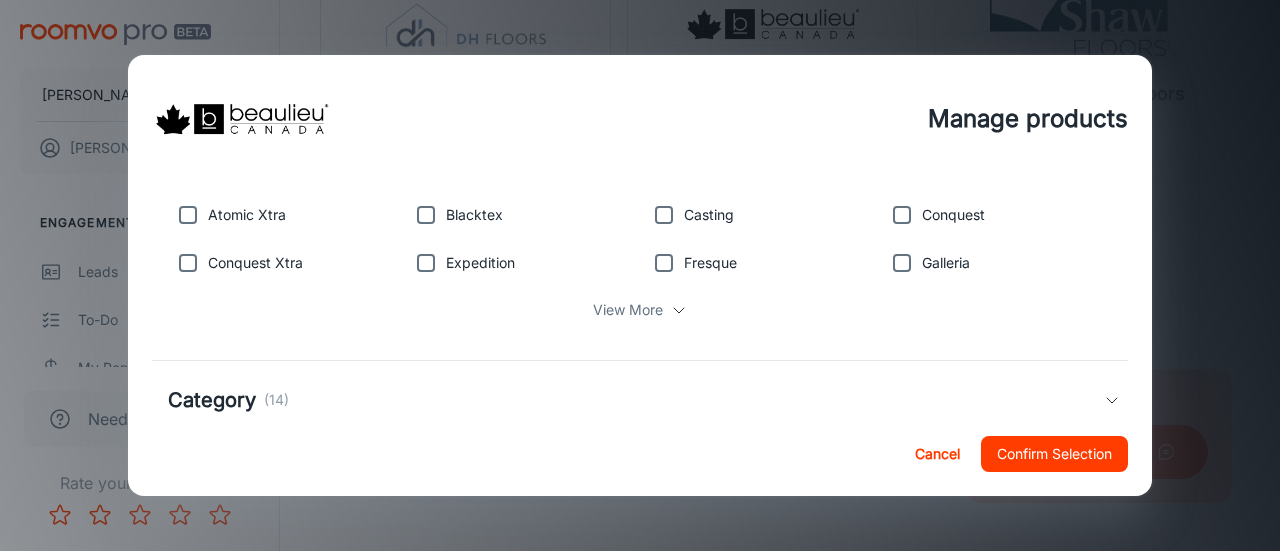 click on "View More" at bounding box center [628, 310] 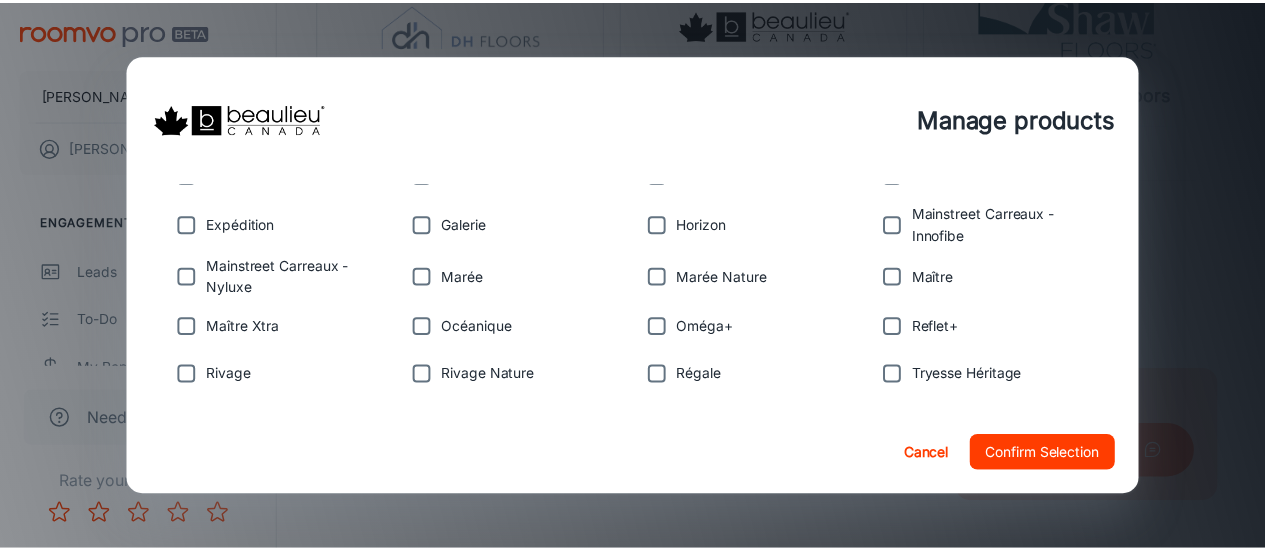 scroll, scrollTop: 1300, scrollLeft: 0, axis: vertical 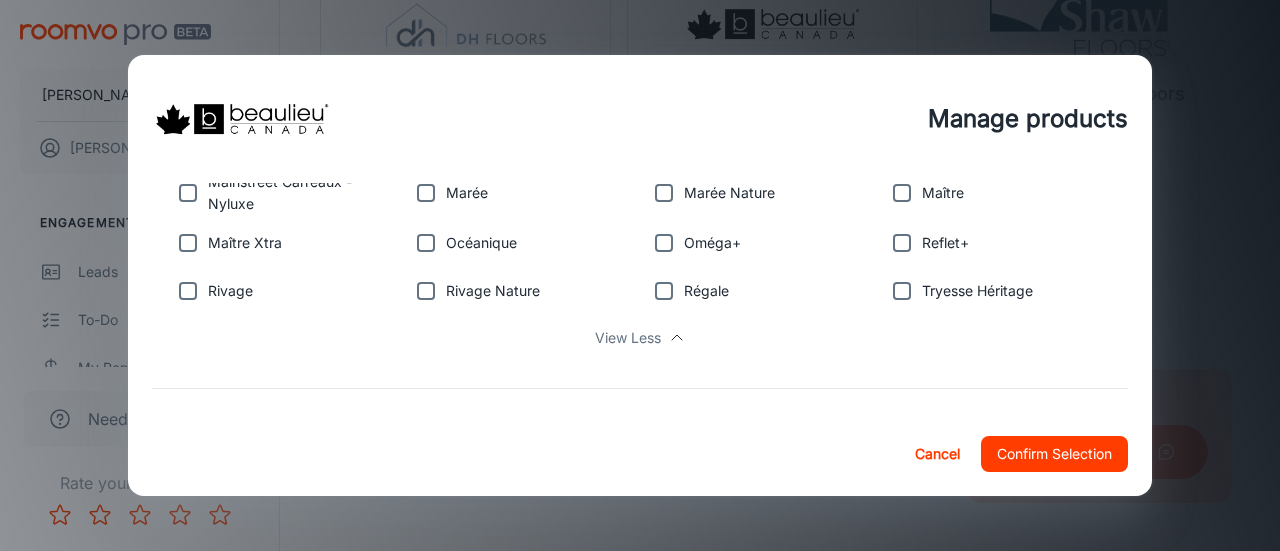 click on "Cancel" at bounding box center [937, 454] 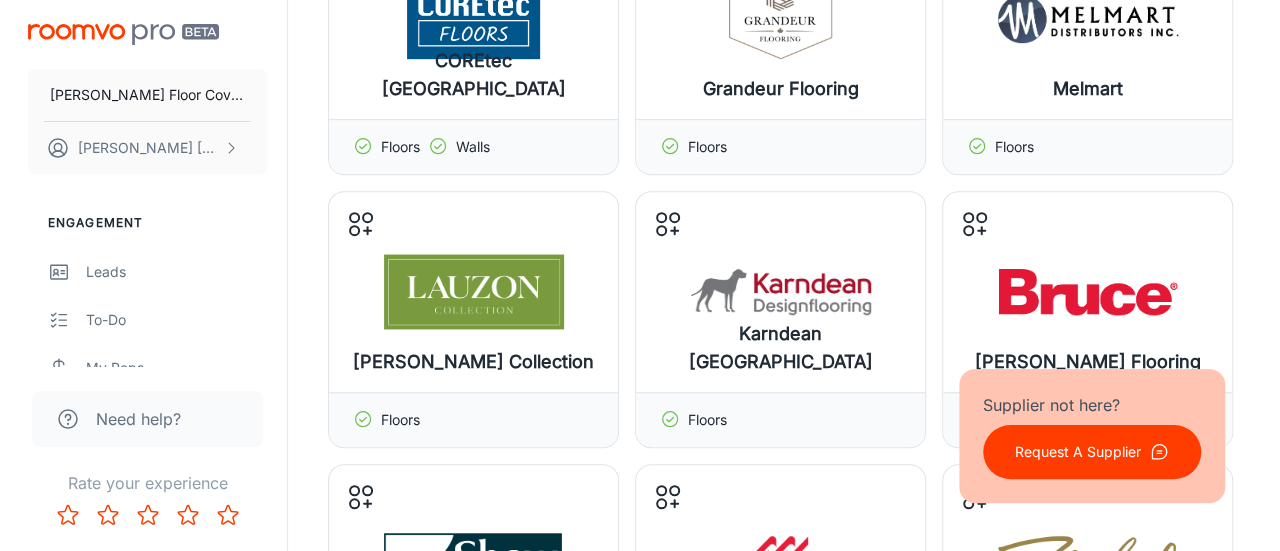 scroll, scrollTop: 600, scrollLeft: 0, axis: vertical 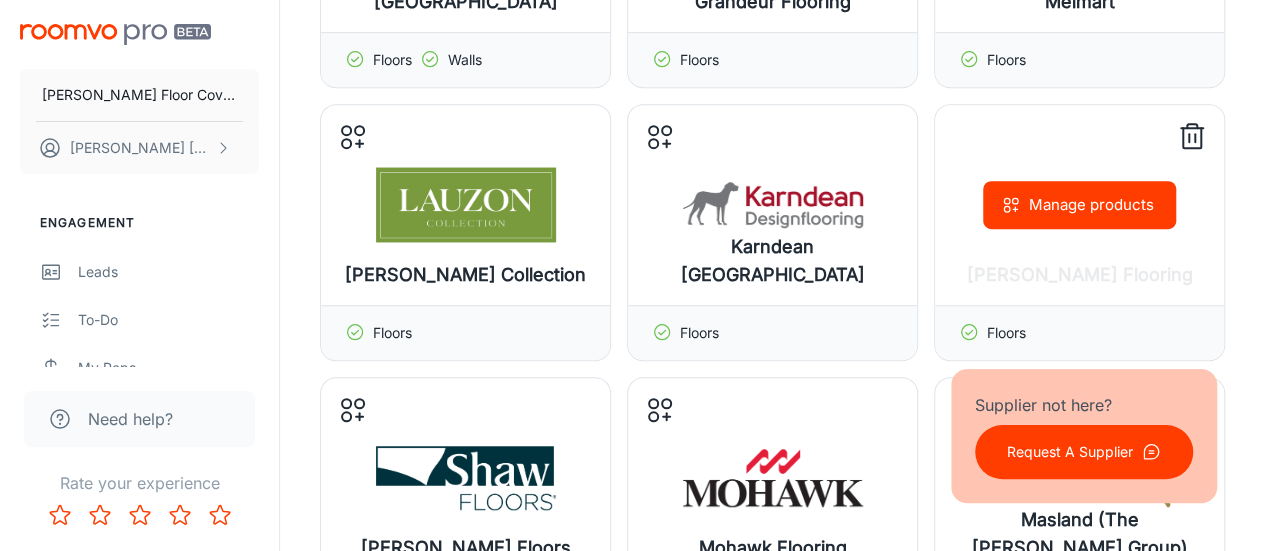 click on "Manage products" at bounding box center [1079, 205] 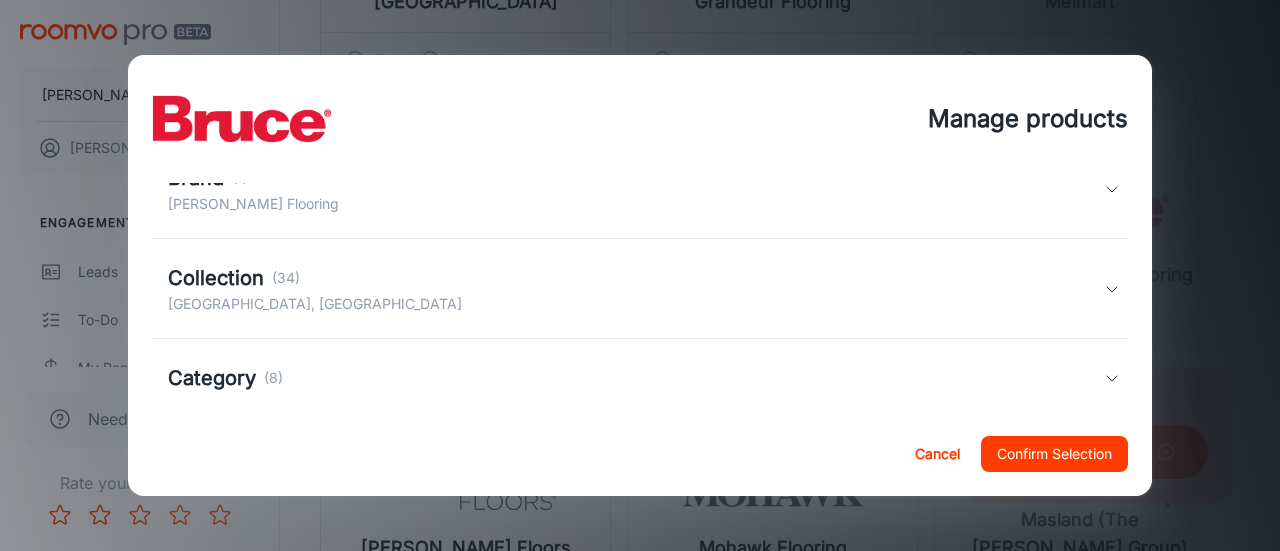 click on "(34)" at bounding box center [286, 278] 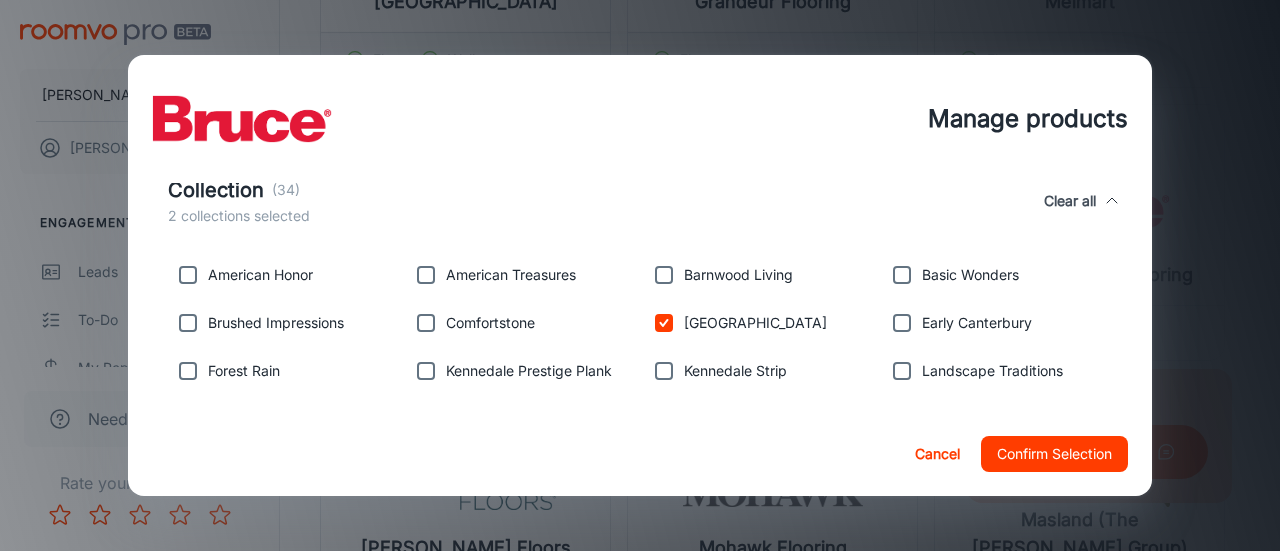 scroll, scrollTop: 500, scrollLeft: 0, axis: vertical 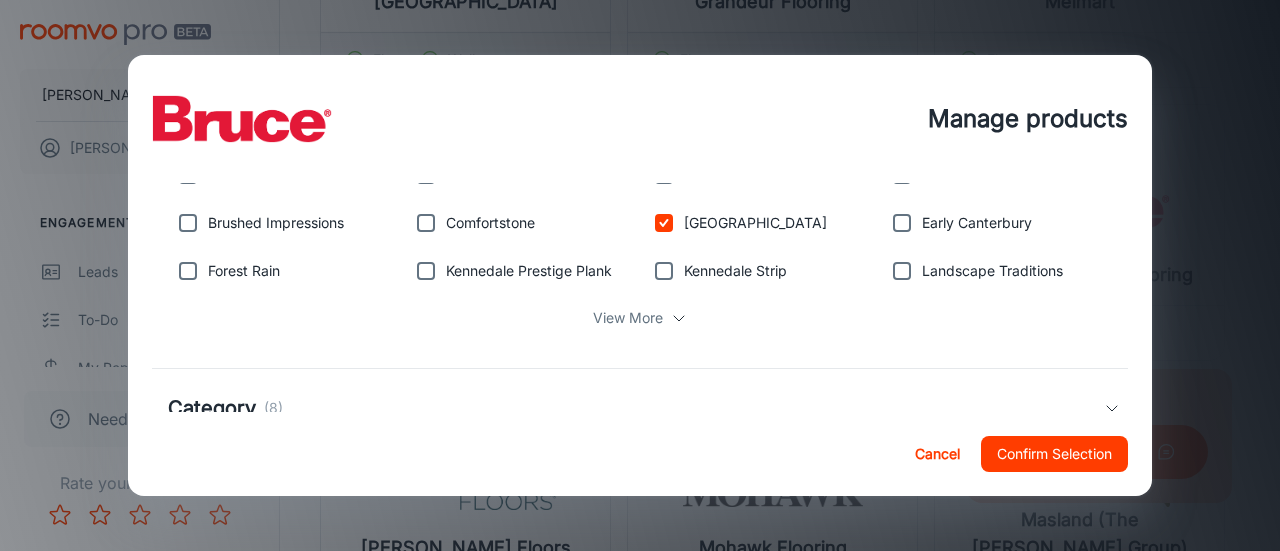 click 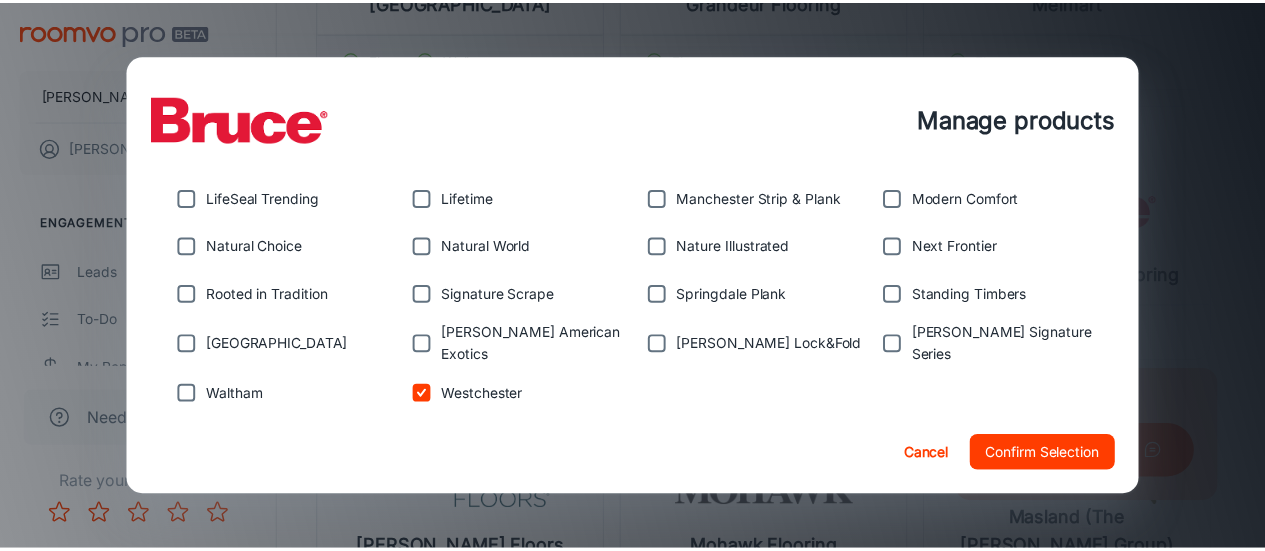 scroll, scrollTop: 700, scrollLeft: 0, axis: vertical 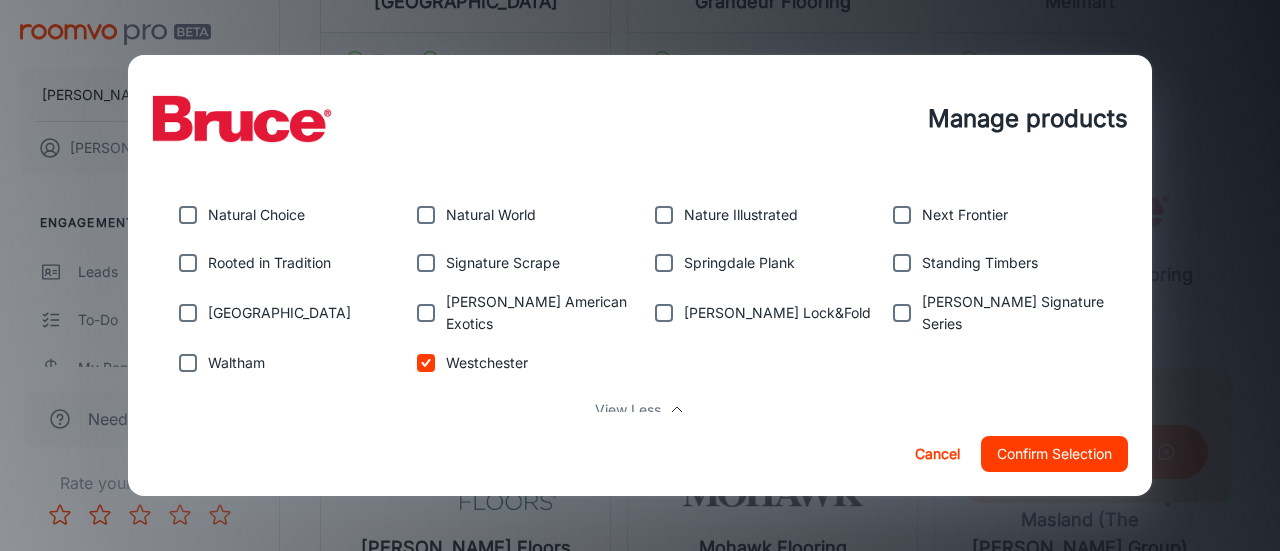 click on "Confirm Selection" at bounding box center (1054, 454) 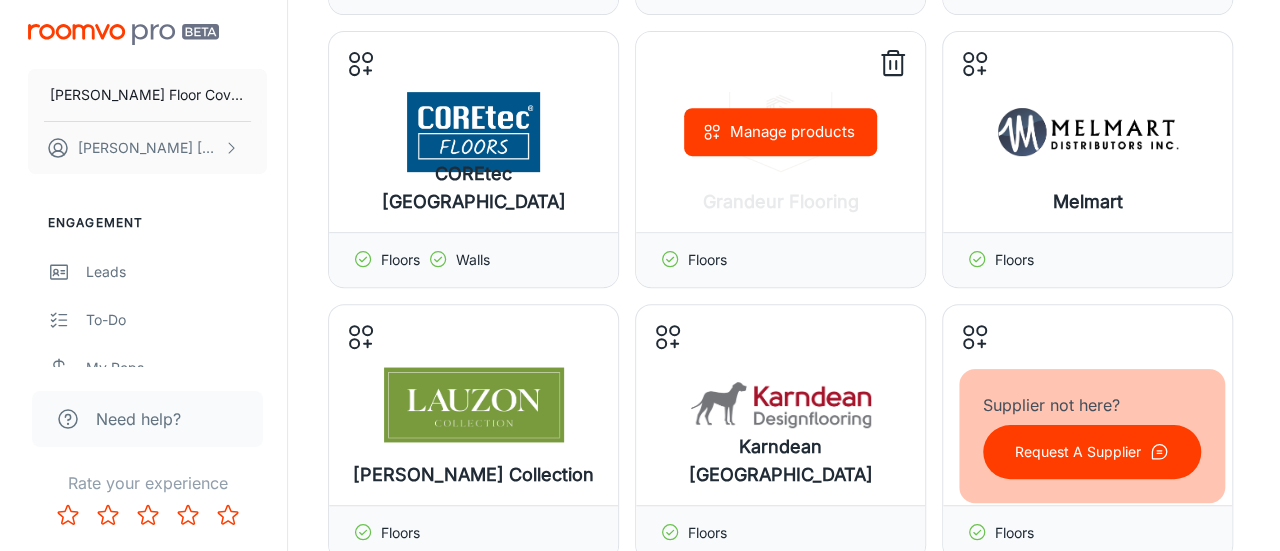 scroll, scrollTop: 300, scrollLeft: 0, axis: vertical 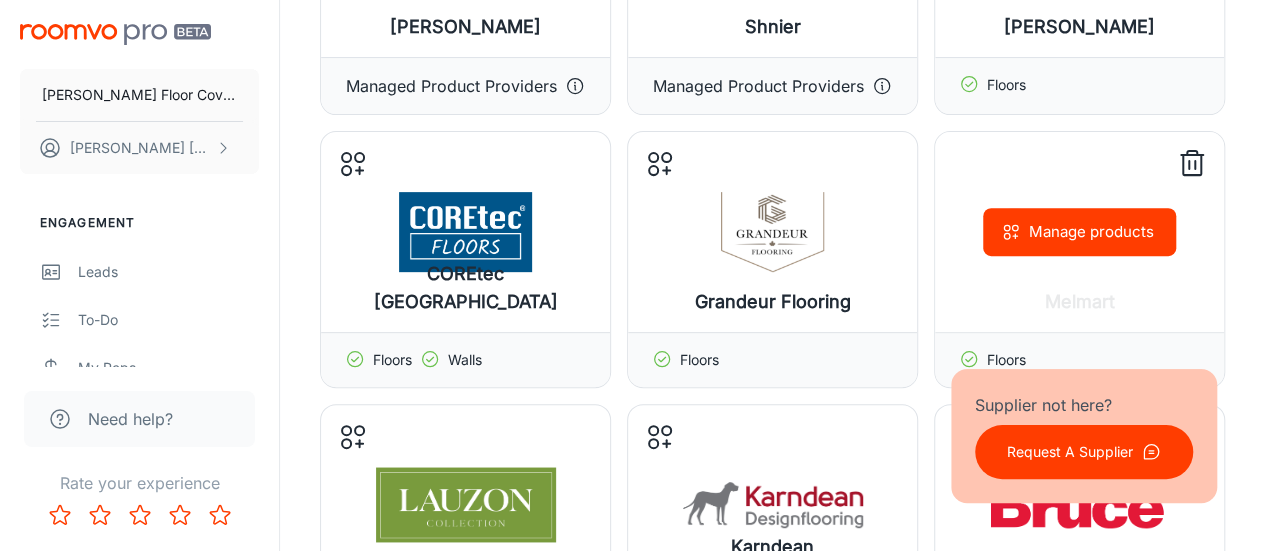 click on "Manage products" at bounding box center (1079, 232) 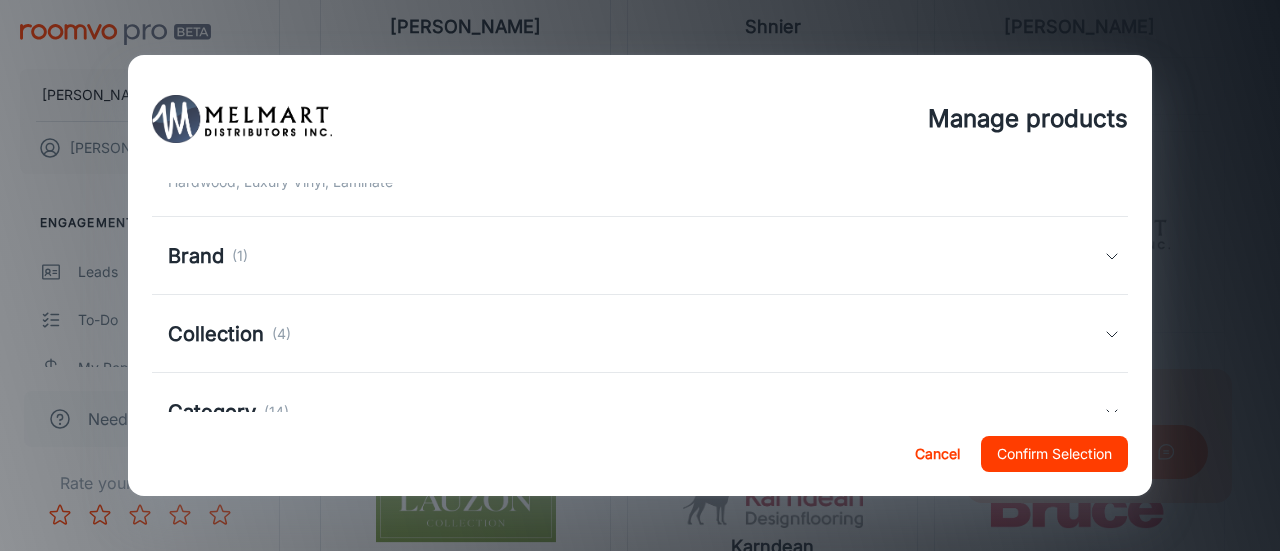 scroll, scrollTop: 262, scrollLeft: 0, axis: vertical 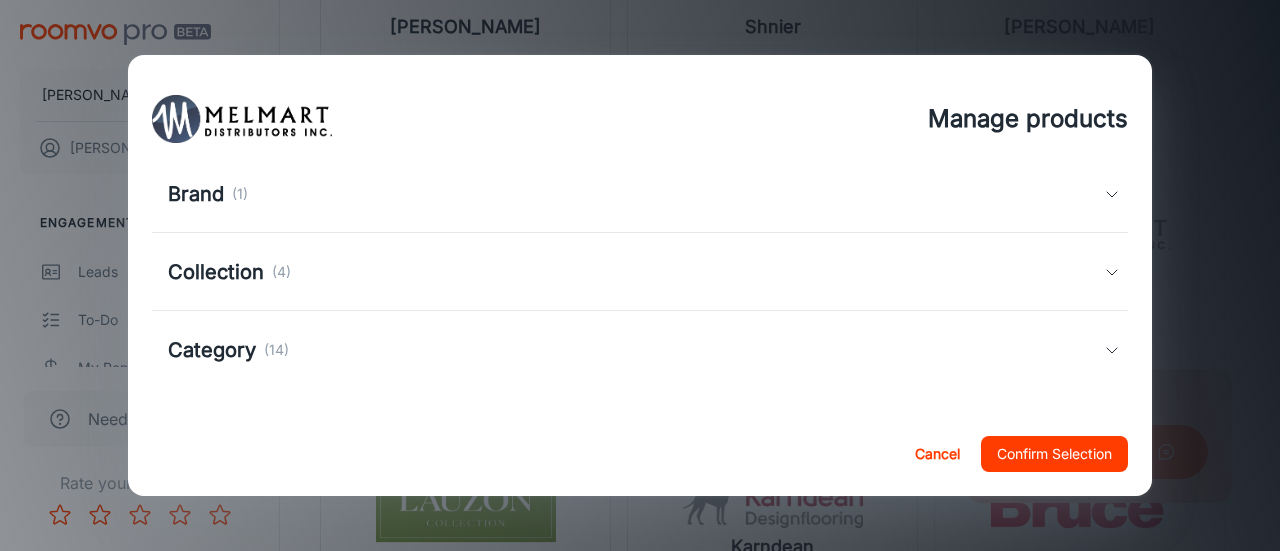 click on "Collection" at bounding box center [216, 272] 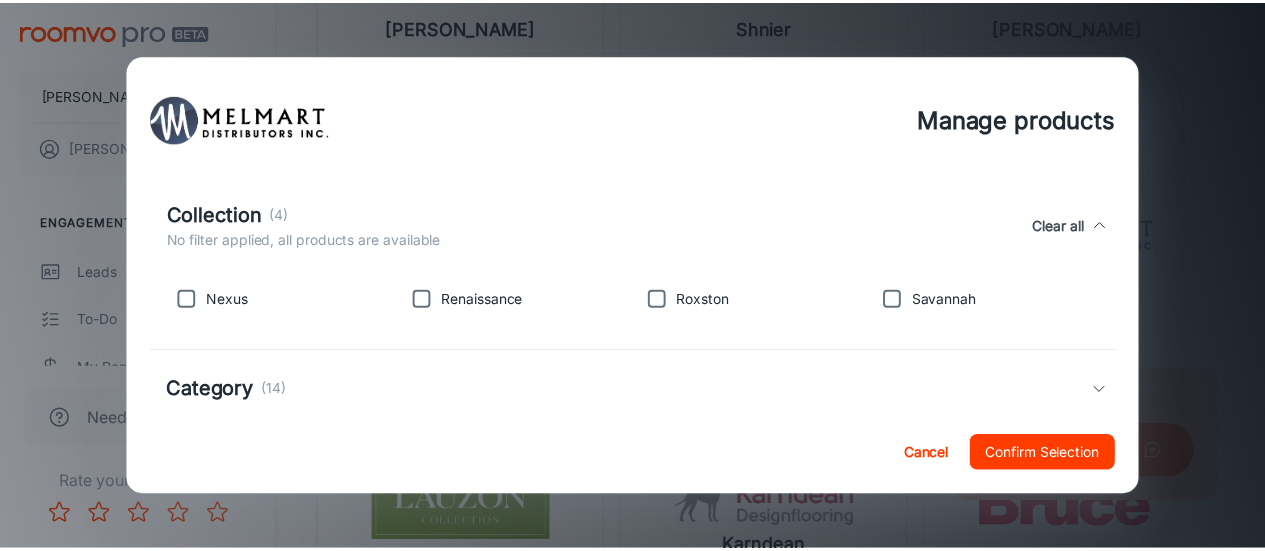 scroll, scrollTop: 362, scrollLeft: 0, axis: vertical 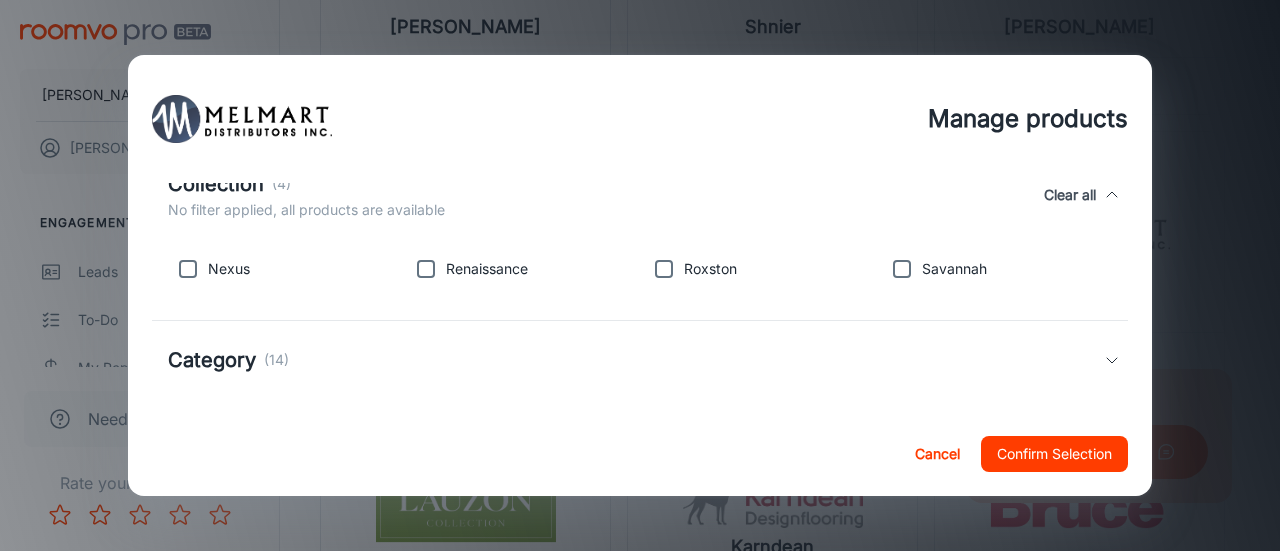 click on "Cancel" at bounding box center [937, 454] 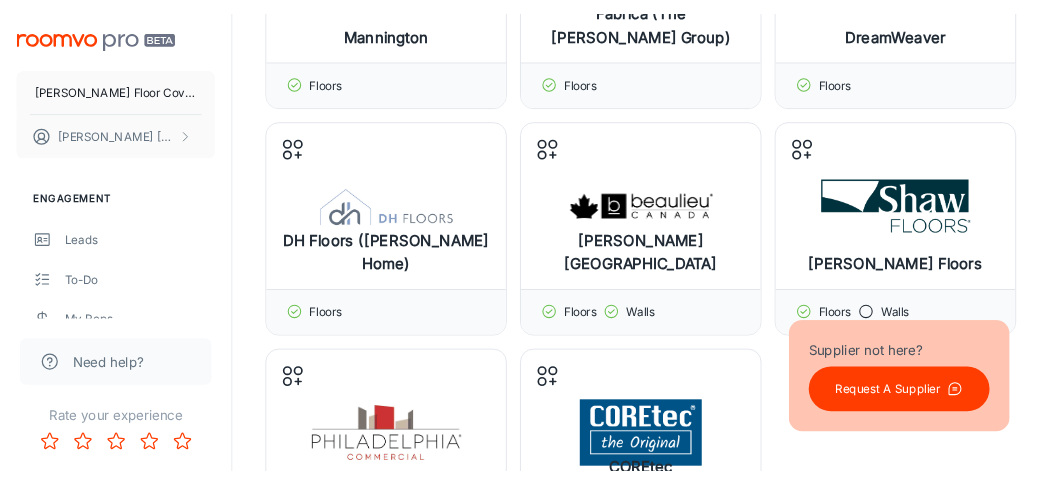 scroll, scrollTop: 1400, scrollLeft: 0, axis: vertical 